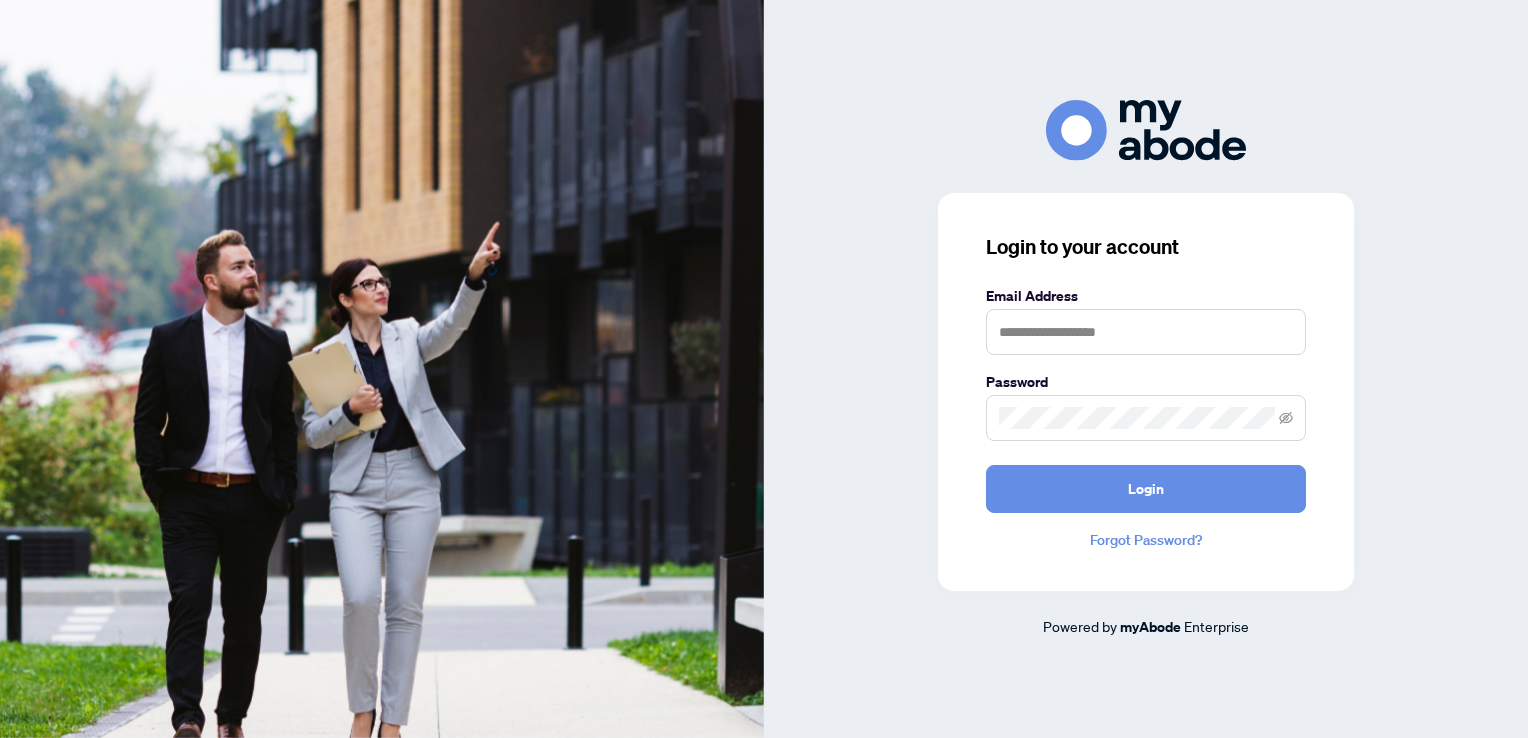 scroll, scrollTop: 0, scrollLeft: 0, axis: both 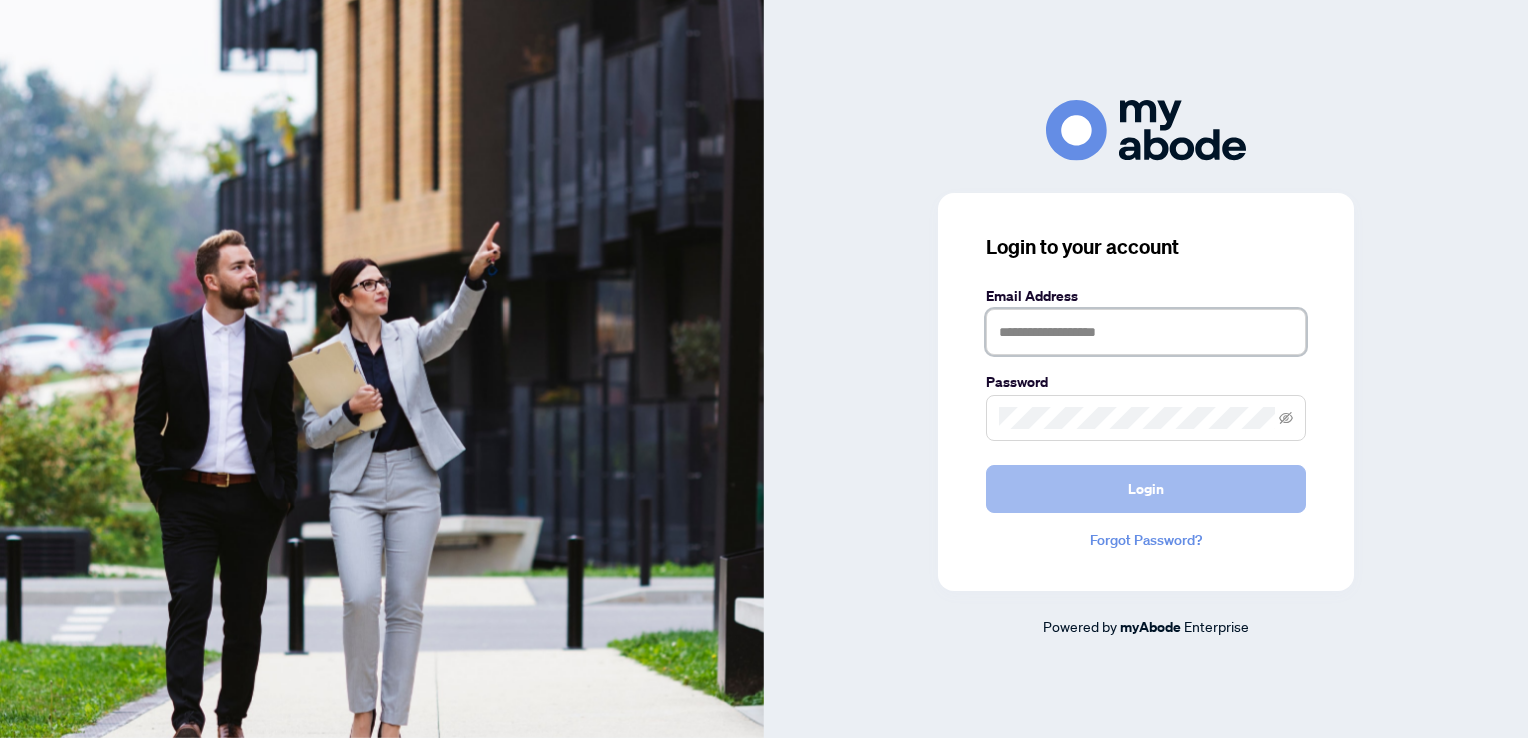 type on "**********" 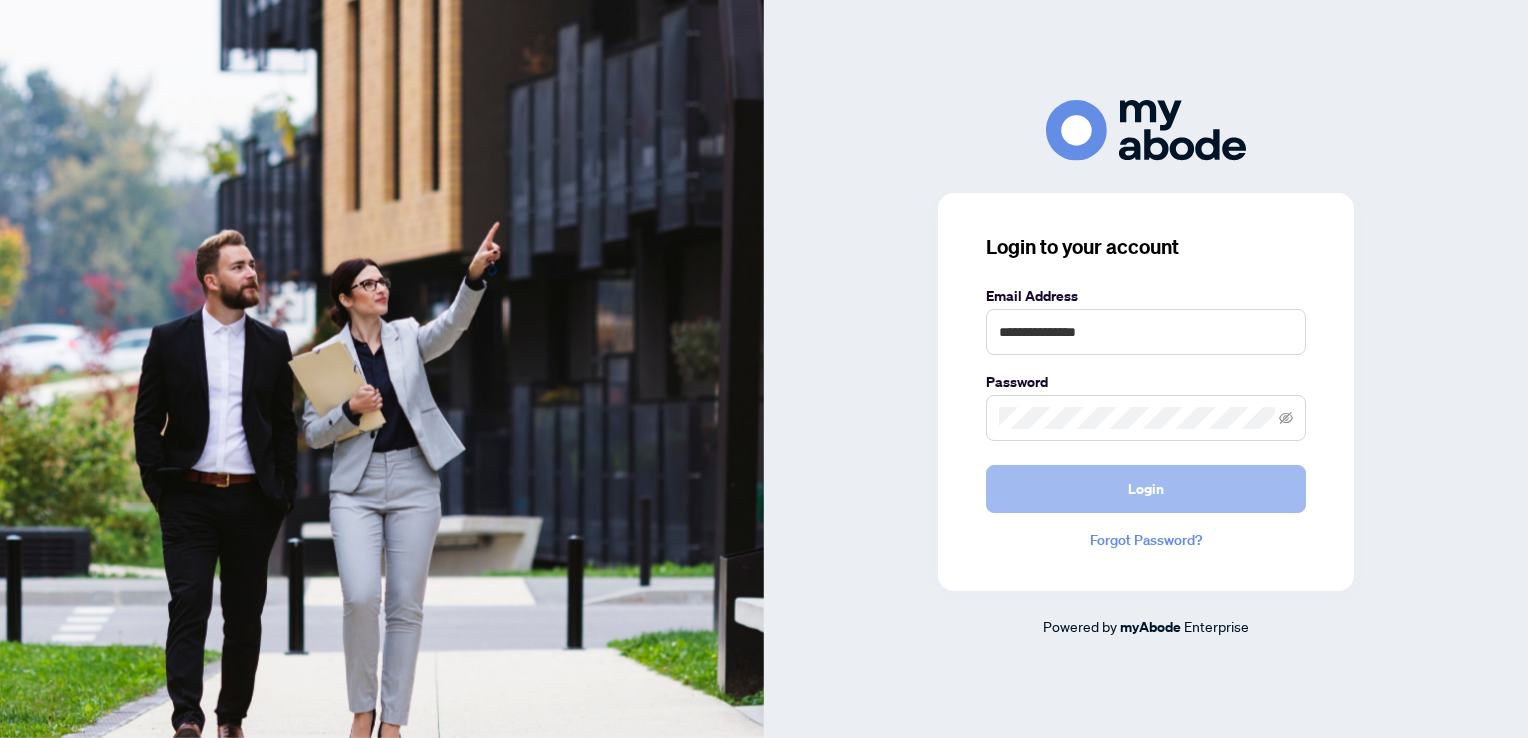 click on "Login" at bounding box center (1146, 489) 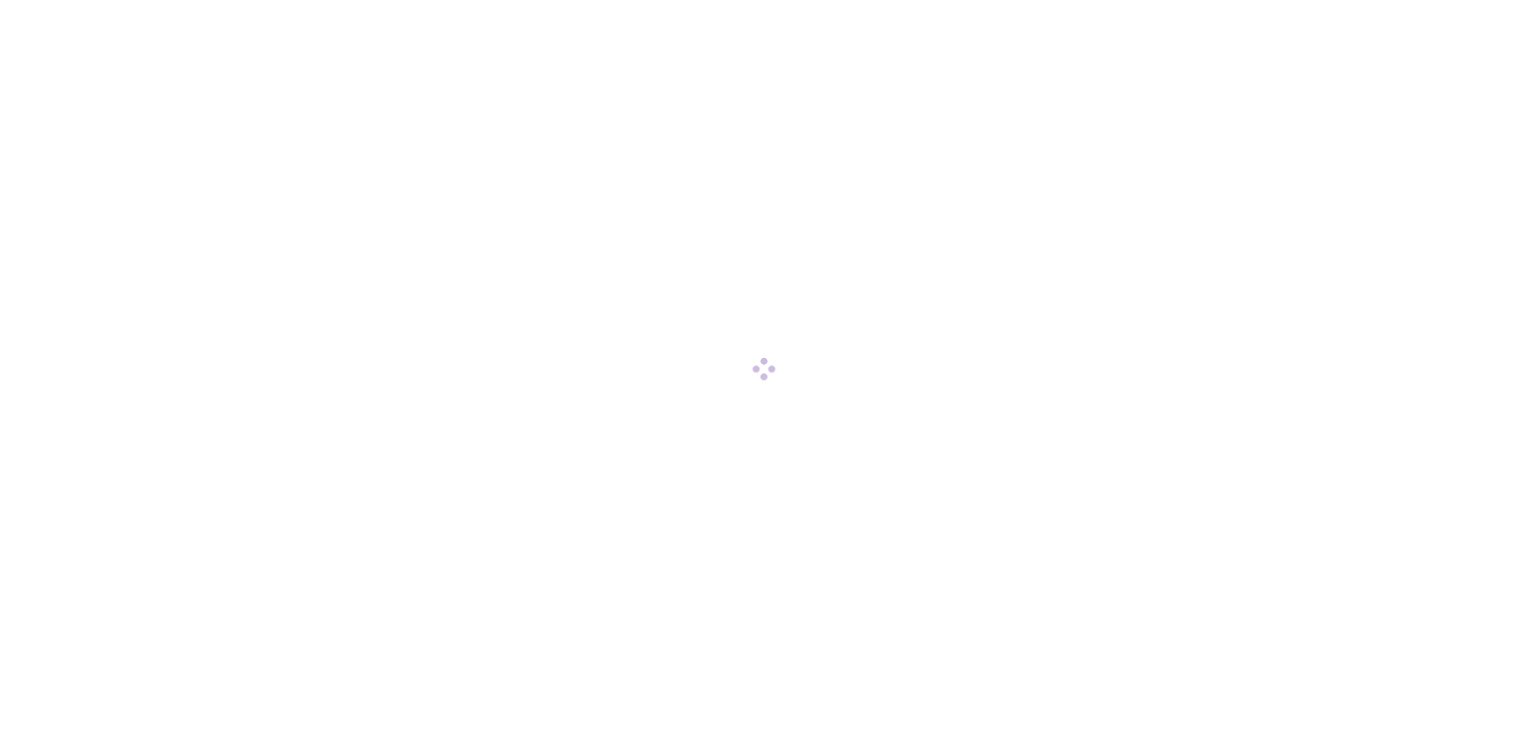 scroll, scrollTop: 0, scrollLeft: 0, axis: both 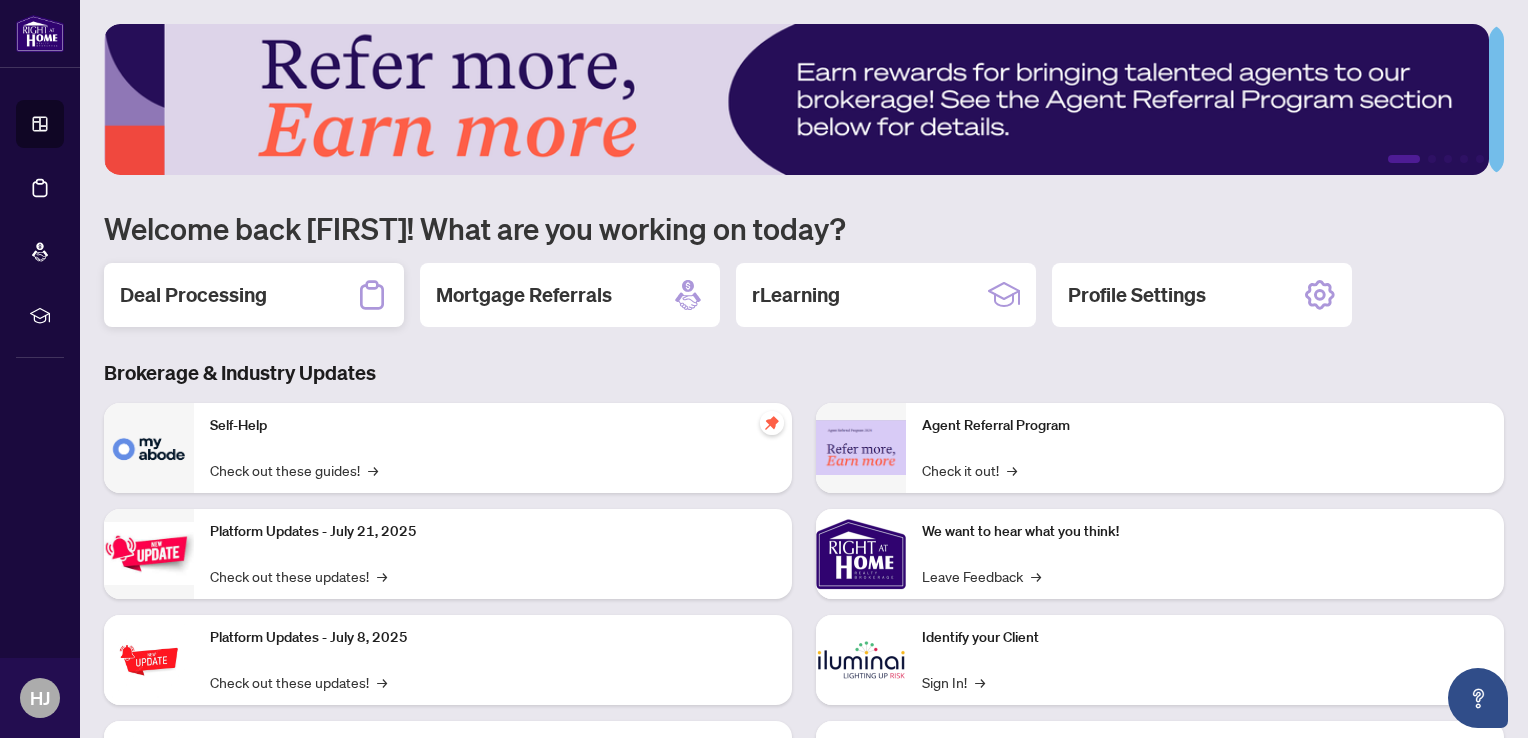 click on "Deal Processing" at bounding box center (193, 295) 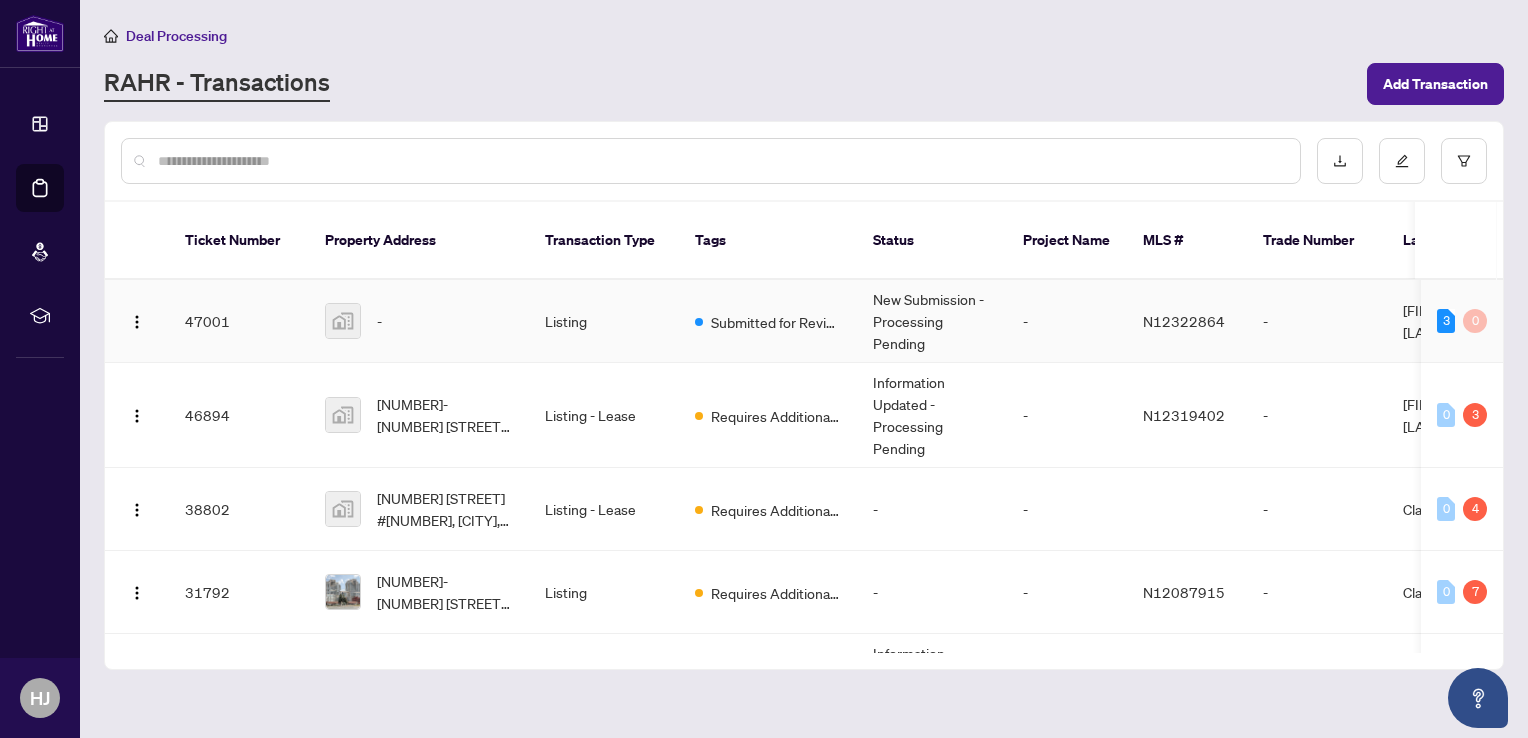 click on "-" at bounding box center (419, 321) 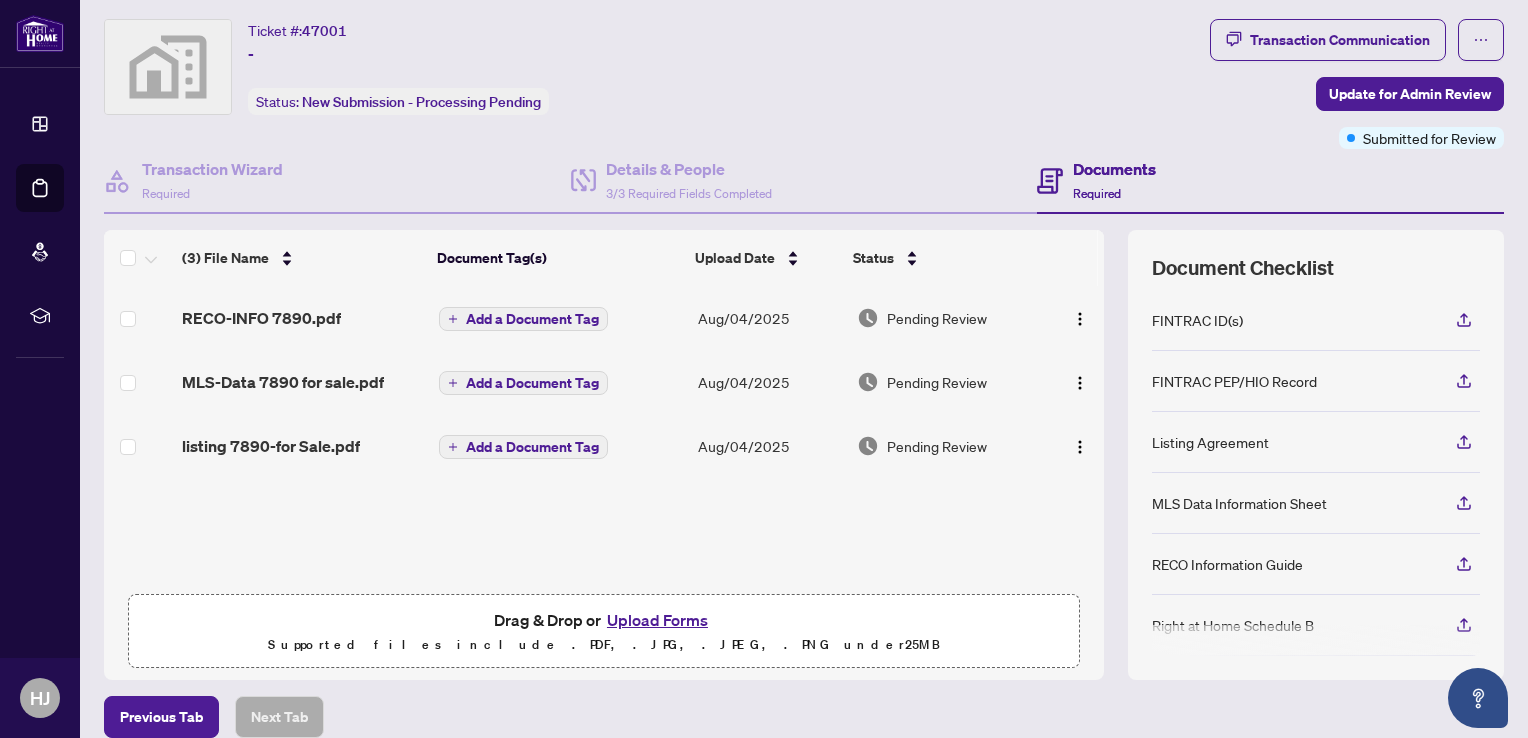 scroll, scrollTop: 44, scrollLeft: 0, axis: vertical 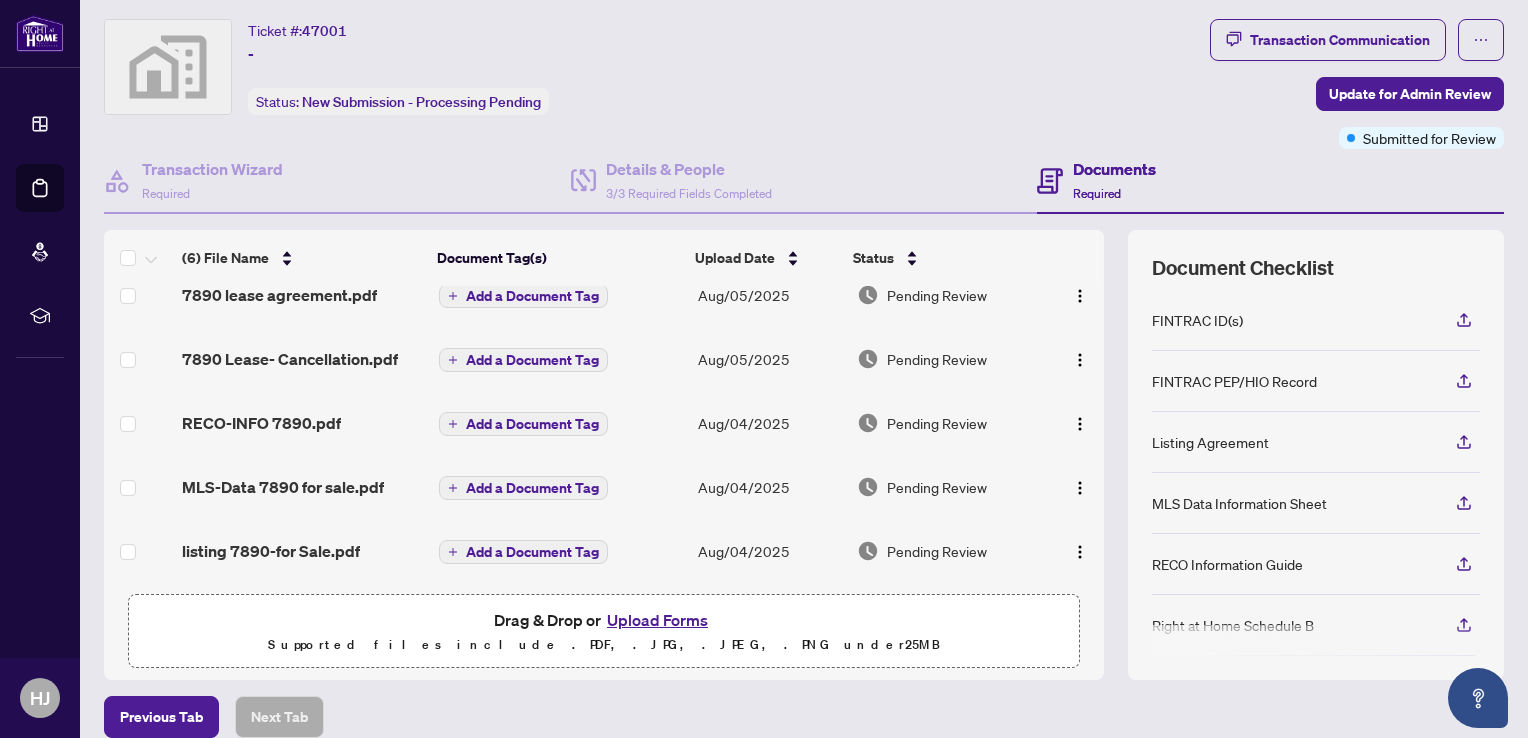 click on "(6) File Name Document Tag(s) Upload Date Status             7890-lesae MLS DATA.pdf Add a Document Tag Aug/05/2025 Pending Review 7890 lease agreement.pdf Add a Document Tag Aug/05/2025 Pending Review 7890 Lease- Cancellation.pdf Add a Document Tag Aug/05/2025 Pending Review RECO-INFO 7890.pdf Add a Document Tag Aug/04/2025 Pending Review MLS-Data 7890 for sale.pdf Add a Document Tag Aug/04/2025 Pending Review listing 7890-for Sale.pdf Add a Document Tag Aug/04/2025 Pending Review Drag & Drop or Upload Forms Supported files include   .PDF, .JPG, .JPEG, .PNG   under  25 MB Document Checklist FINTRAC ID(s) FINTRAC PEP/HIO Record Listing Agreement MLS Data Information Sheet RECO Information Guide Right at Home Schedule B Sellers Direction Sharing Substance 208 Entry/Access to Property Seller Acknowledgement 244 Seller’s Direction re: Property/Offers" at bounding box center (804, 455) 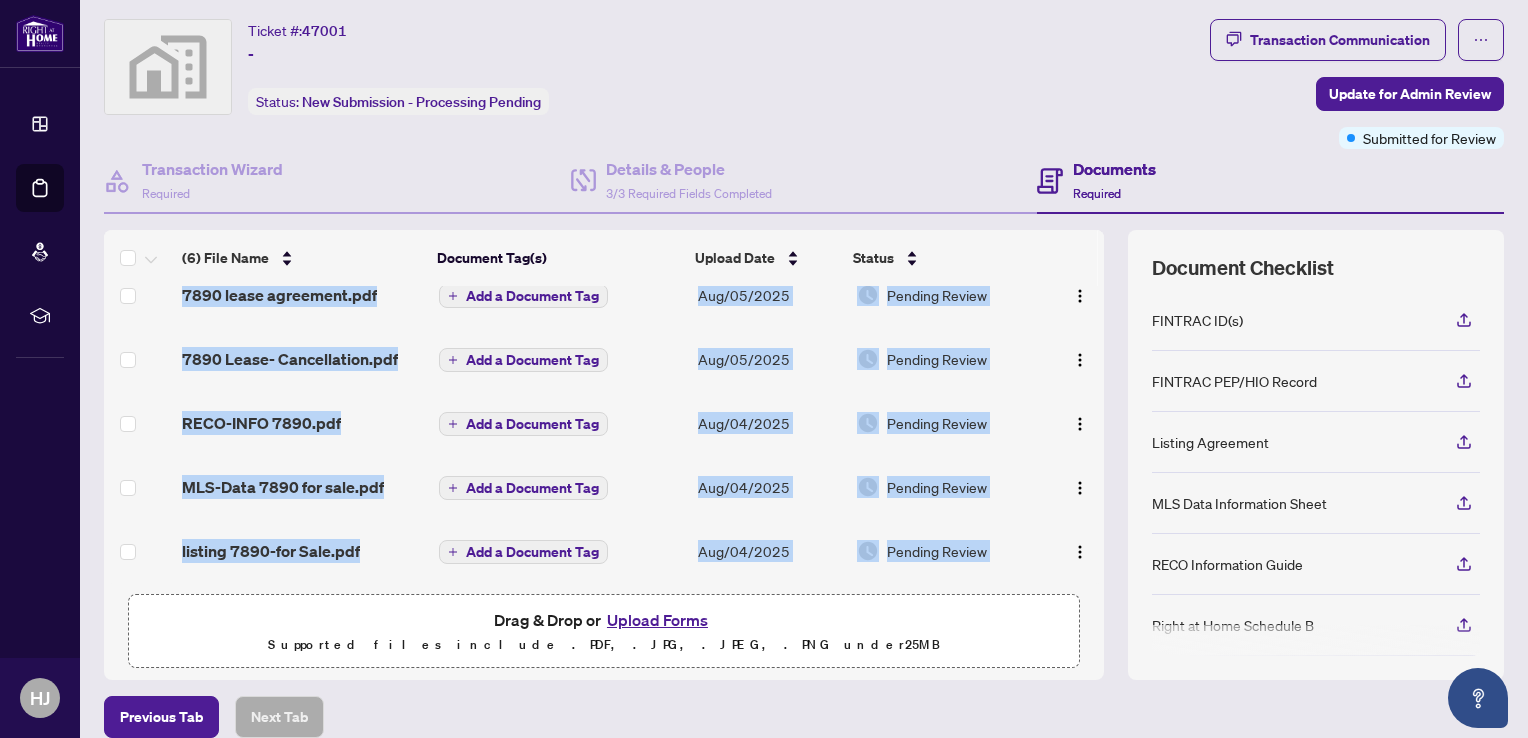 click on "(6) File Name Document Tag(s) Upload Date Status             7890-lesae MLS DATA.pdf Add a Document Tag Aug/05/2025 Pending Review 7890 lease agreement.pdf Add a Document Tag Aug/05/2025 Pending Review 7890 Lease- Cancellation.pdf Add a Document Tag Aug/05/2025 Pending Review RECO-INFO 7890.pdf Add a Document Tag Aug/04/2025 Pending Review MLS-Data 7890 for sale.pdf Add a Document Tag Aug/04/2025 Pending Review listing 7890-for Sale.pdf Add a Document Tag Aug/04/2025 Pending Review Drag & Drop or Upload Forms Supported files include   .PDF, .JPG, .JPEG, .PNG   under  25 MB Document Checklist FINTRAC ID(s) FINTRAC PEP/HIO Record Listing Agreement MLS Data Information Sheet RECO Information Guide Right at Home Schedule B Sellers Direction Sharing Substance 208 Entry/Access to Property Seller Acknowledgement 244 Seller’s Direction re: Property/Offers" at bounding box center [804, 455] 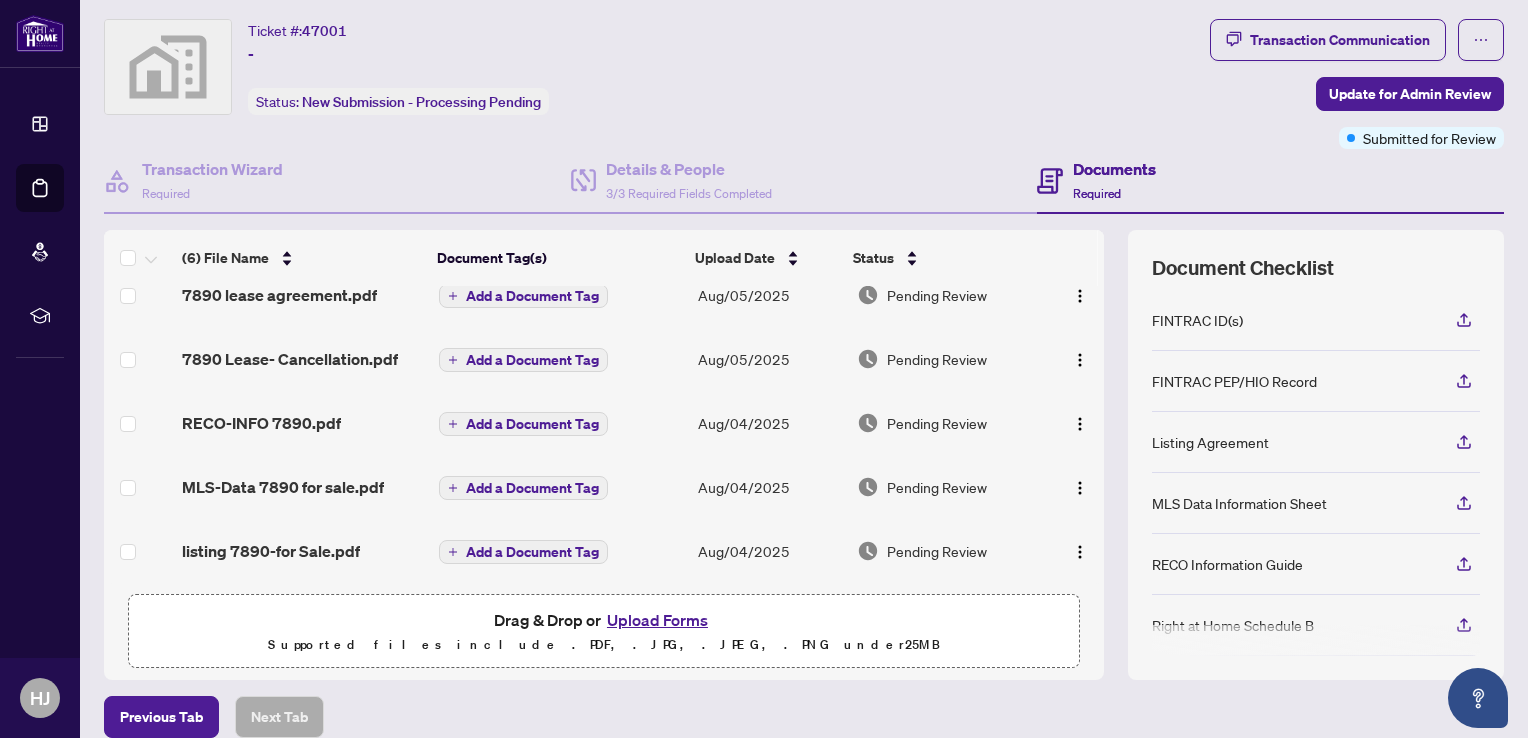 click on "(6) File Name Document Tag(s) Upload Date Status             7890-lesae MLS DATA.pdf Add a Document Tag Aug/05/2025 Pending Review 7890 lease agreement.pdf Add a Document Tag Aug/05/2025 Pending Review 7890 Lease- Cancellation.pdf Add a Document Tag Aug/05/2025 Pending Review RECO-INFO 7890.pdf Add a Document Tag Aug/04/2025 Pending Review MLS-Data 7890 for sale.pdf Add a Document Tag Aug/04/2025 Pending Review listing 7890-for Sale.pdf Add a Document Tag Aug/04/2025 Pending Review Drag & Drop or Upload Forms Supported files include   .PDF, .JPG, .JPEG, .PNG   under  25 MB Document Checklist FINTRAC ID(s) FINTRAC PEP/HIO Record Listing Agreement MLS Data Information Sheet RECO Information Guide Right at Home Schedule B Sellers Direction Sharing Substance 208 Entry/Access to Property Seller Acknowledgement 244 Seller’s Direction re: Property/Offers" at bounding box center [804, 455] 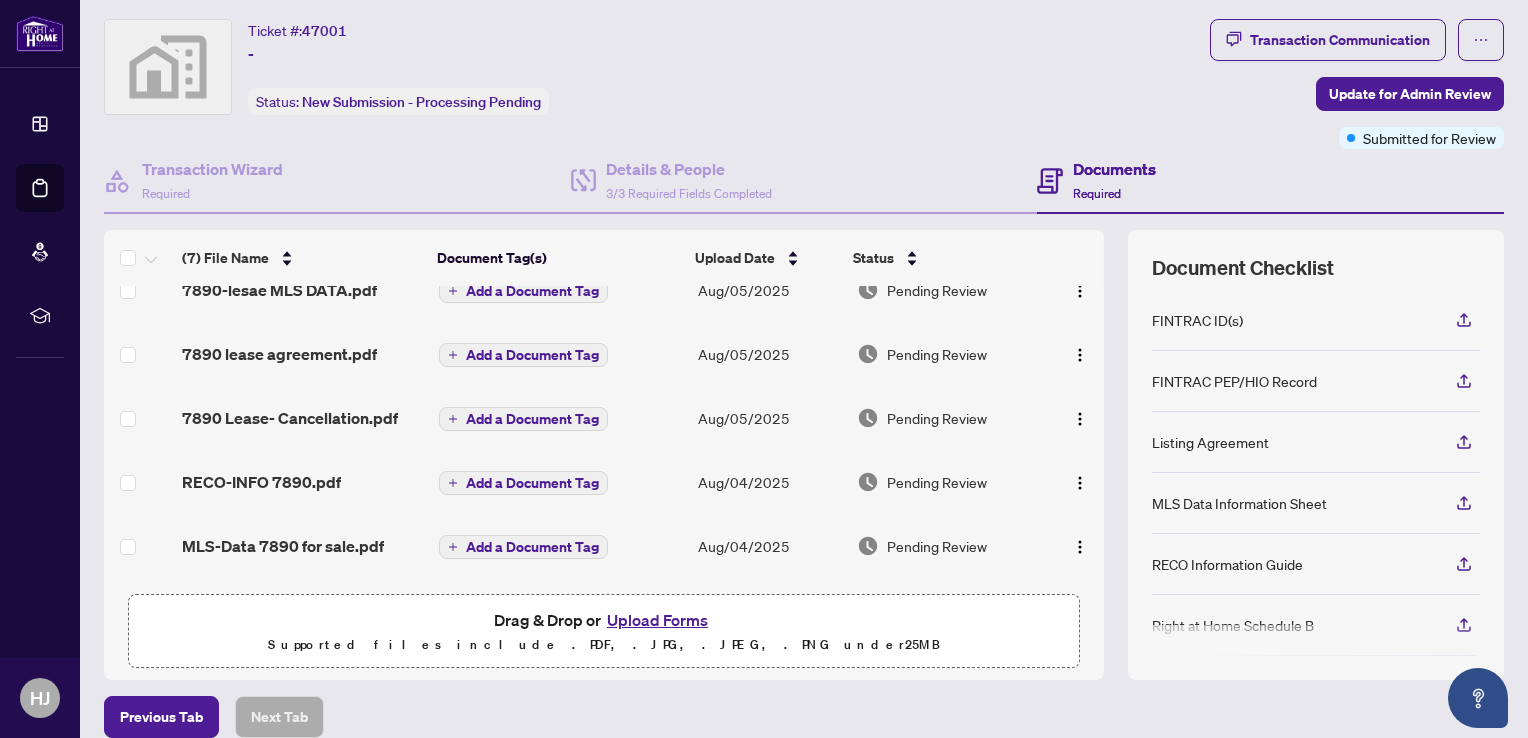 scroll, scrollTop: 156, scrollLeft: 0, axis: vertical 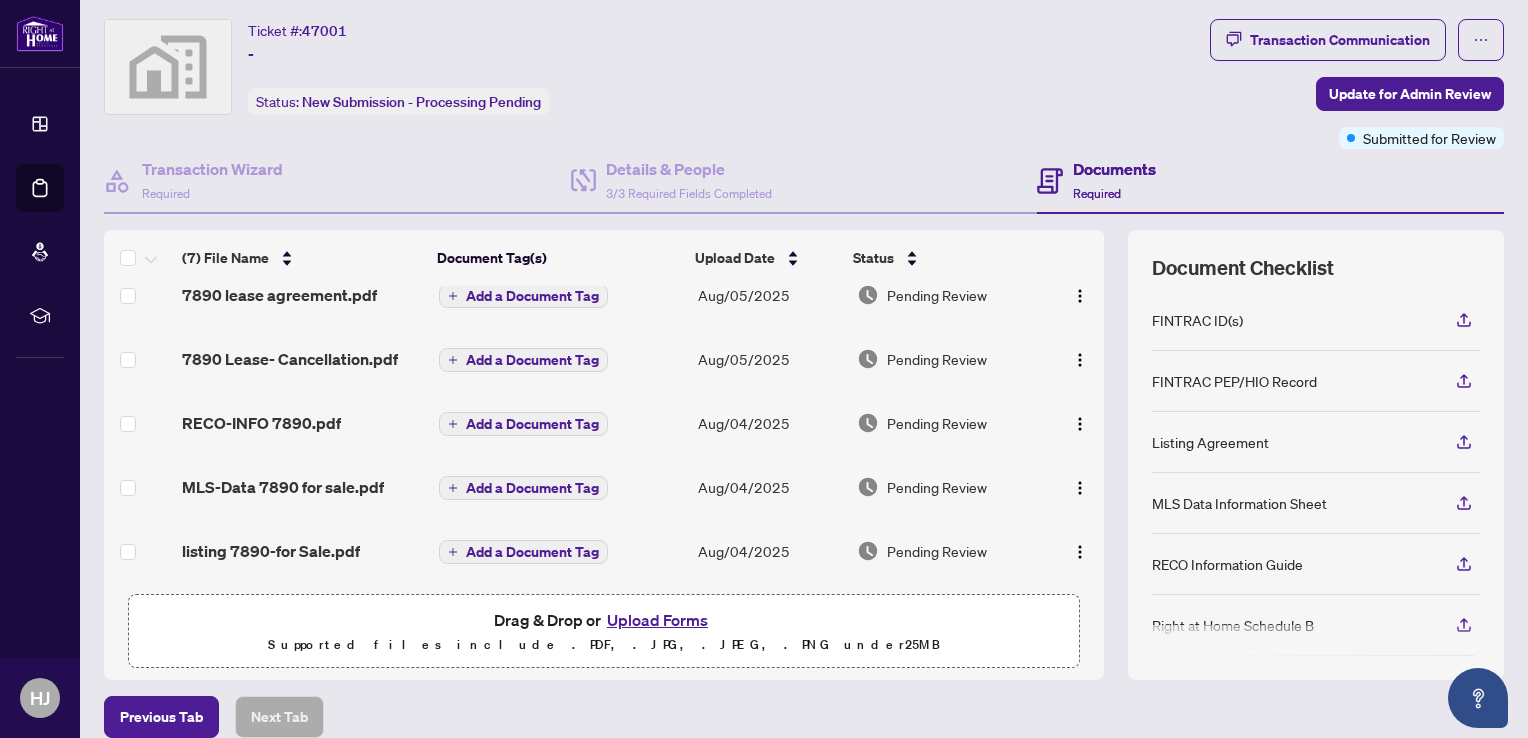 click on "(7) File Name Document Tag(s) Upload Date Status             7890 Lease- Cancellation.pdf Add a Document Tag Aug/05/2025 Pending Review 7890-lesae MLS DATA.pdf Add a Document Tag Aug/05/2025 Pending Review 7890 lease agreement.pdf Add a Document Tag Aug/05/2025 Pending Review 7890 Lease- Cancellation.pdf Add a Document Tag Aug/05/2025 Pending Review RECO-INFO 7890.pdf Add a Document Tag Aug/04/2025 Pending Review MLS-Data 7890 for sale.pdf Add a Document Tag Aug/04/2025 Pending Review listing 7890-for Sale.pdf Add a Document Tag Aug/04/2025 Pending Review Drag & Drop or Upload Forms Supported files include   .PDF, .JPG, .JPEG, .PNG   under  25 MB Document Checklist FINTRAC ID(s) FINTRAC PEP/HIO Record Listing Agreement MLS Data Information Sheet RECO Information Guide Right at Home Schedule B Sellers Direction Sharing Substance 208 Entry/Access to Property Seller Acknowledgement 244 Seller’s Direction re: Property/Offers" at bounding box center (804, 455) 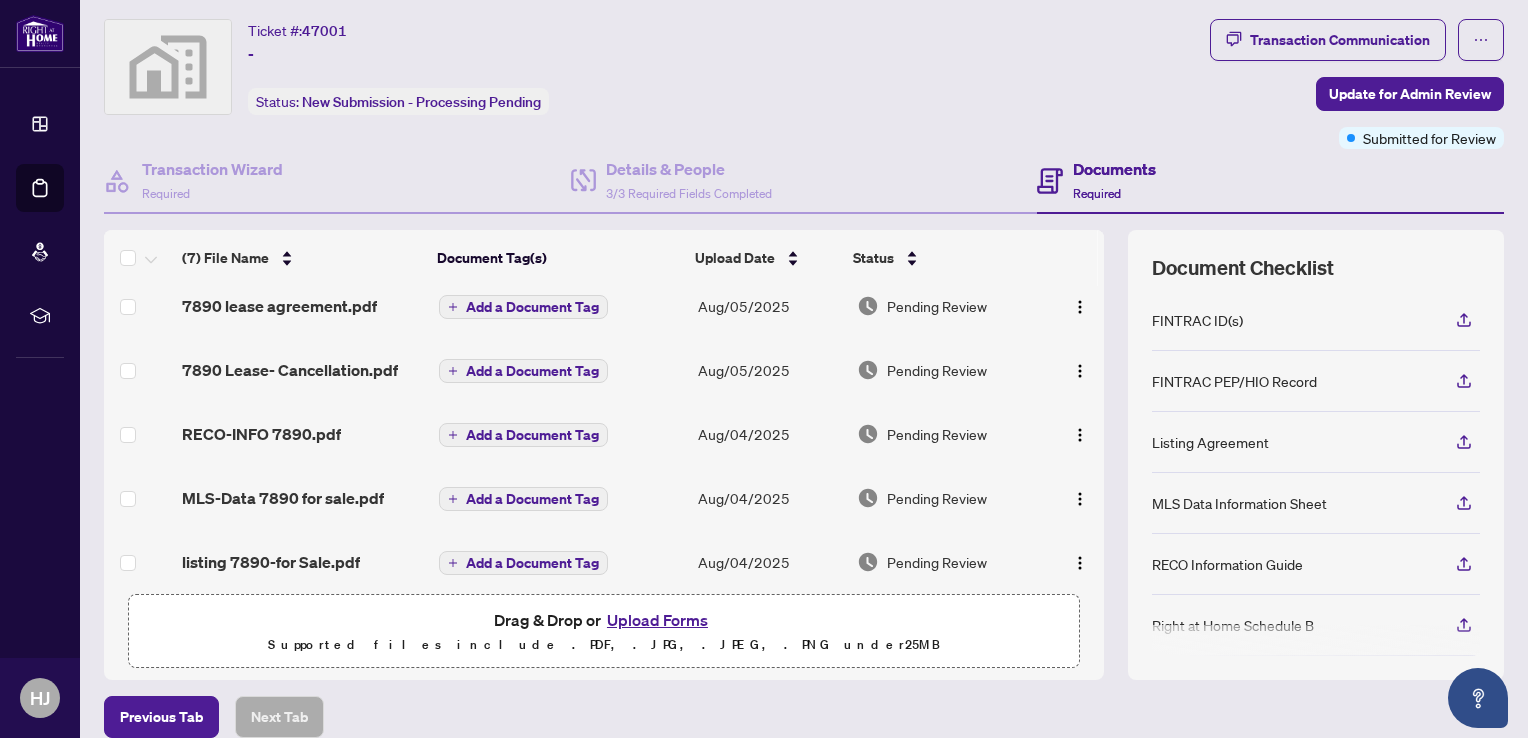 scroll, scrollTop: 156, scrollLeft: 0, axis: vertical 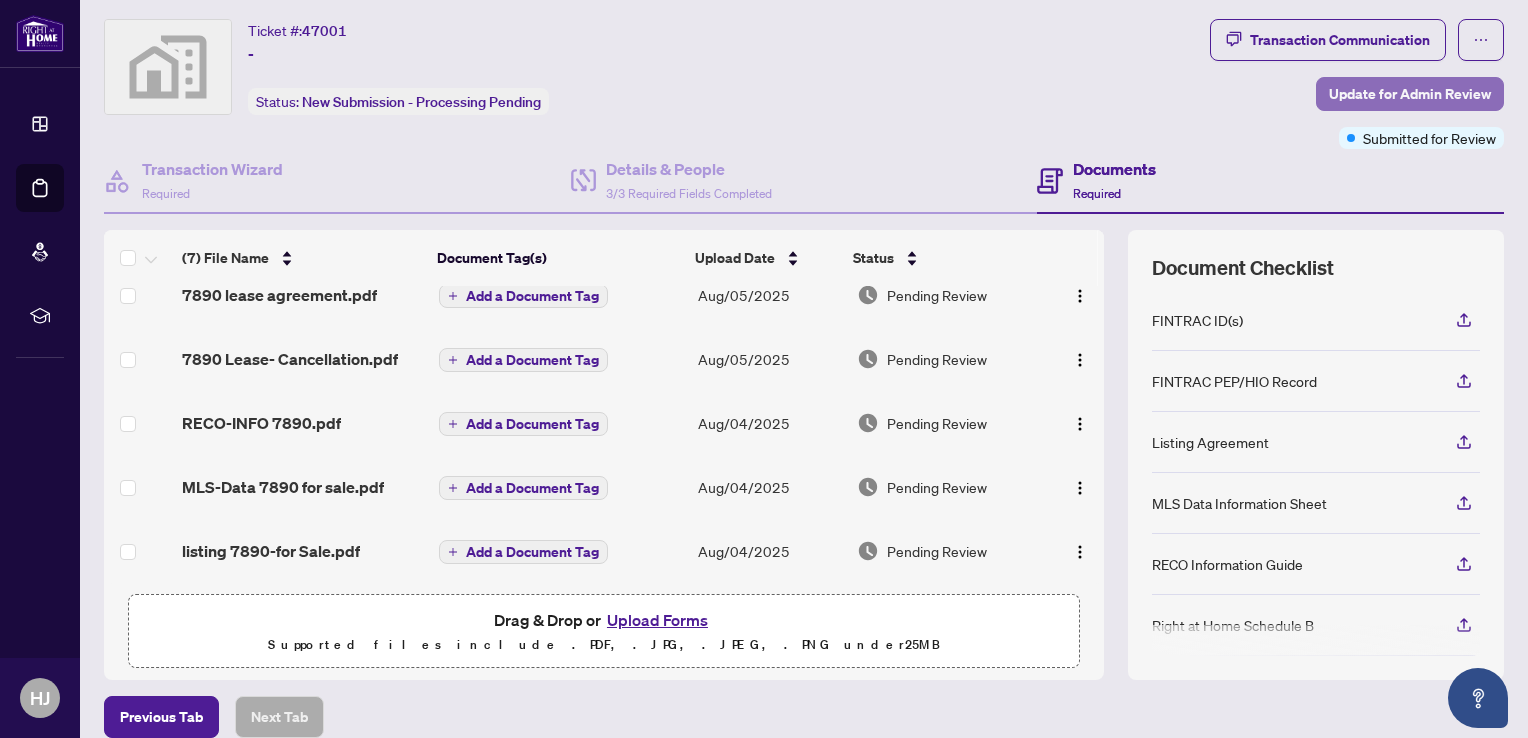 click on "Update for Admin Review" at bounding box center [1410, 94] 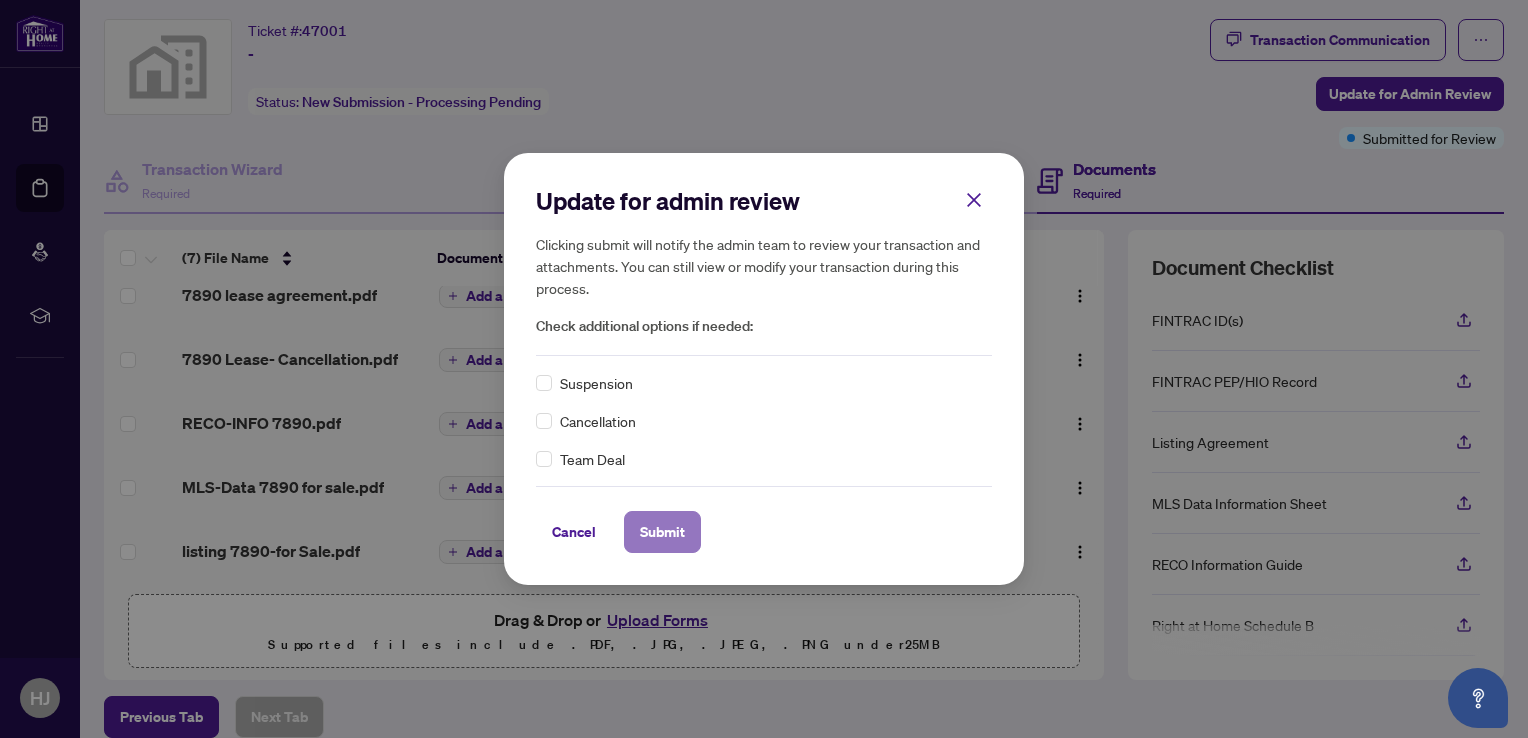 click on "Submit" at bounding box center [662, 532] 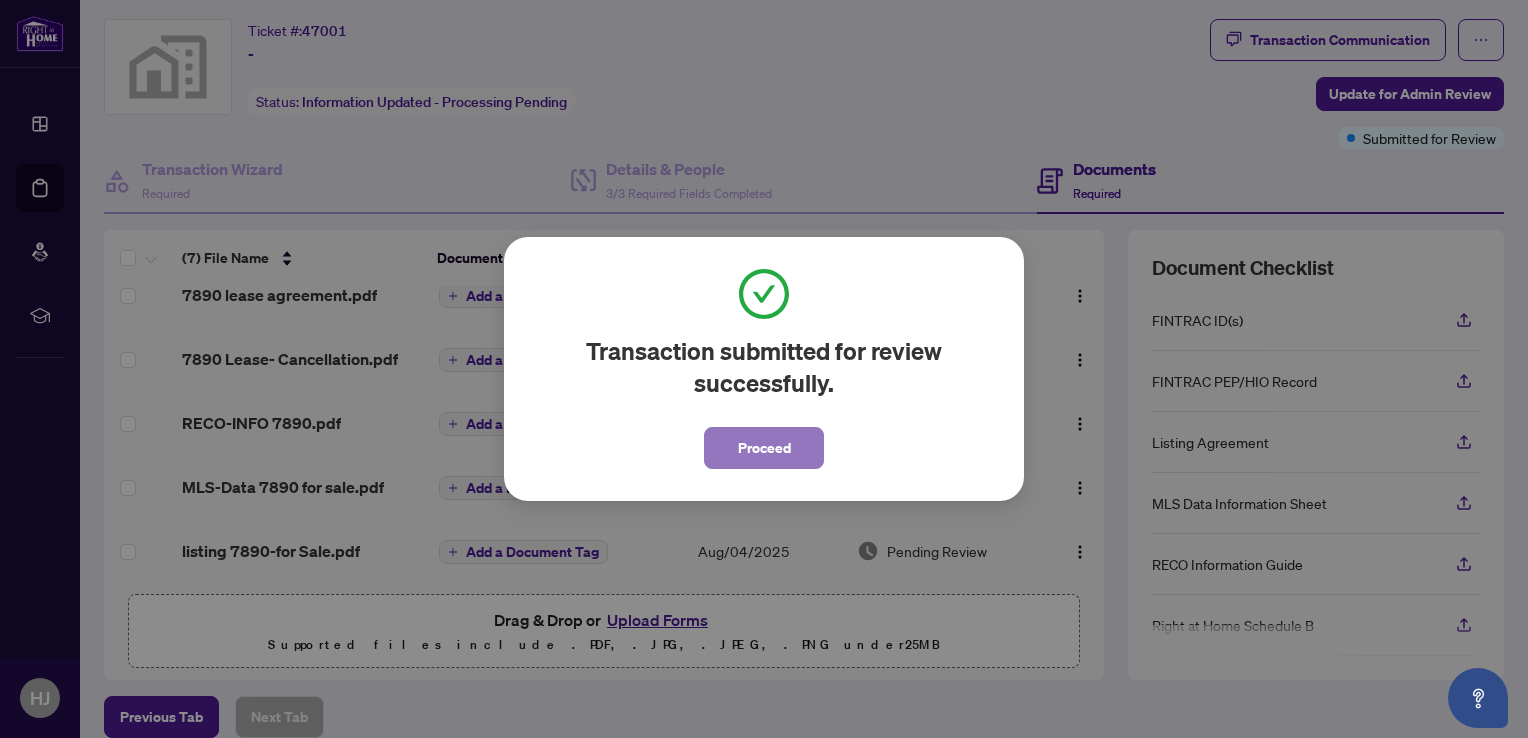 click on "Proceed" at bounding box center (764, 448) 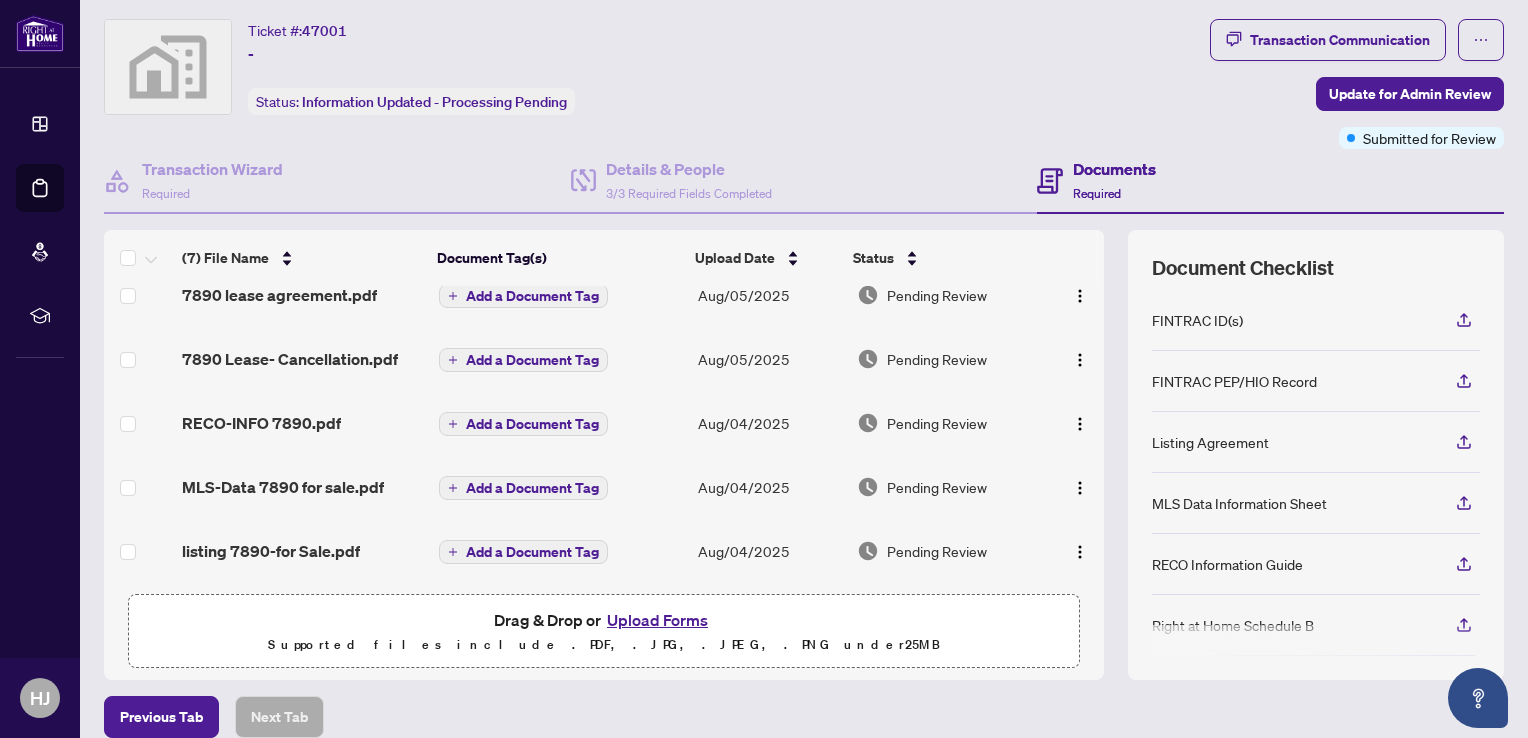 click at bounding box center [139, 551] 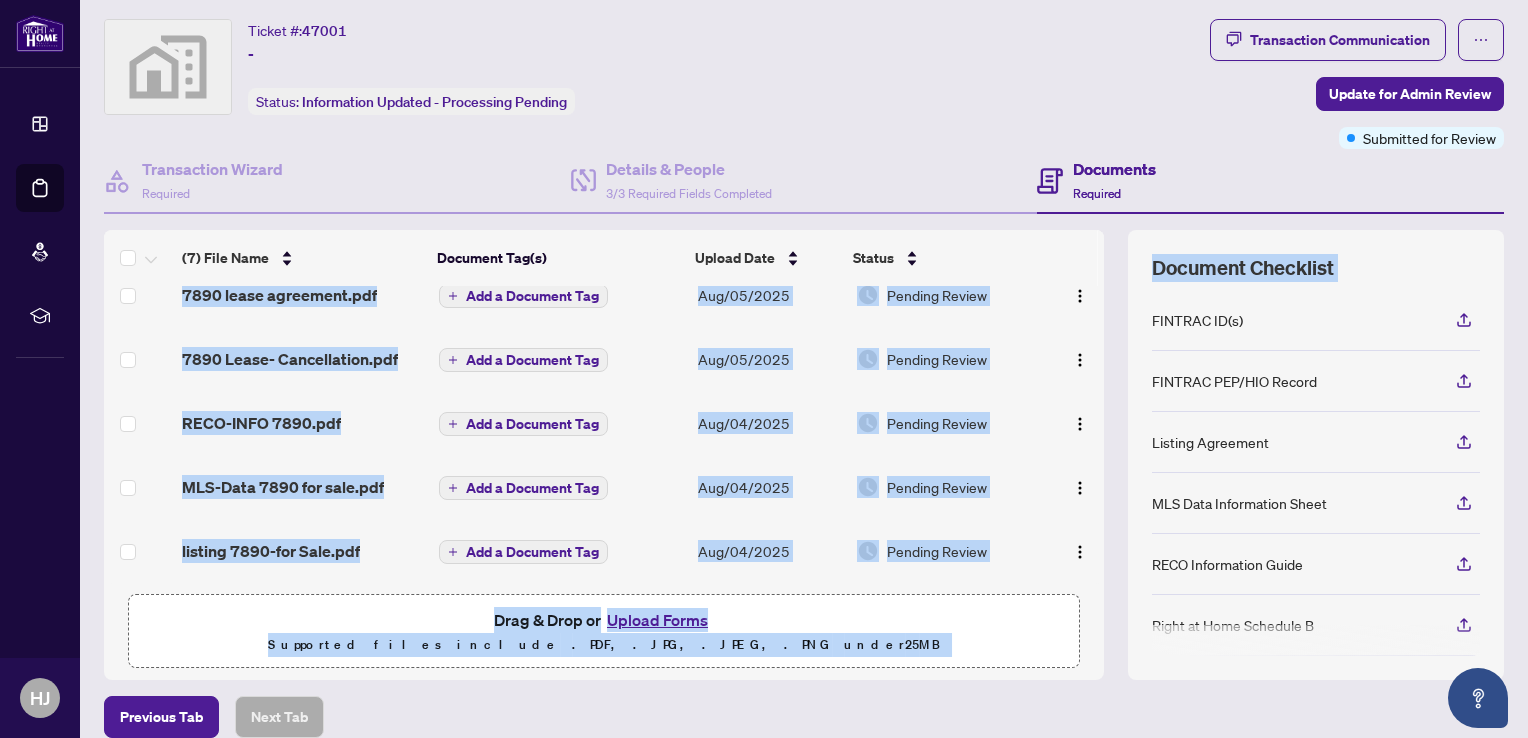 drag, startPoint x: 1089, startPoint y: 523, endPoint x: 1115, endPoint y: 340, distance: 184.83777 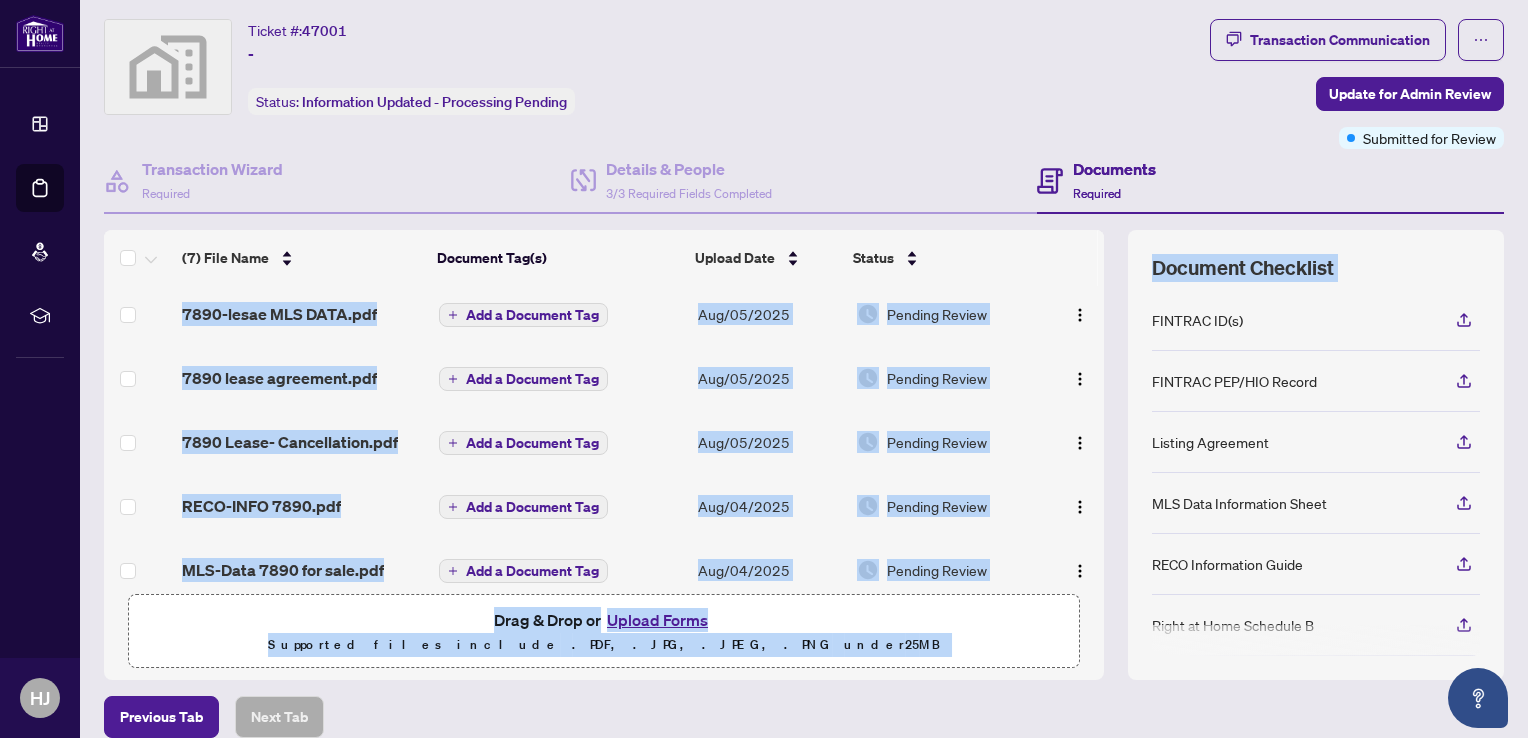 scroll, scrollTop: 0, scrollLeft: 0, axis: both 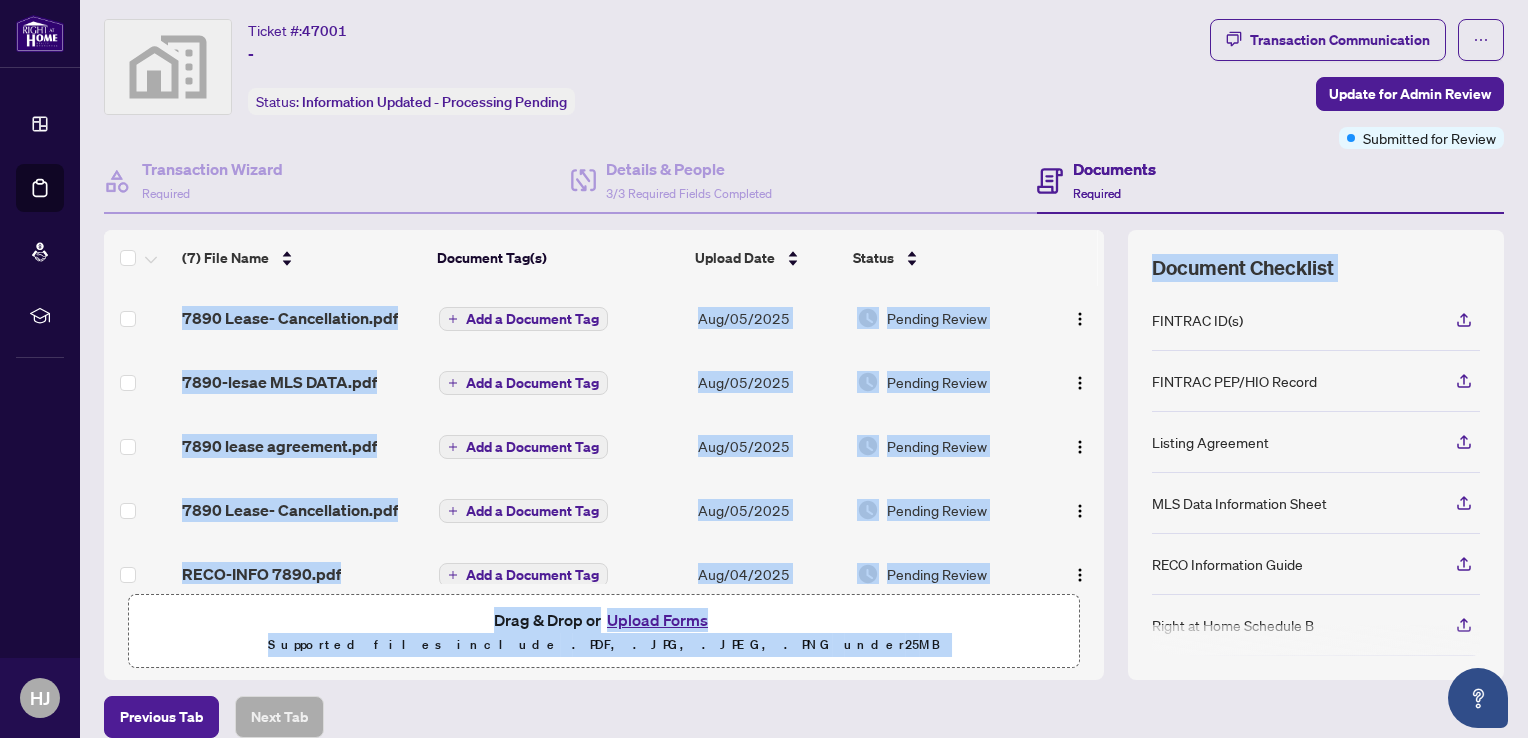 click on "(7) File Name Document Tag(s) Upload Date Status             7890 Lease- Cancellation.pdf Add a Document Tag Aug/05/2025 Pending Review 7890-lesae MLS DATA.pdf Add a Document Tag Aug/05/2025 Pending Review 7890 lease agreement.pdf Add a Document Tag Aug/05/2025 Pending Review 7890 Lease- Cancellation.pdf Add a Document Tag Aug/05/2025 Pending Review RECO-INFO 7890.pdf Add a Document Tag Aug/04/2025 Pending Review MLS-Data 7890 for sale.pdf Add a Document Tag Aug/04/2025 Pending Review listing 7890-for Sale.pdf Add a Document Tag Aug/04/2025 Pending Review Drag & Drop or Upload Forms Supported files include   .PDF, .JPG, .JPEG, .PNG   under  25 MB Document Checklist FINTRAC ID(s) FINTRAC PEP/HIO Record Listing Agreement MLS Data Information Sheet RECO Information Guide Right at Home Schedule B Sellers Direction Sharing Substance 208 Entry/Access to Property Seller Acknowledgement 244 Seller’s Direction re: Property/Offers" at bounding box center [804, 455] 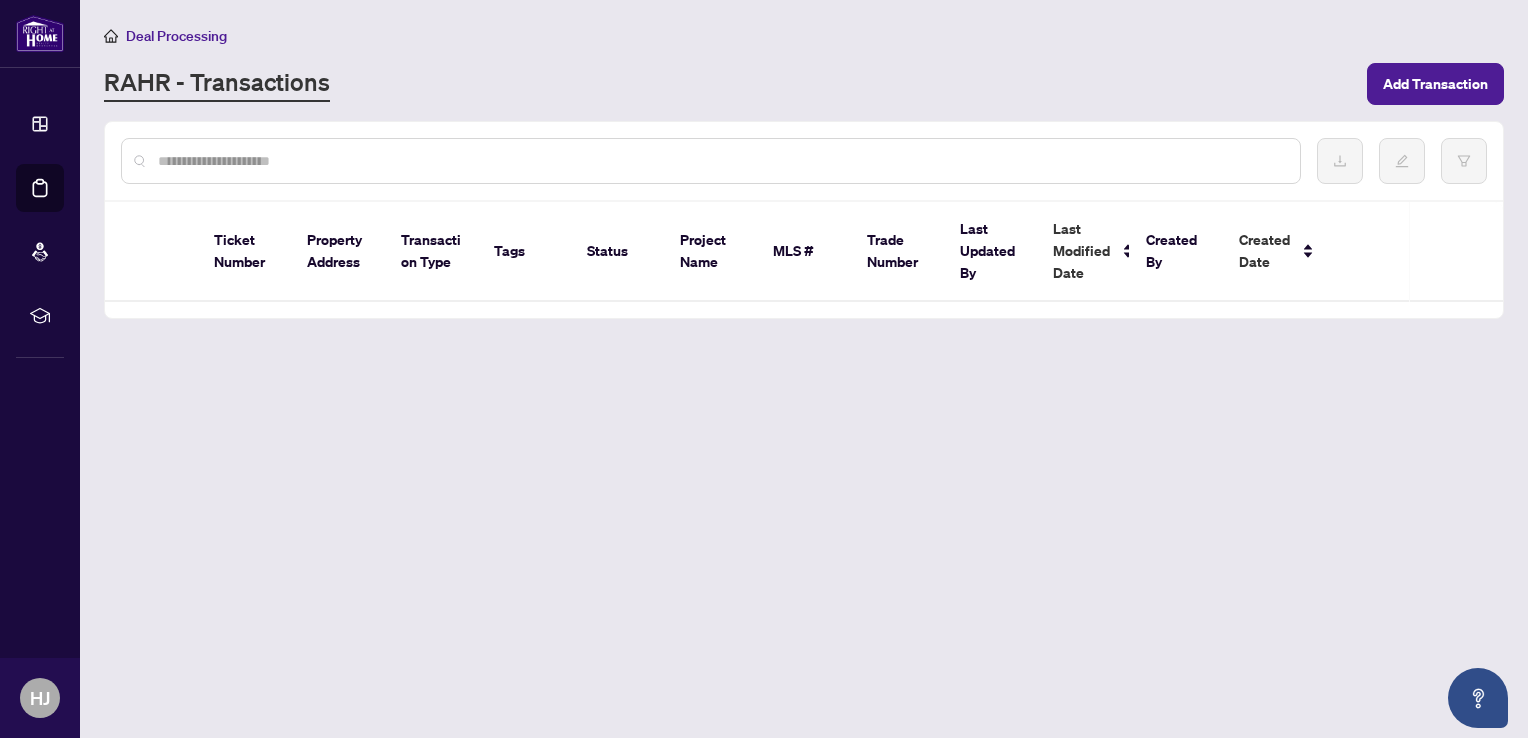 scroll, scrollTop: 0, scrollLeft: 0, axis: both 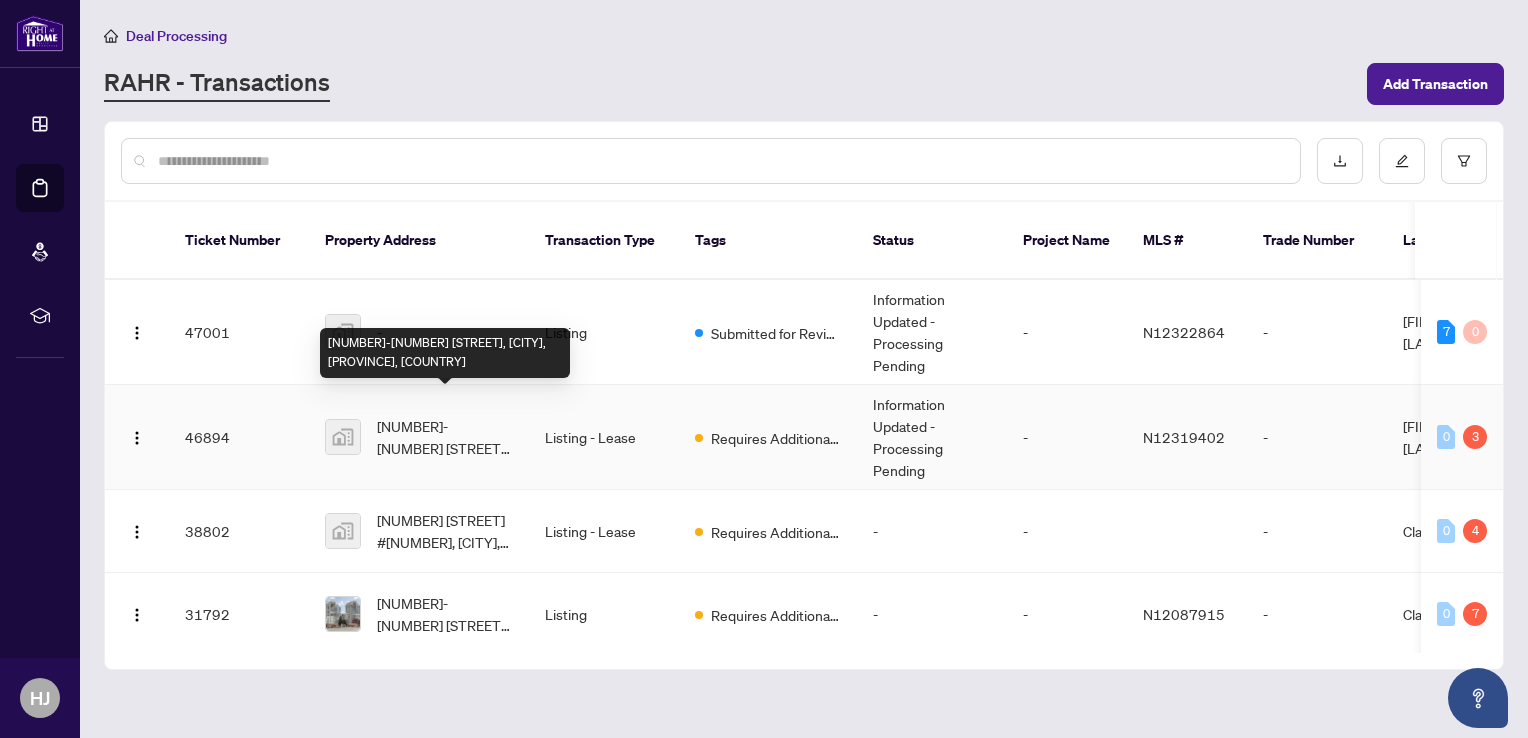click on "[NUMBER]-[NUMBER] Bathurst St, [CITY], [STATE], Canada" at bounding box center (445, 437) 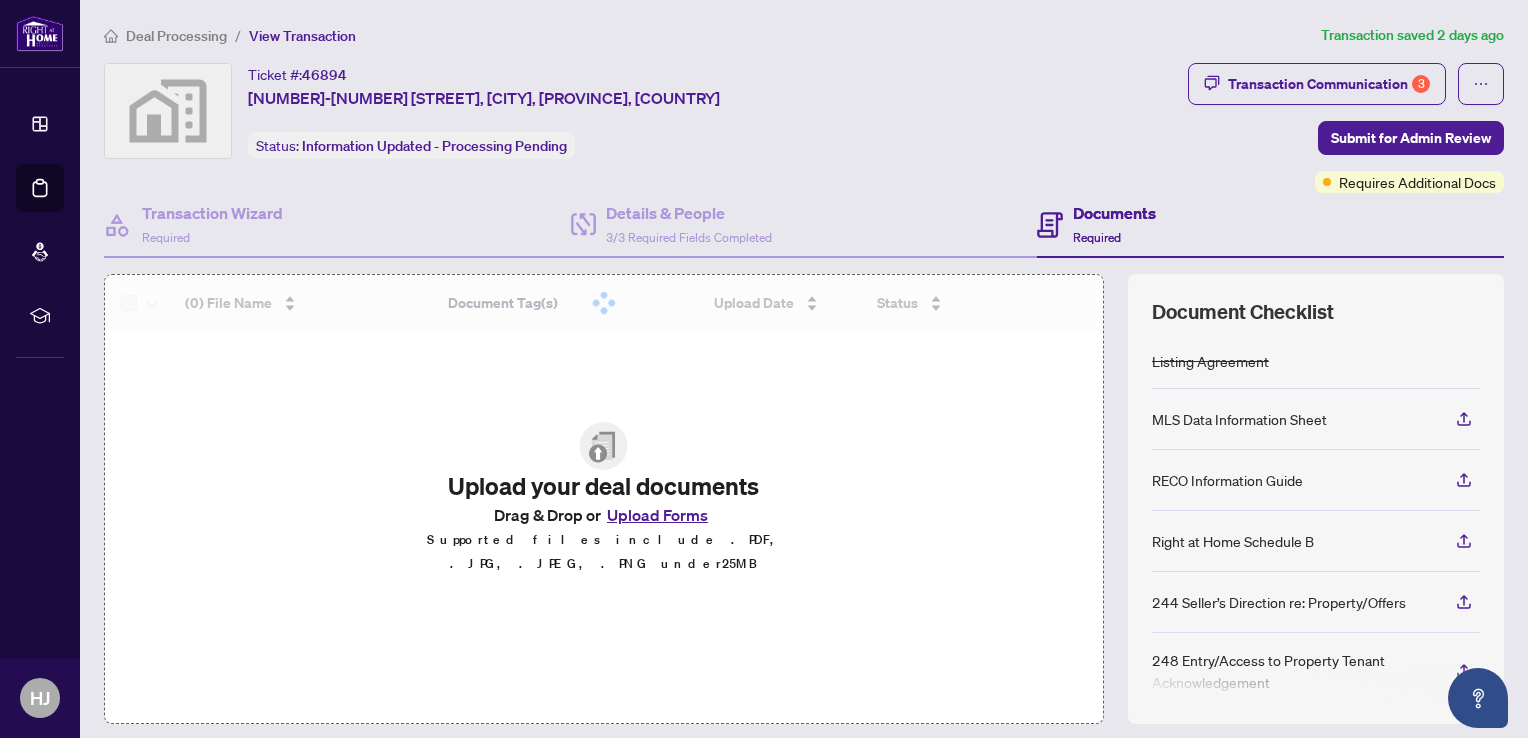click on "(0) File Name Document Tag(s) Upload Date Status             Simple Empty No data Upload your deal documents Drag & Drop or Upload Forms Supported files include   .PDF, .JPG, .JPEG, .PNG   under  25 MB" at bounding box center [604, 499] 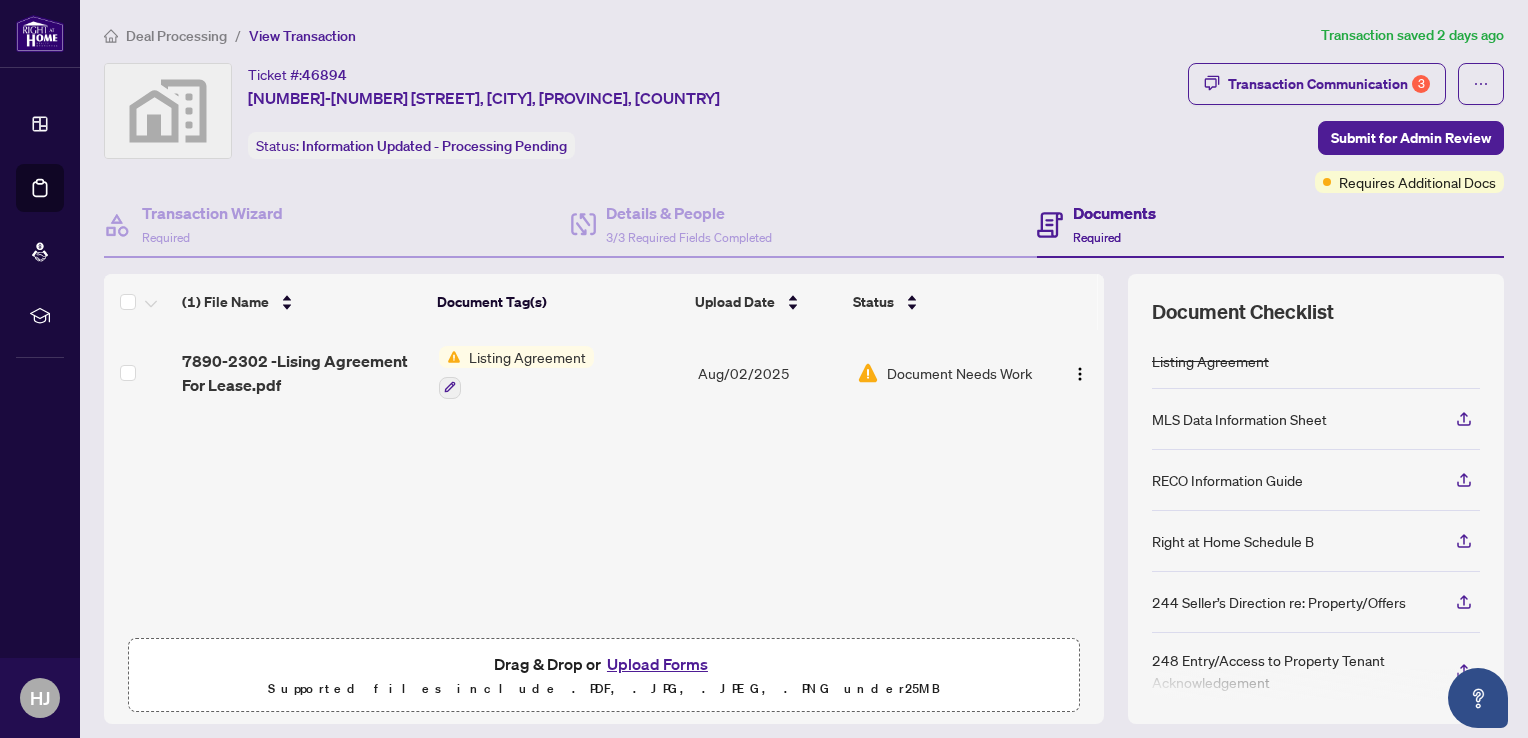 click on "Upload Forms" at bounding box center [657, 664] 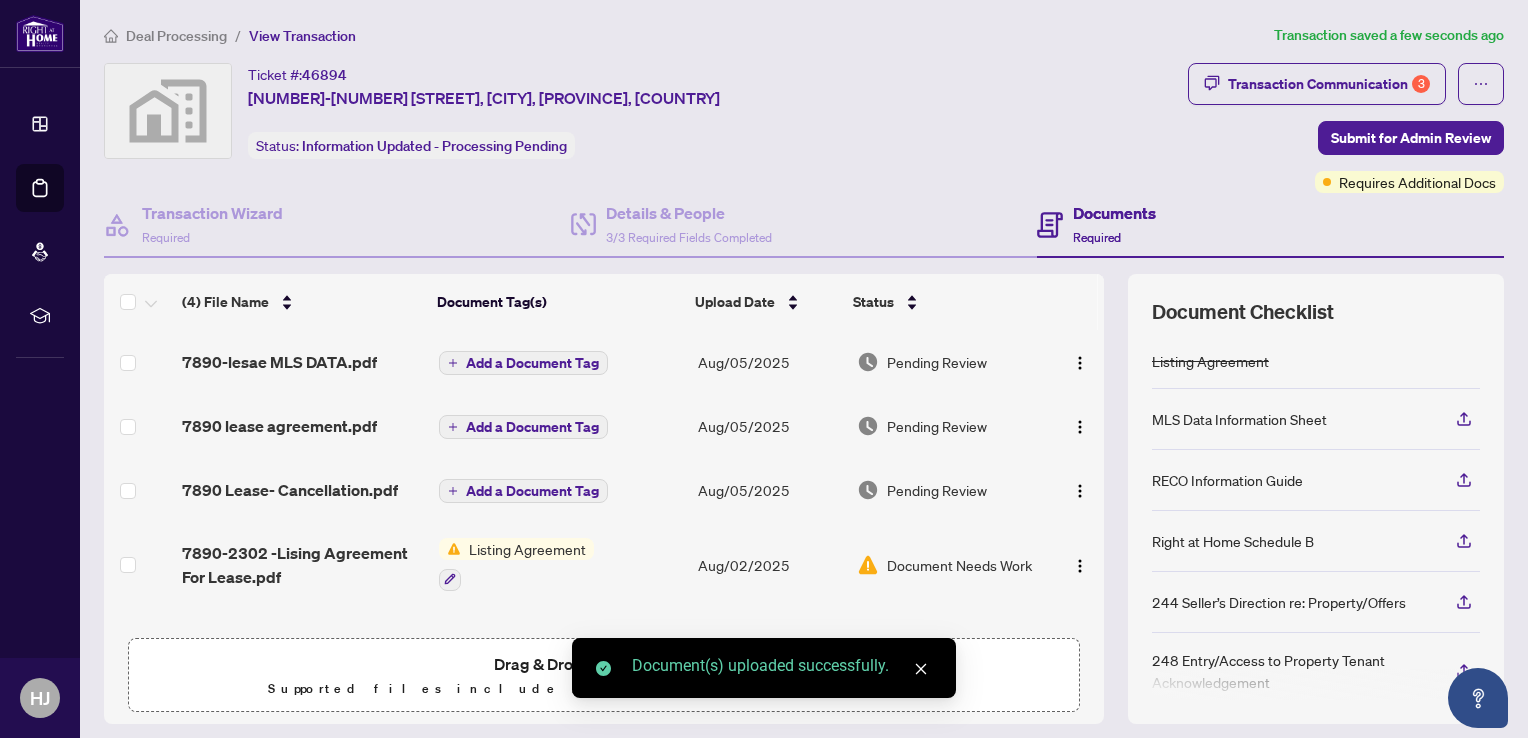 click on "Pending Review" at bounding box center [948, 490] 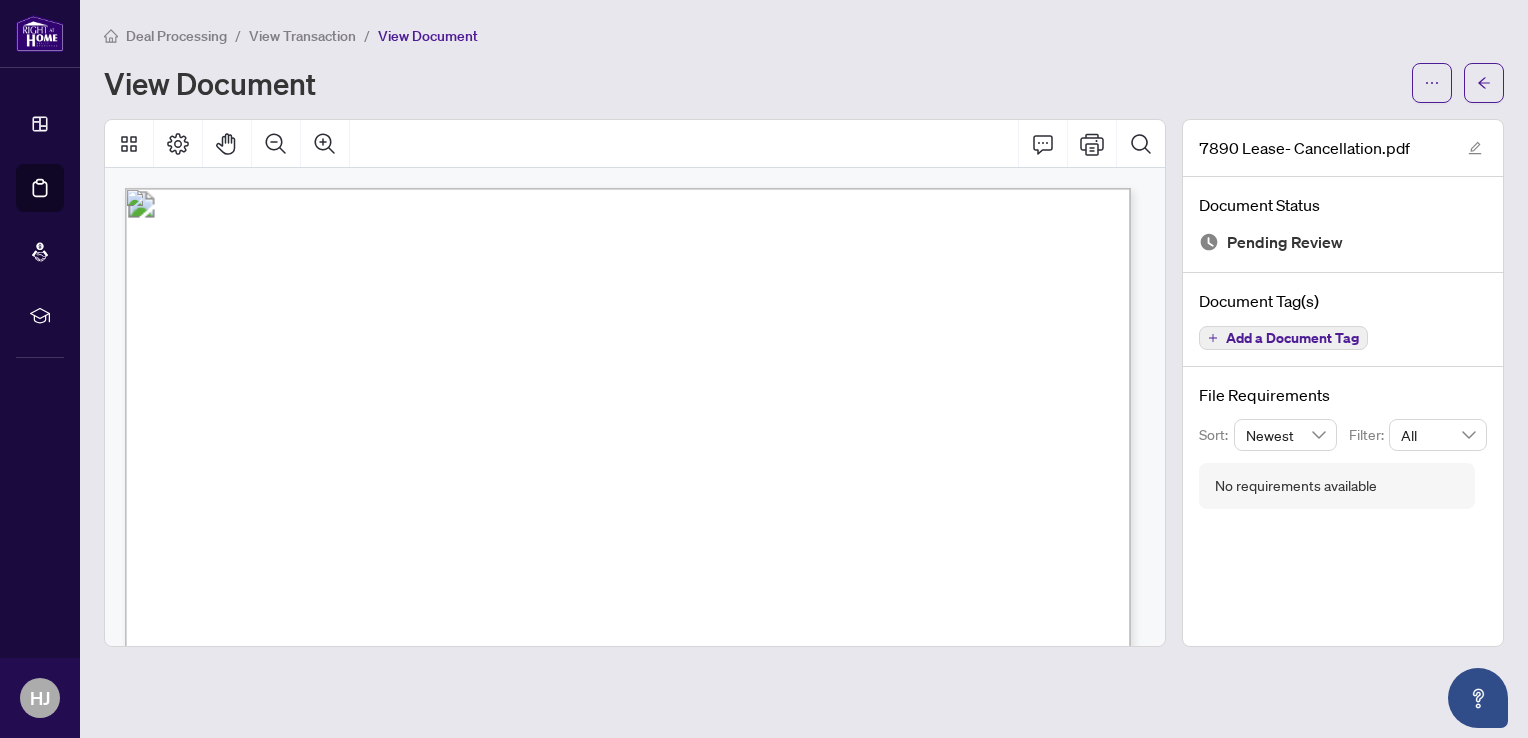 click at bounding box center [638, 849] 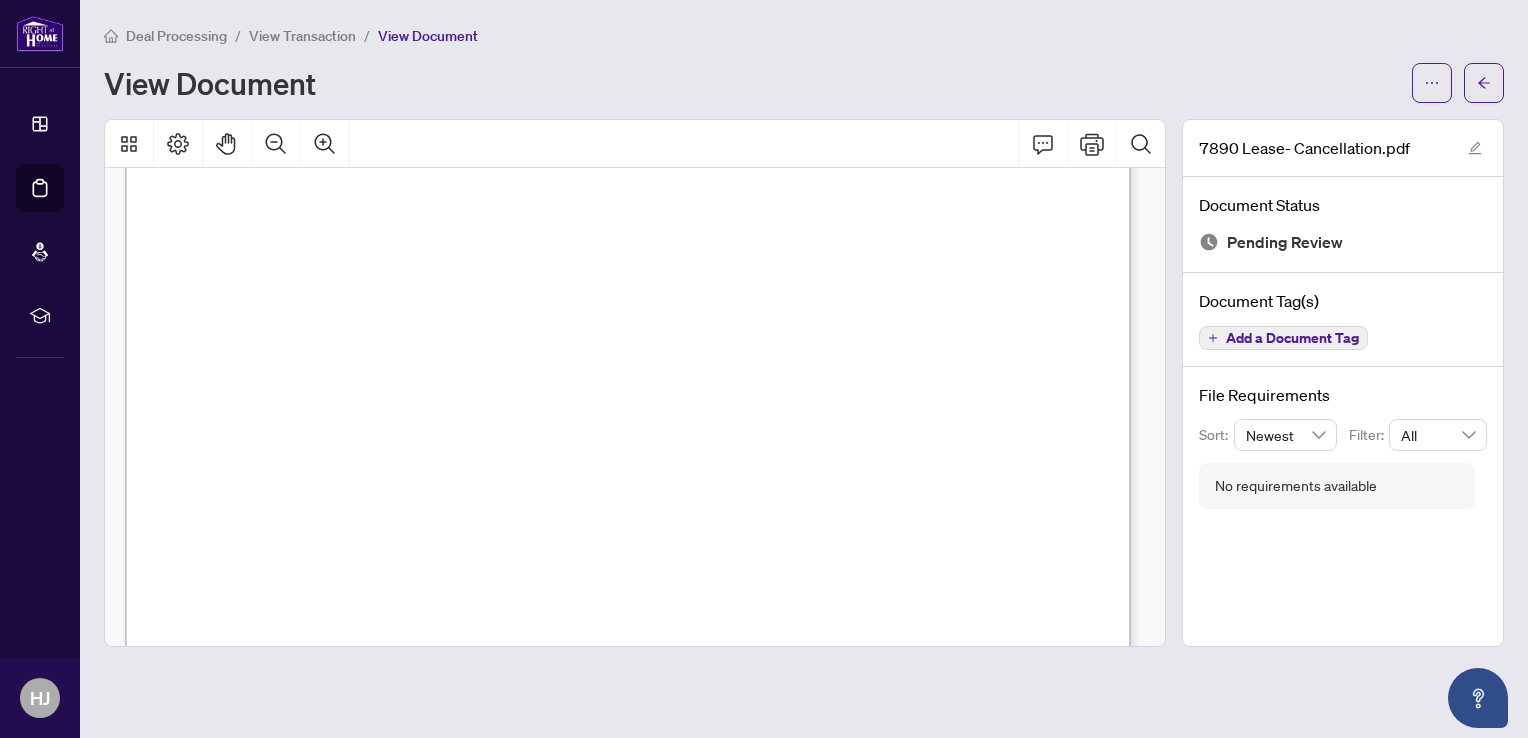 scroll, scrollTop: 862, scrollLeft: 0, axis: vertical 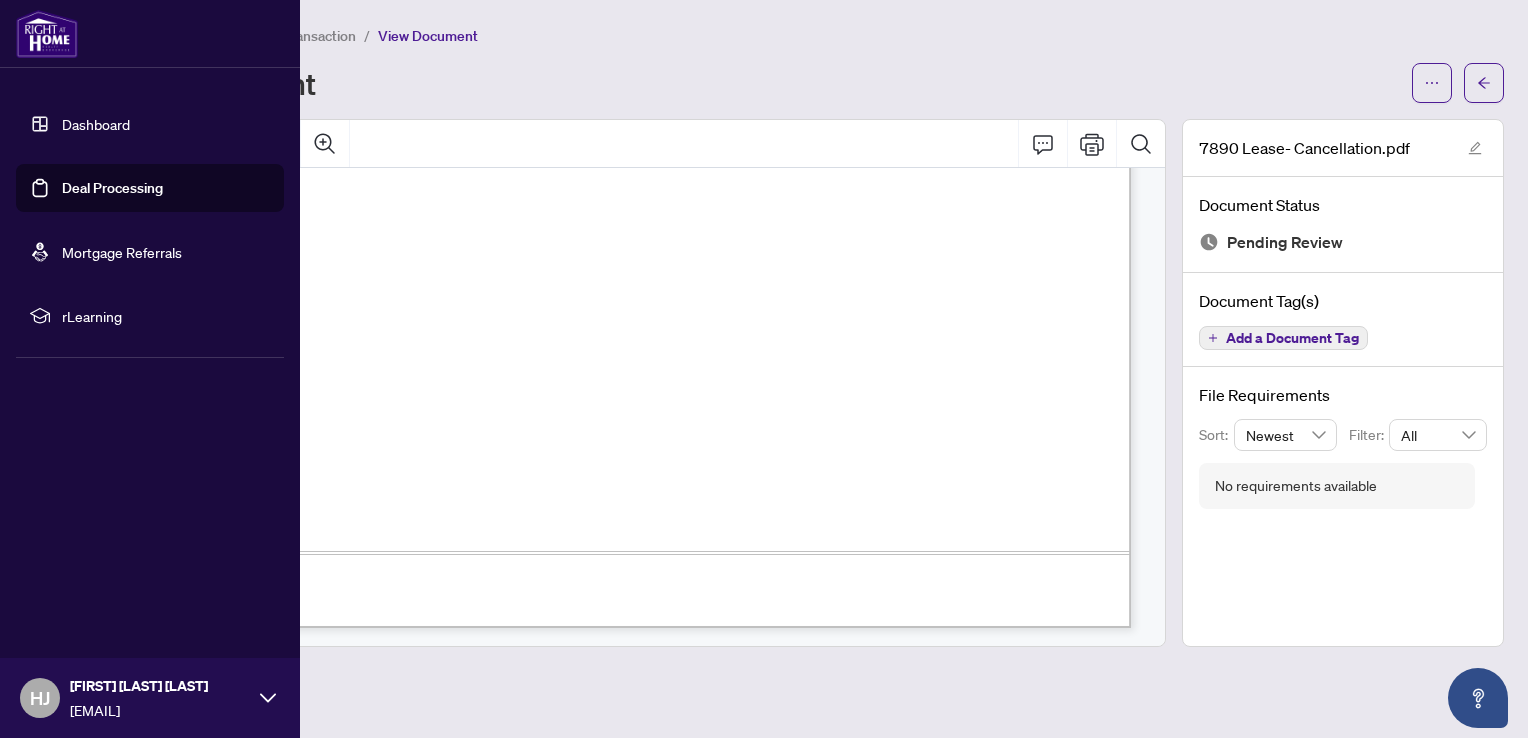 click on "Dashboard" at bounding box center [96, 124] 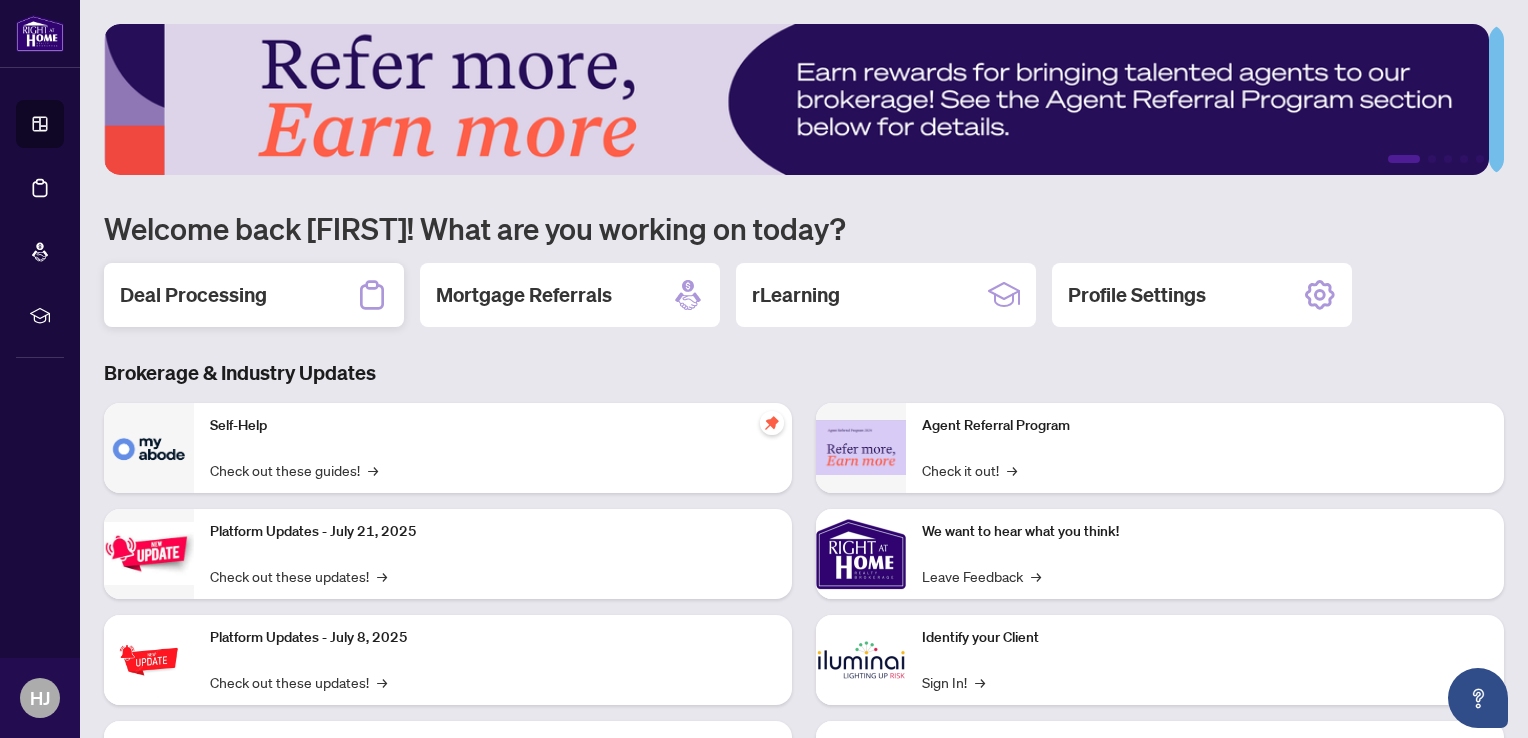 click on "Deal Processing" at bounding box center [193, 295] 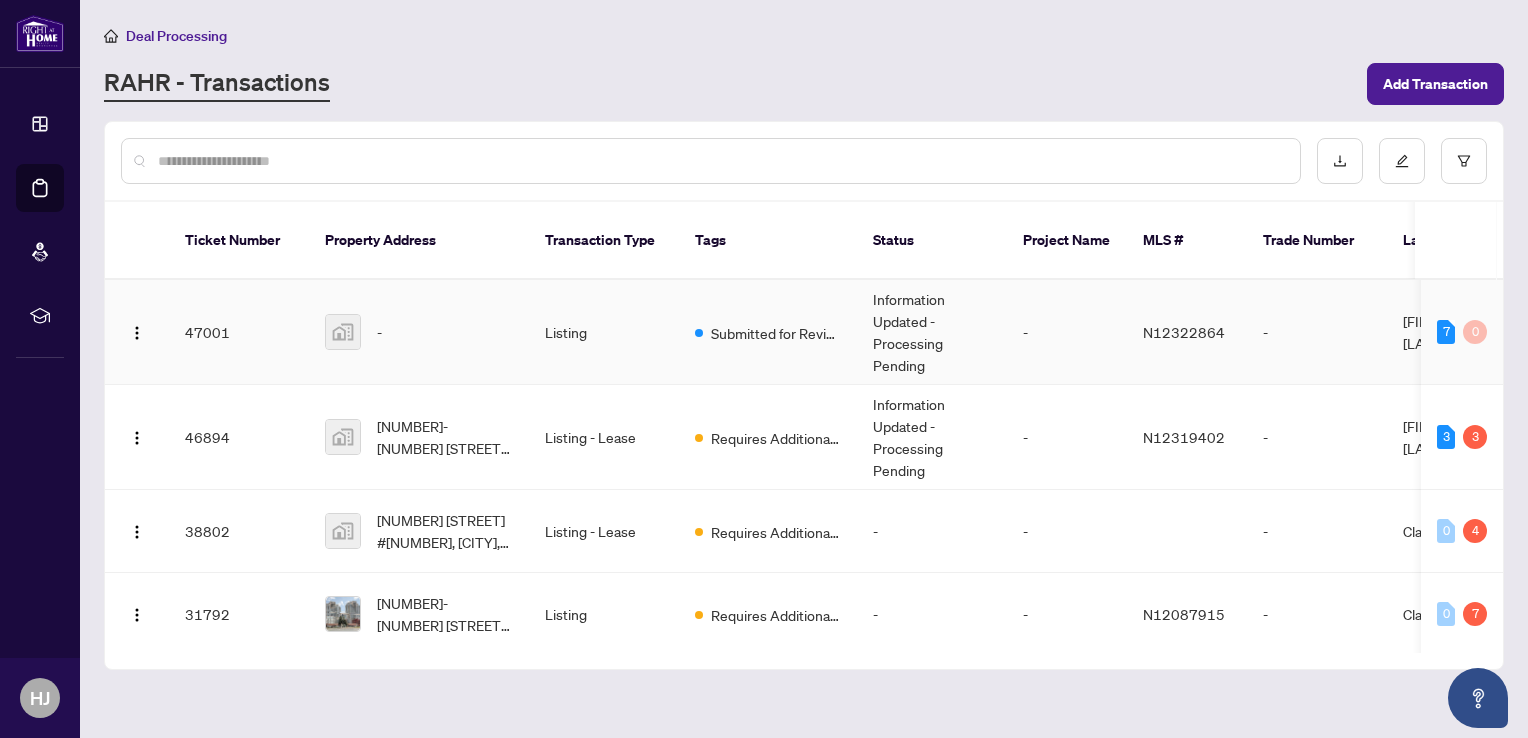 click on "-" at bounding box center (419, 332) 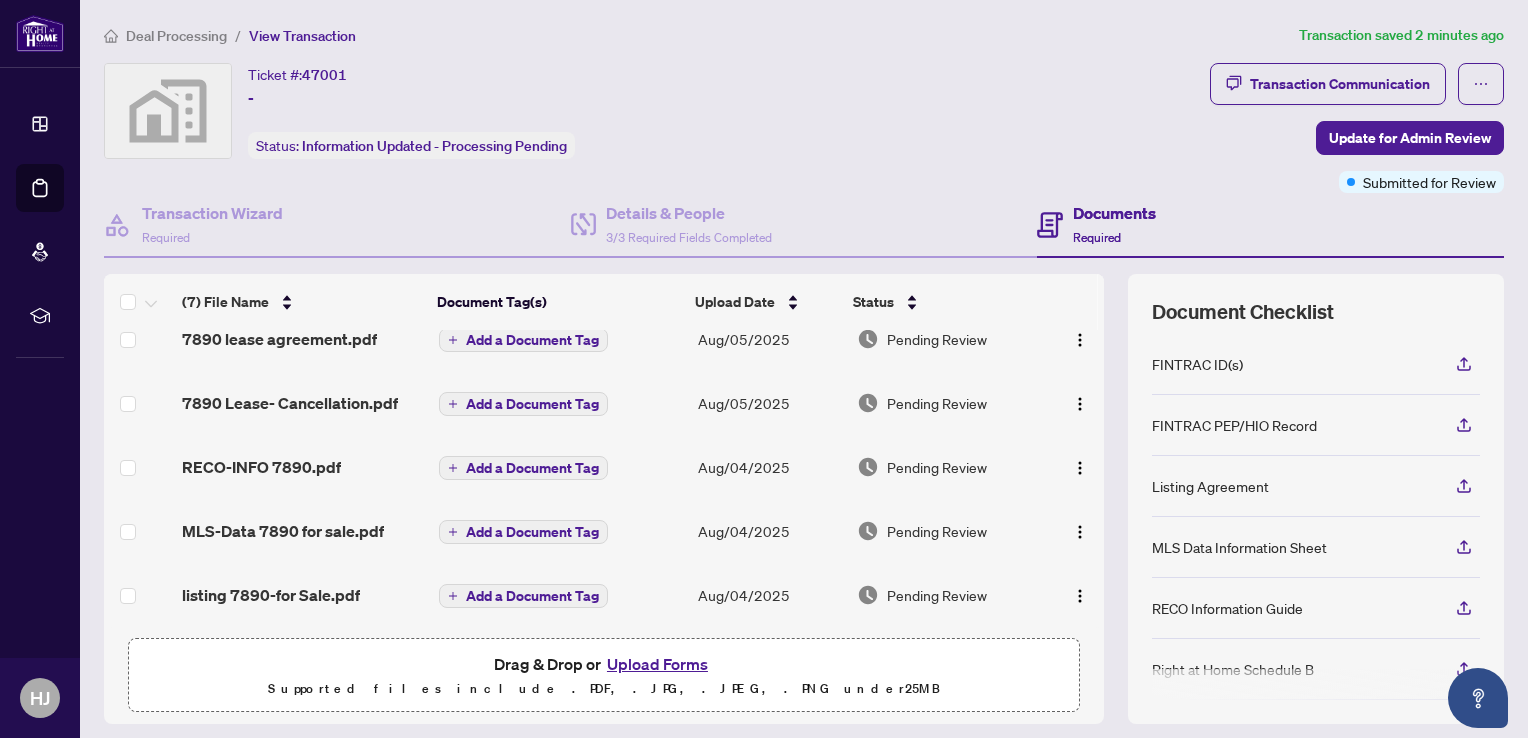 scroll, scrollTop: 0, scrollLeft: 0, axis: both 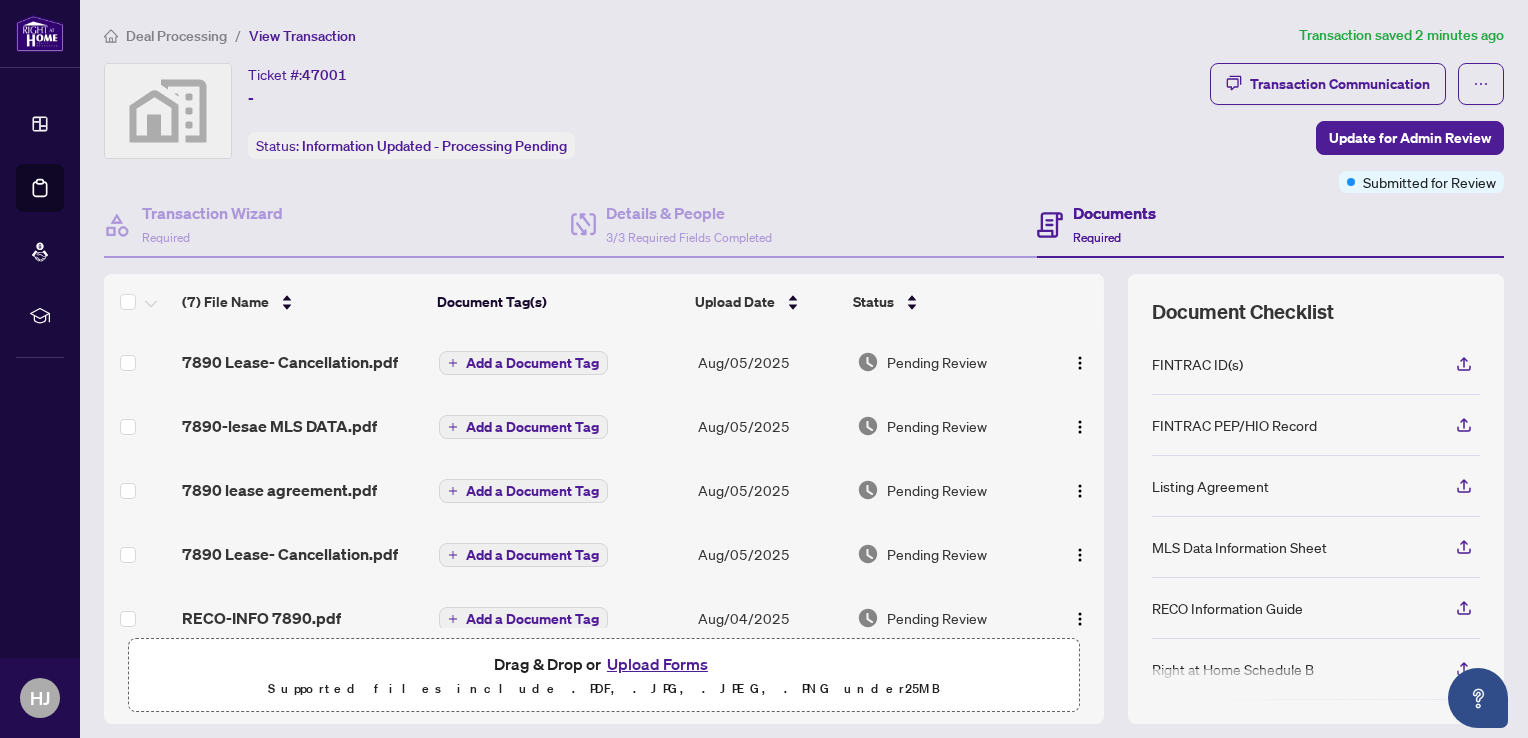 click on "Add a Document Tag" at bounding box center (560, 362) 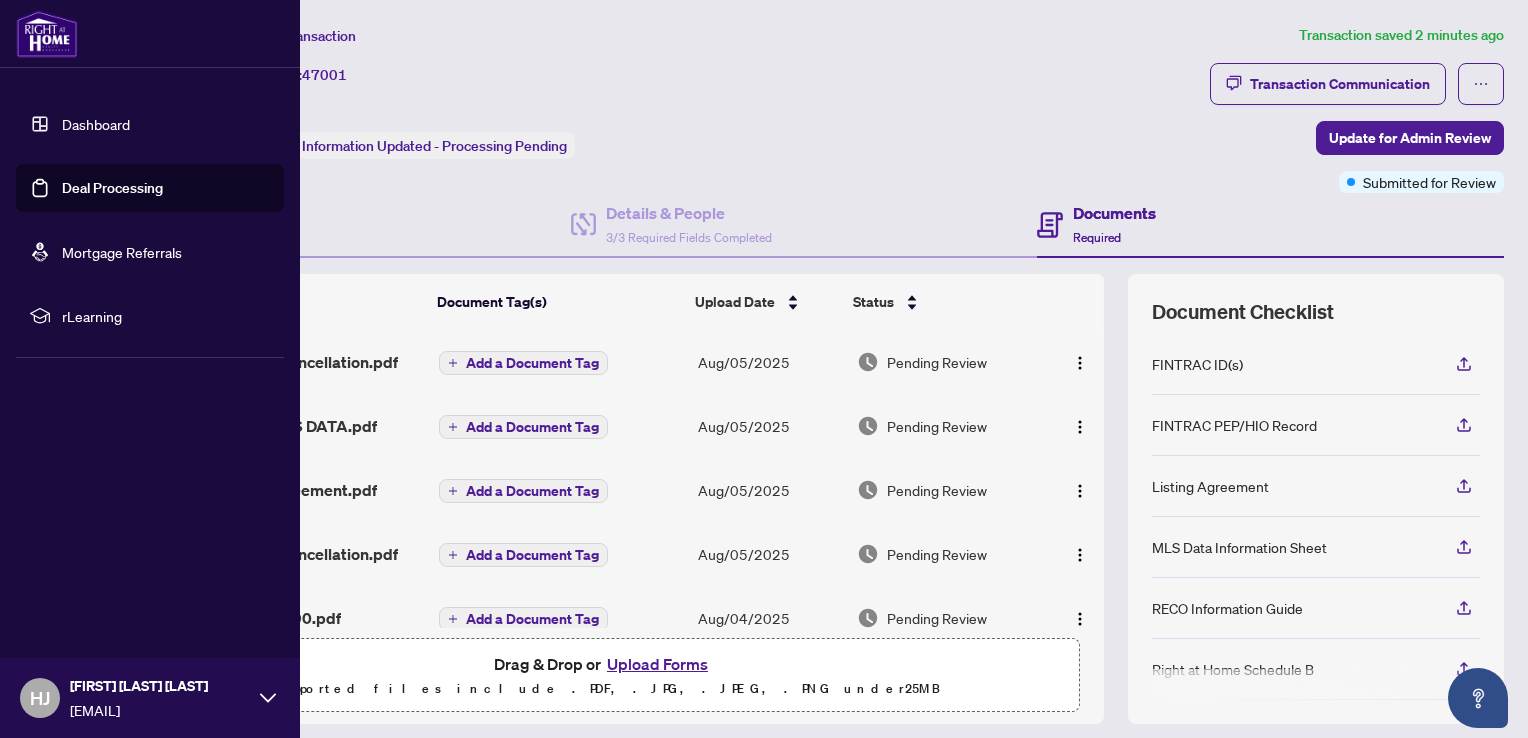 click on "Dashboard" at bounding box center (96, 124) 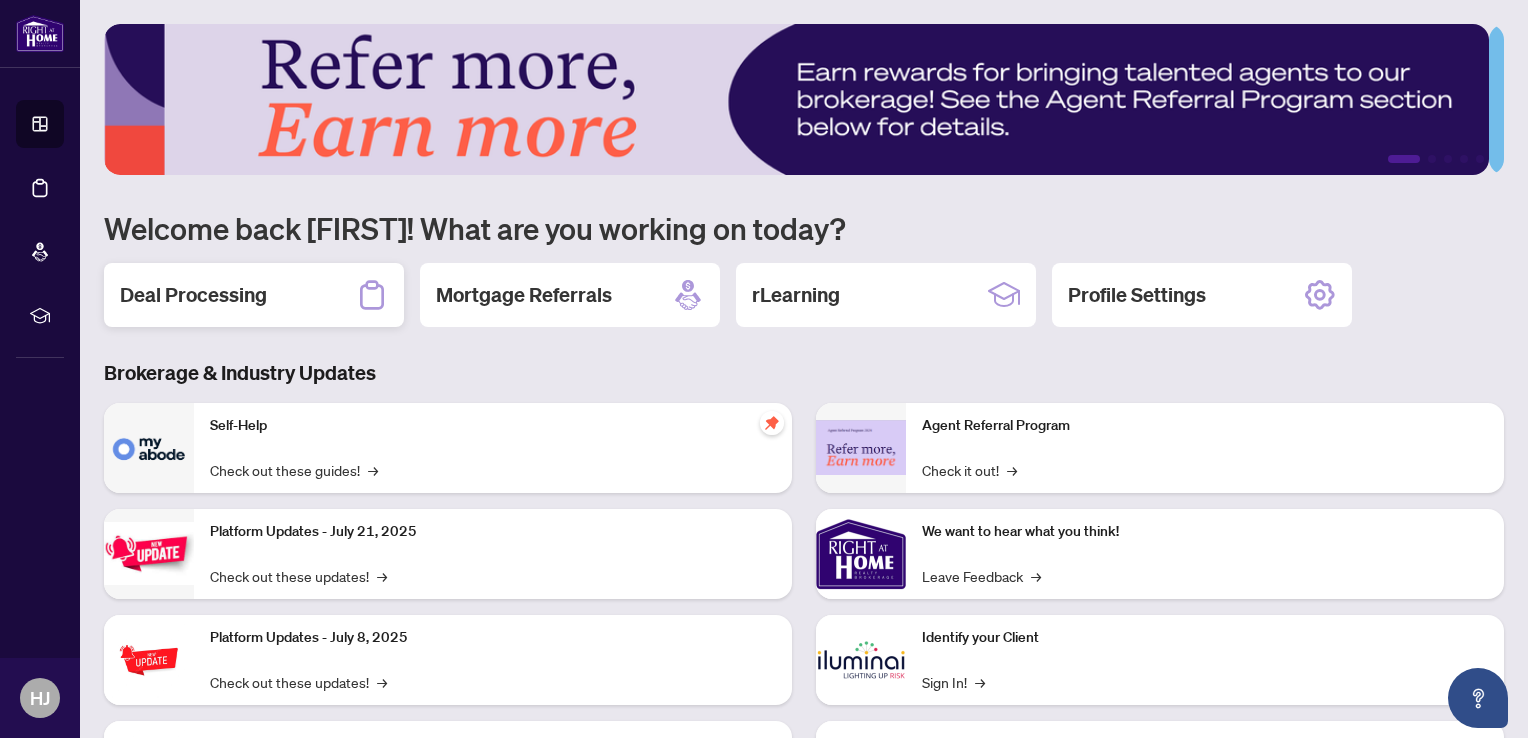 click on "Deal Processing" at bounding box center (193, 295) 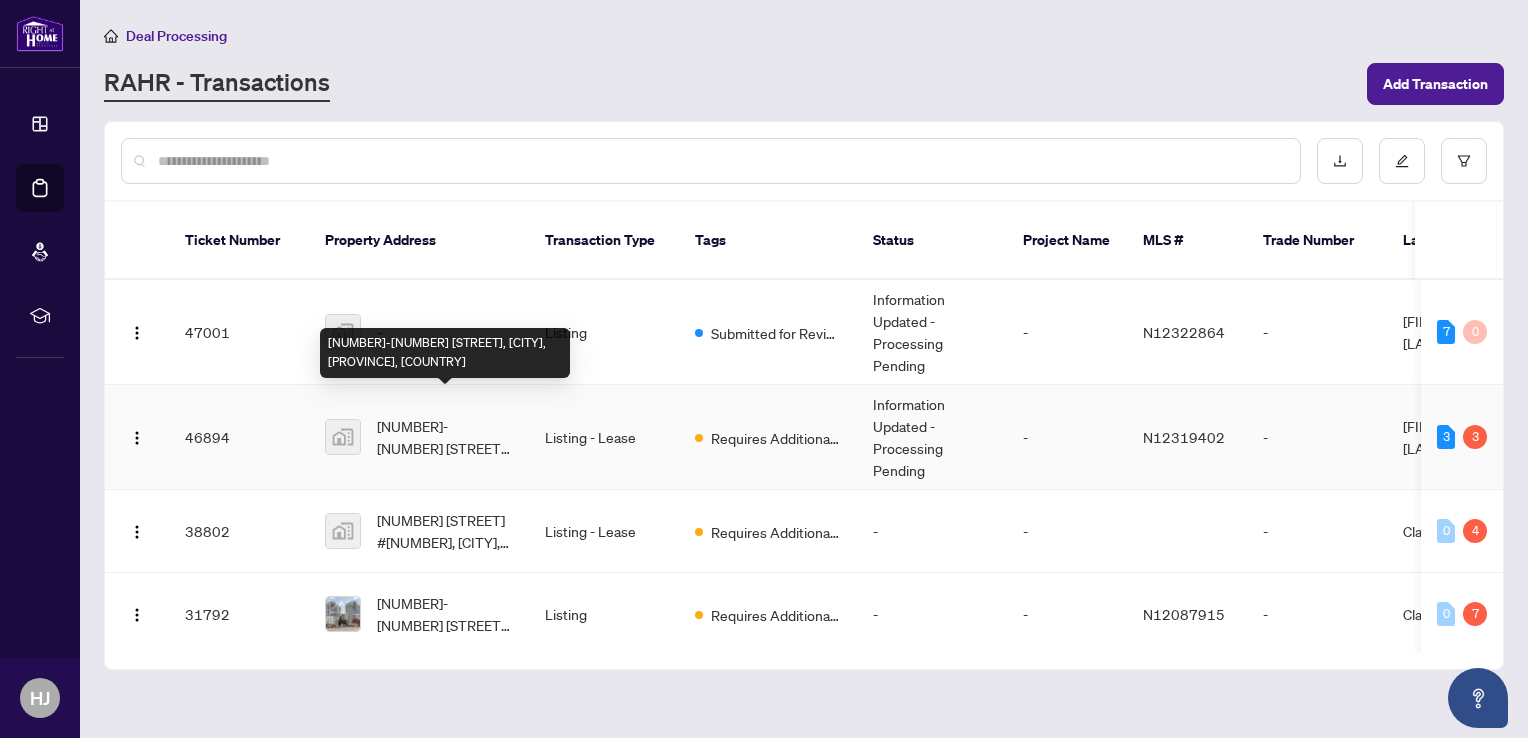 click on "[NUMBER]-[NUMBER] Bathurst St, [CITY], [STATE], Canada" at bounding box center [445, 437] 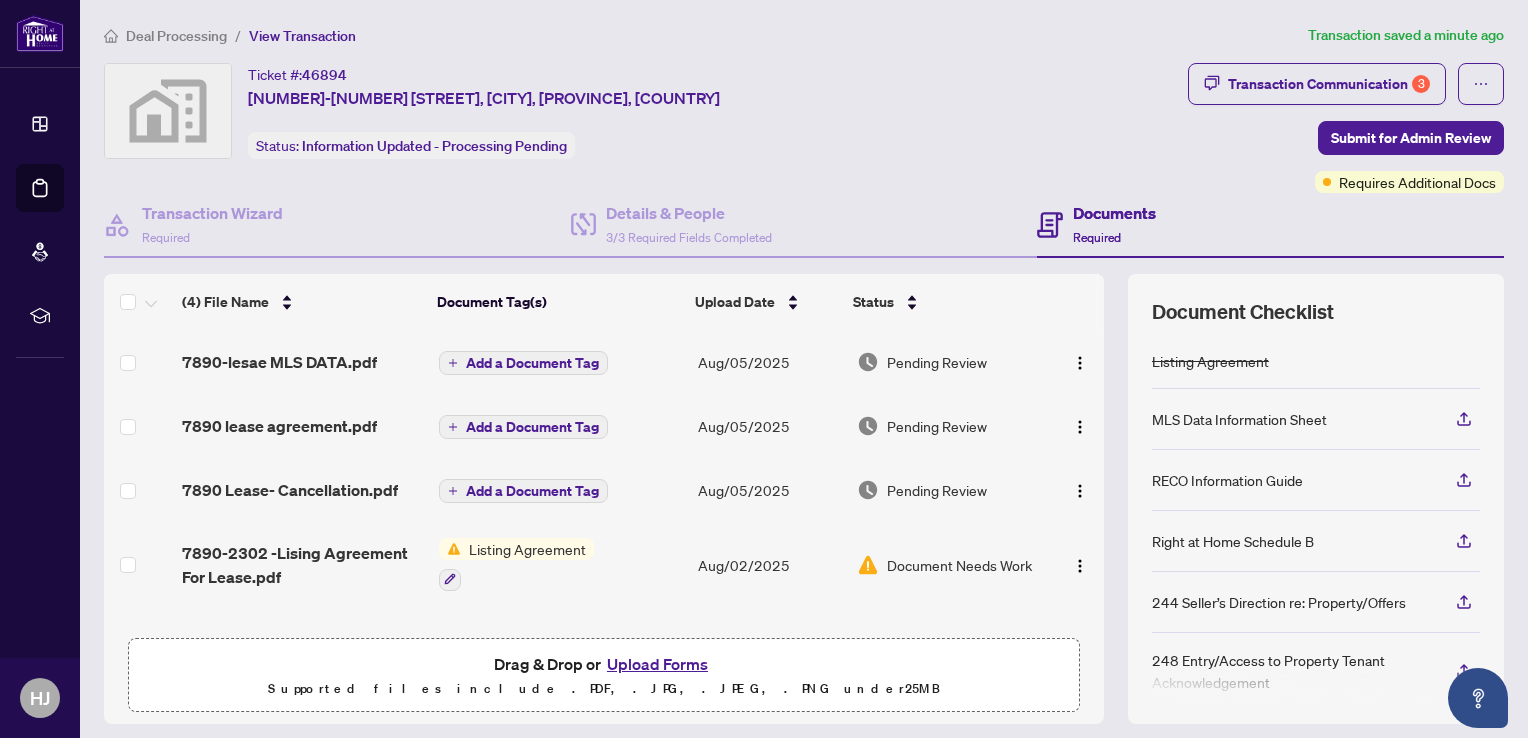 click on "Add a Document Tag" at bounding box center [560, 426] 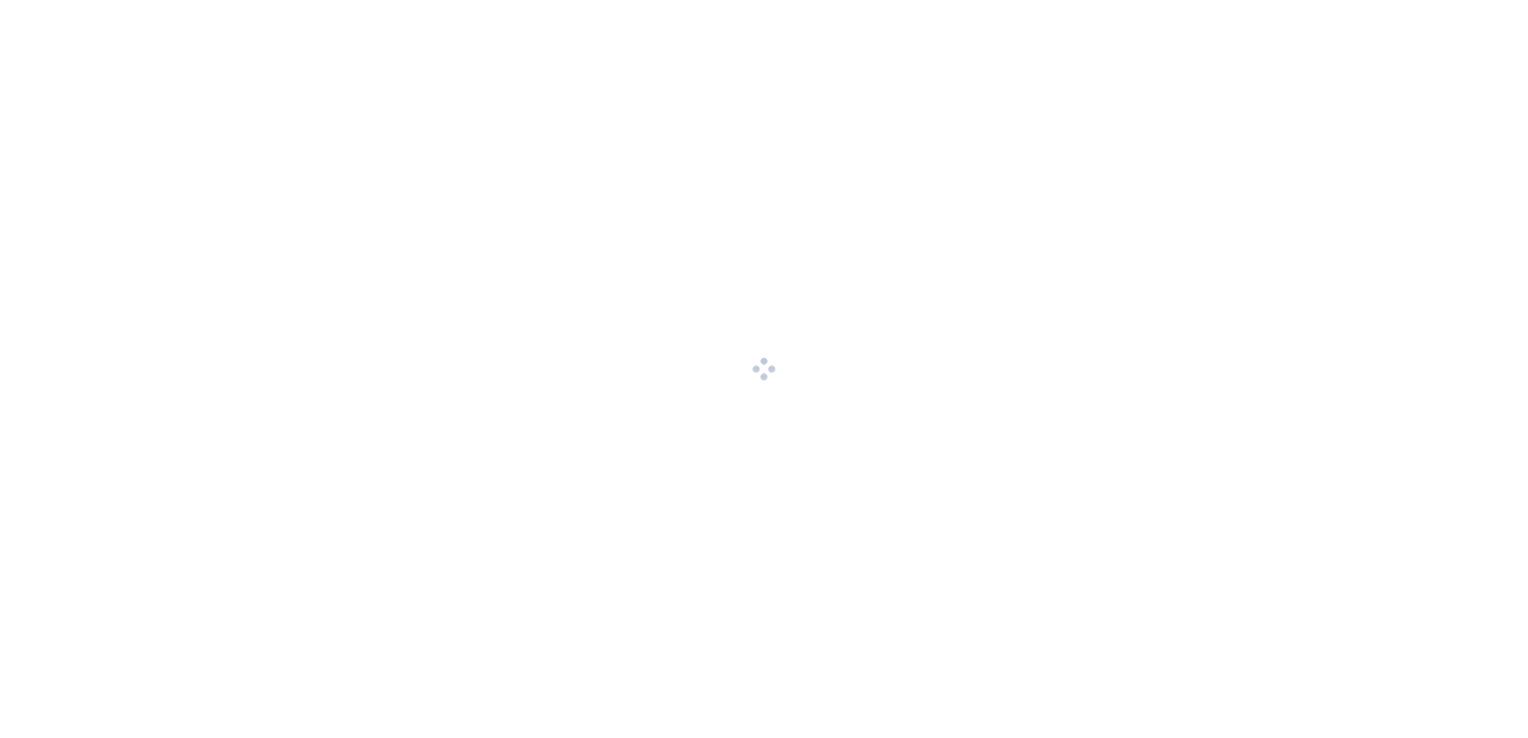 scroll, scrollTop: 0, scrollLeft: 0, axis: both 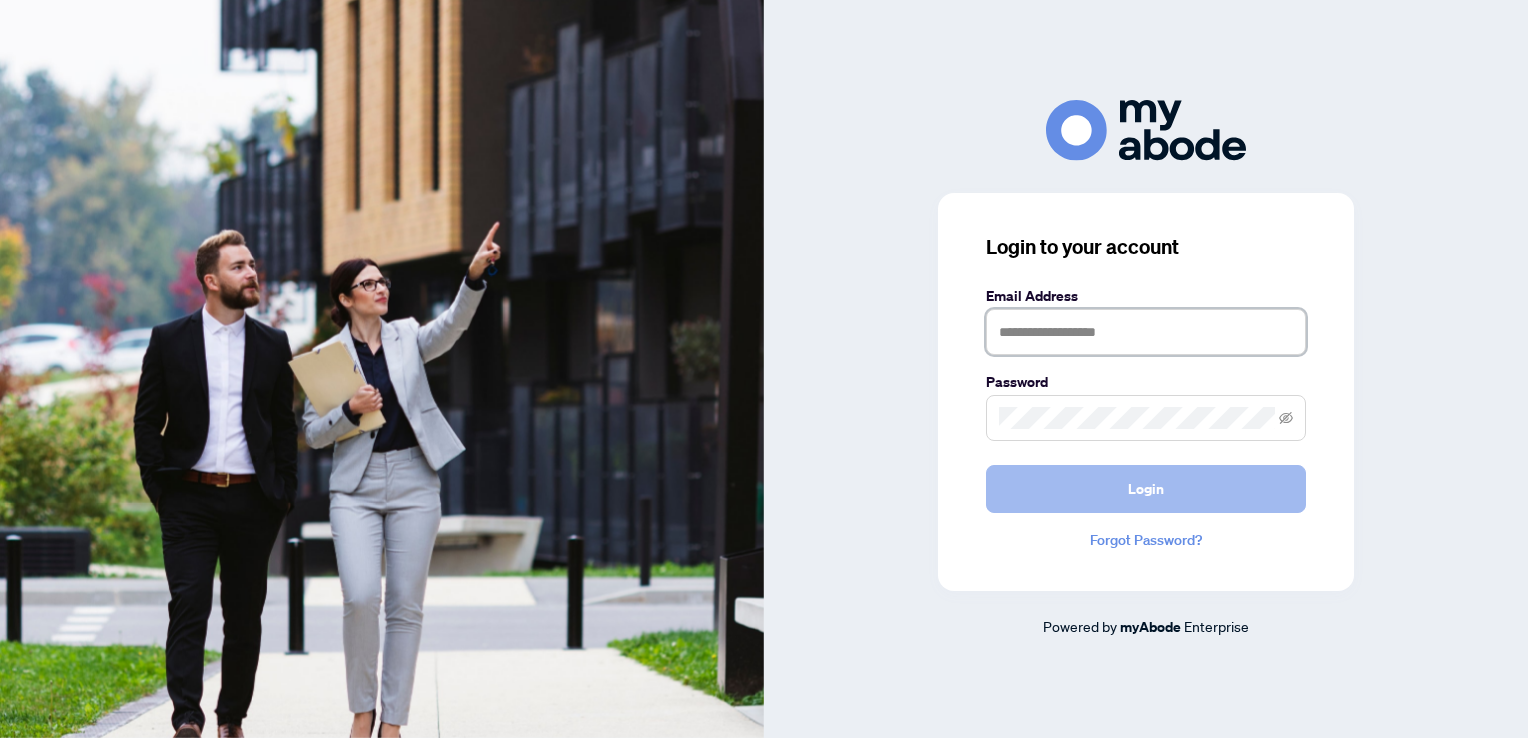 type on "**********" 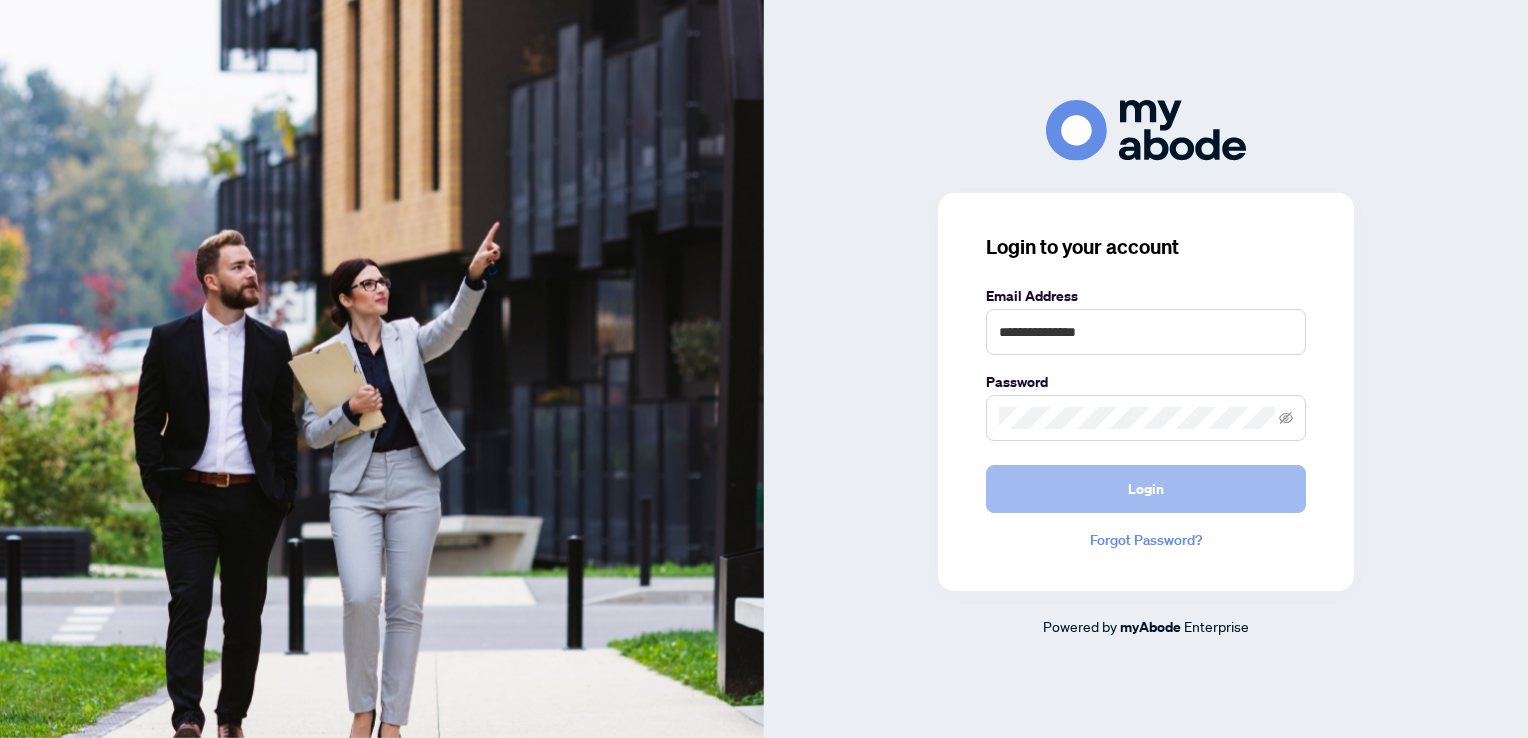 click on "Login" at bounding box center [1146, 489] 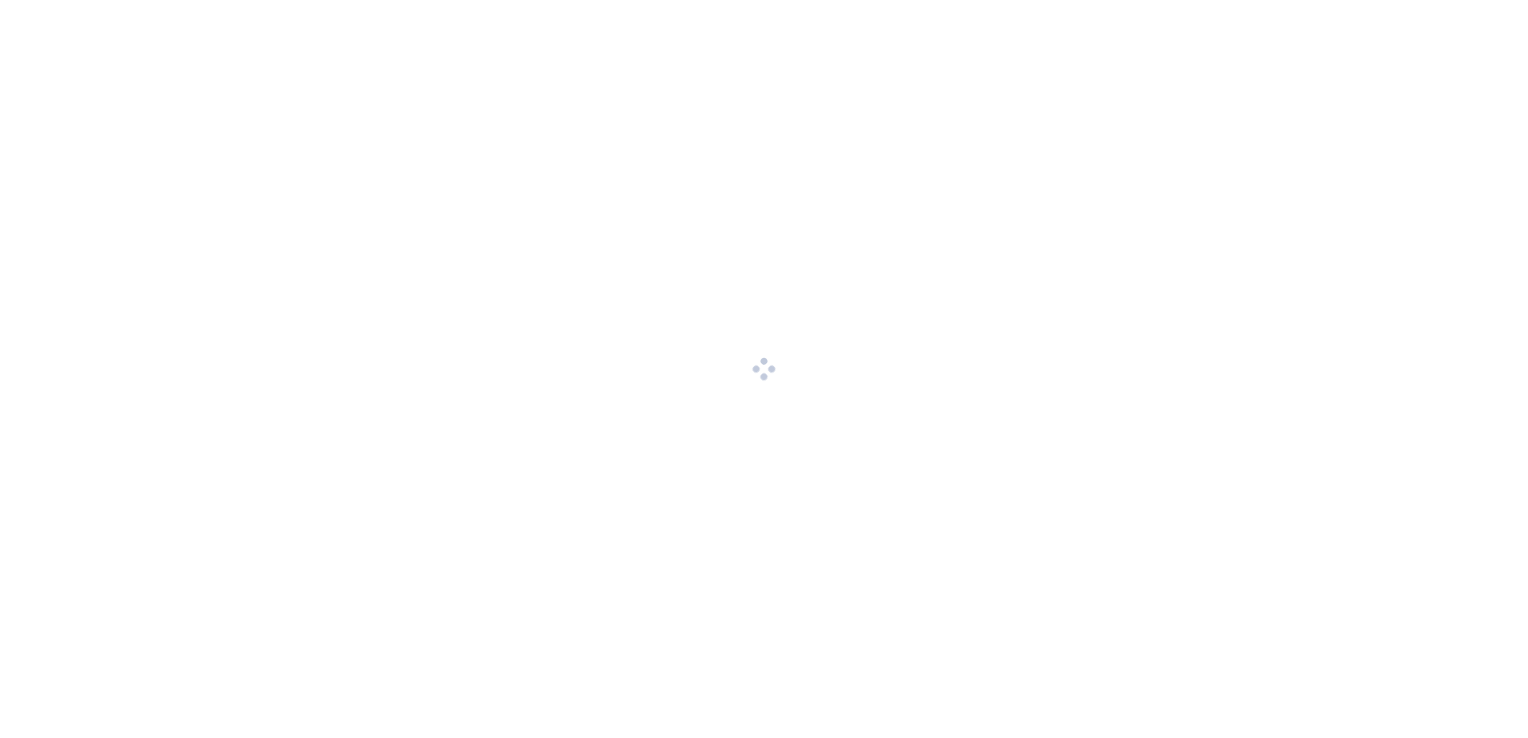 scroll, scrollTop: 0, scrollLeft: 0, axis: both 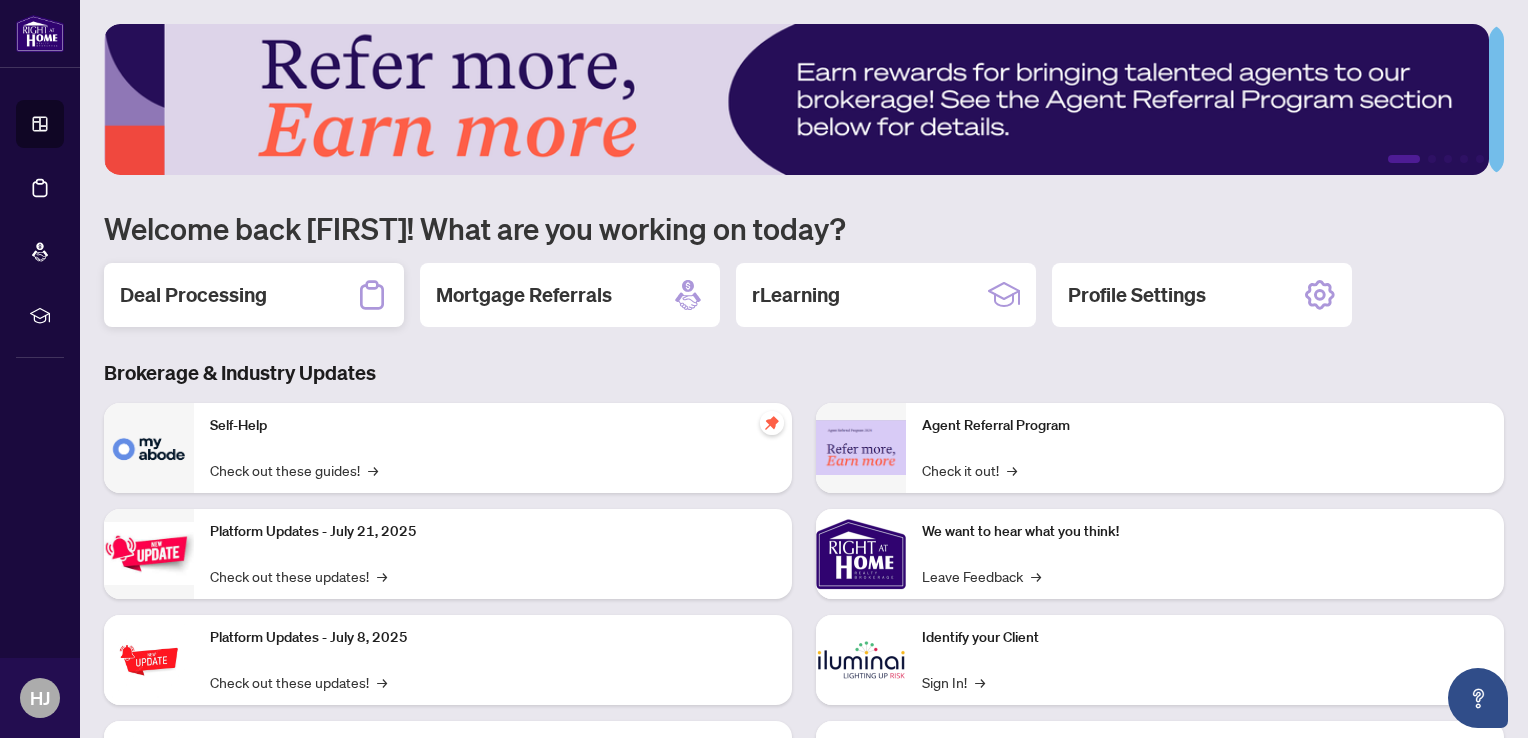 click on "Deal Processing" at bounding box center (254, 295) 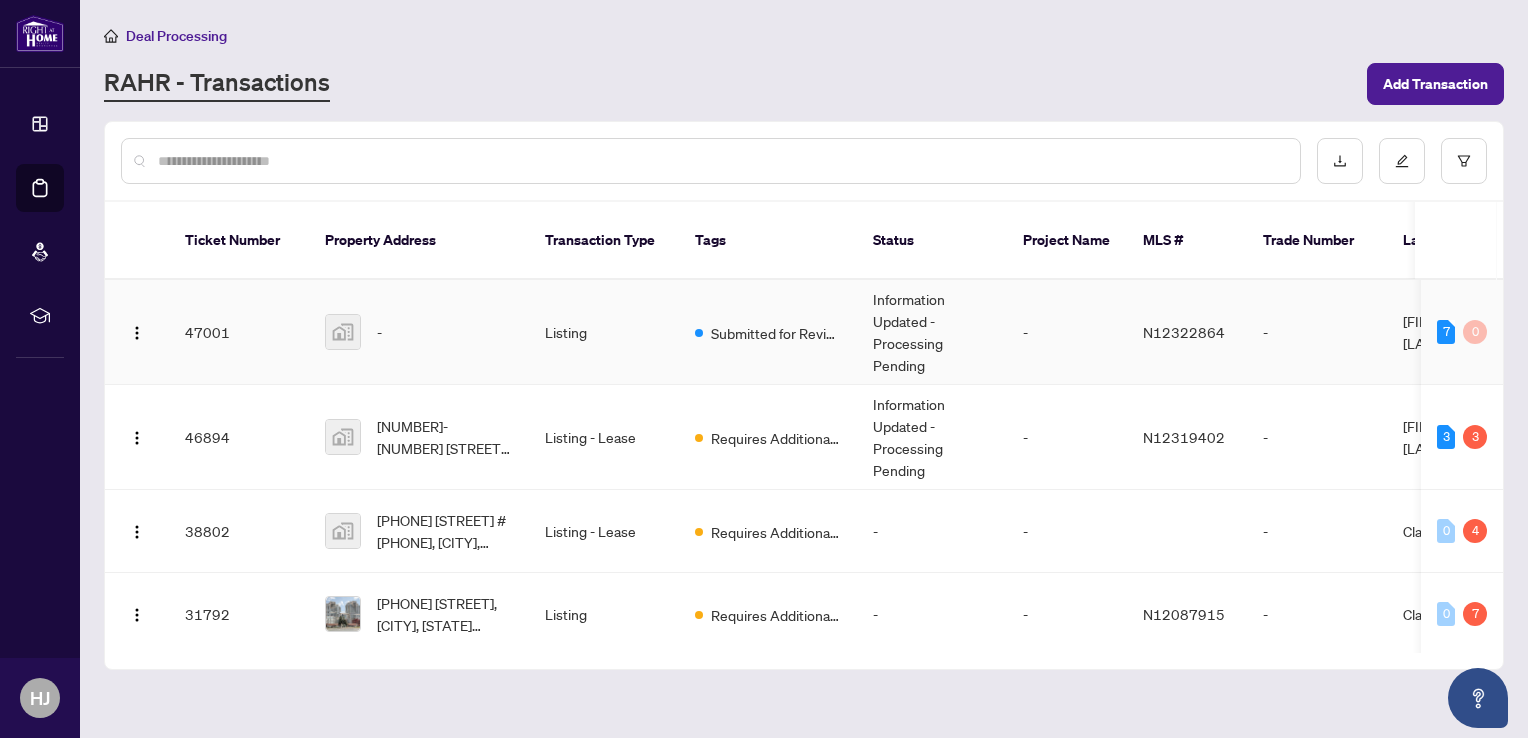 click on "Listing" at bounding box center (604, 332) 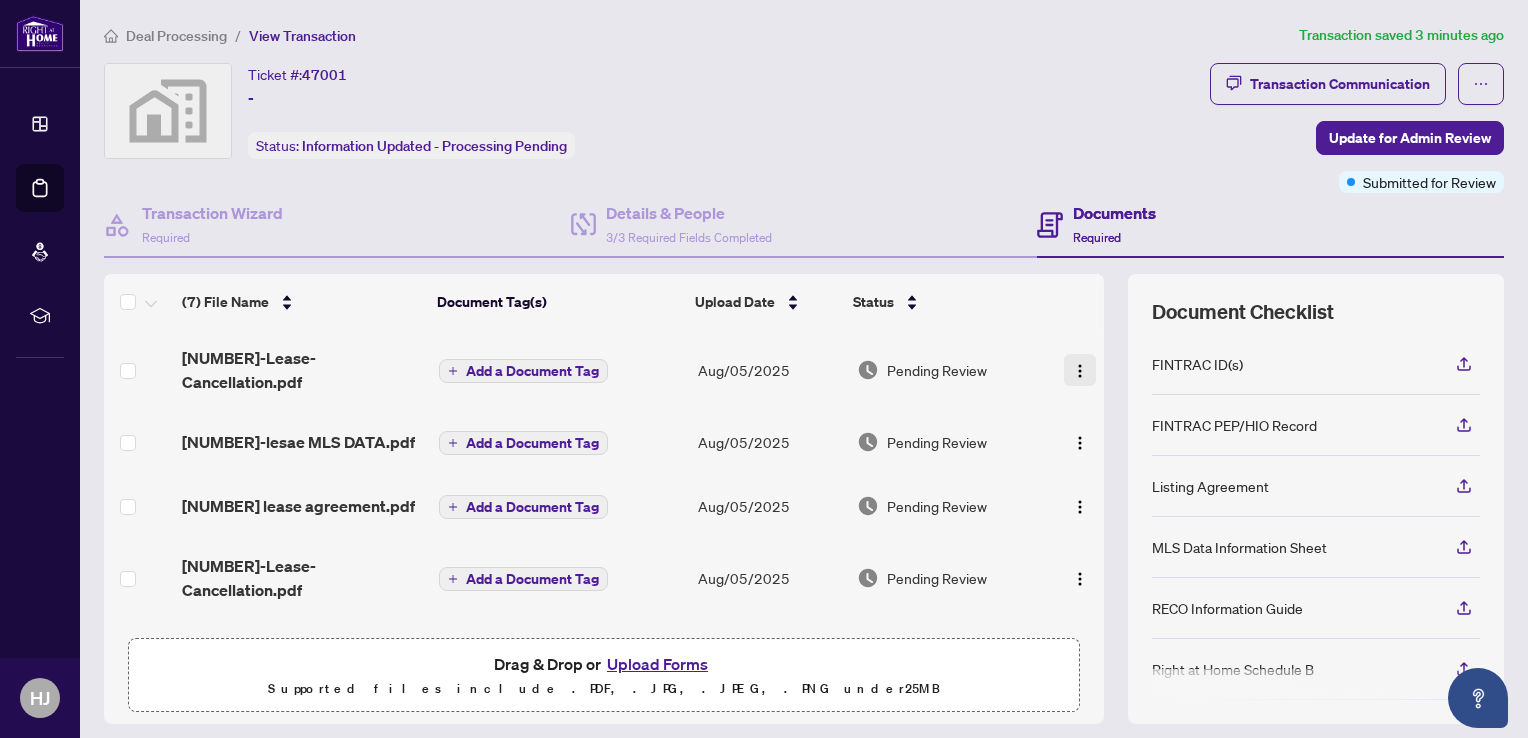 click at bounding box center (1080, 371) 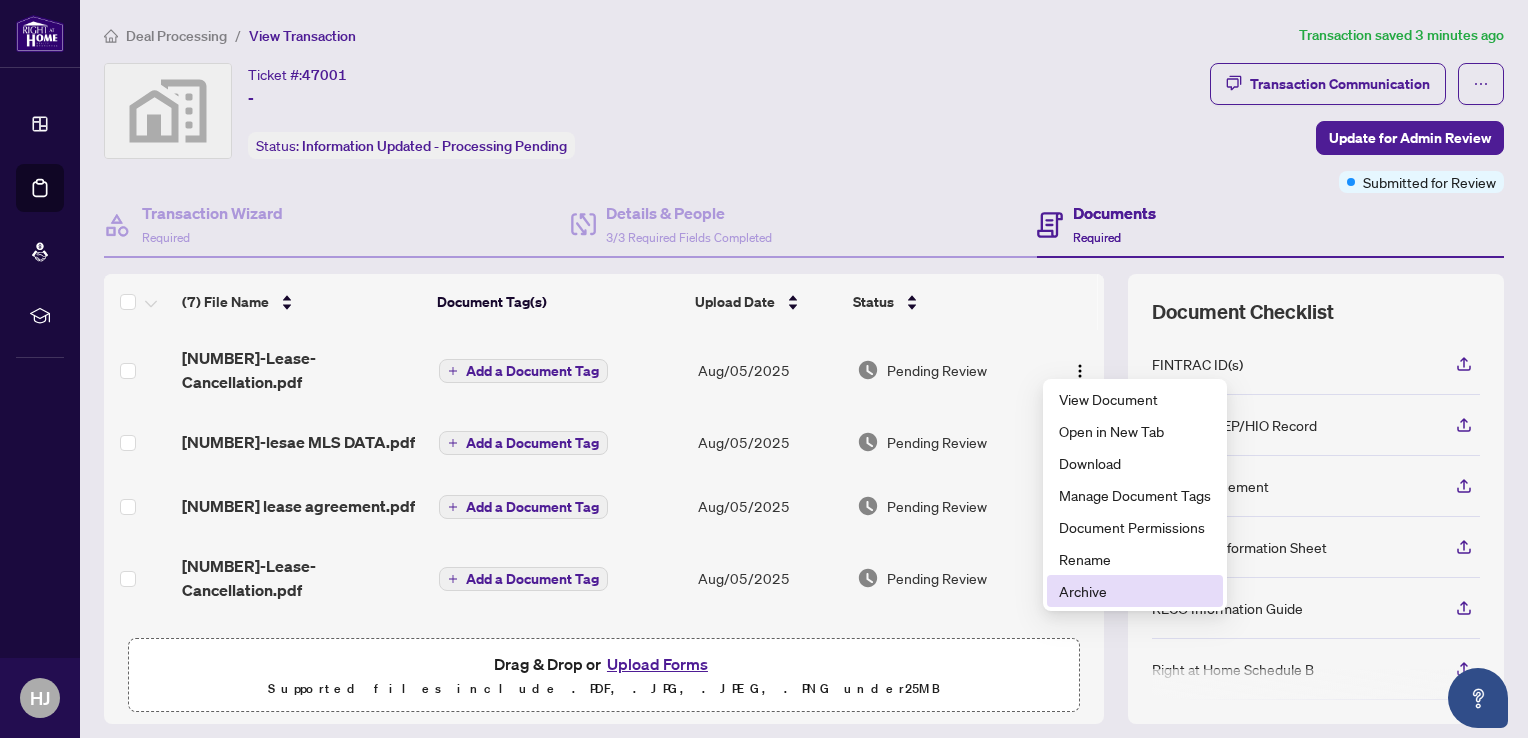 click on "Archive" at bounding box center (1135, 591) 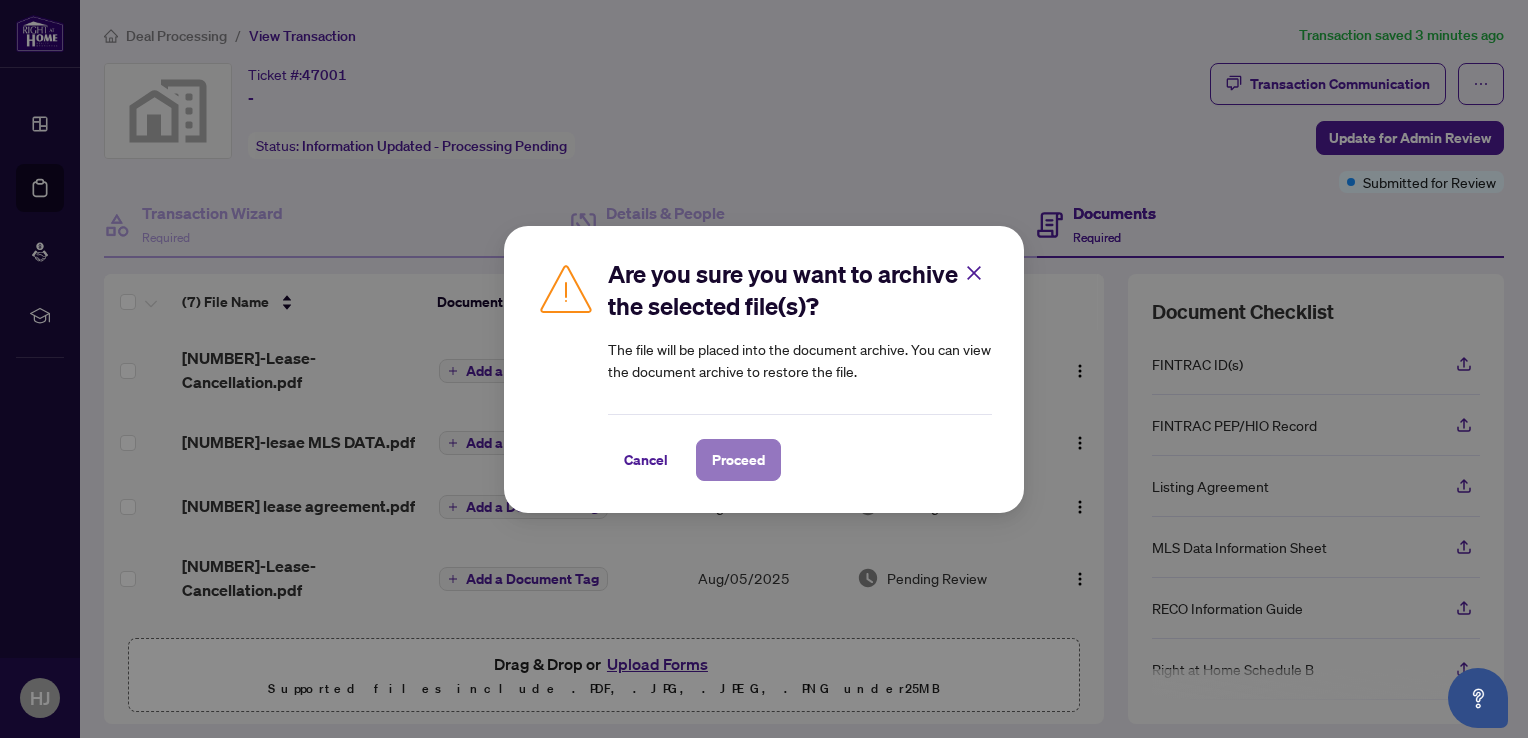 click on "Proceed" at bounding box center (738, 460) 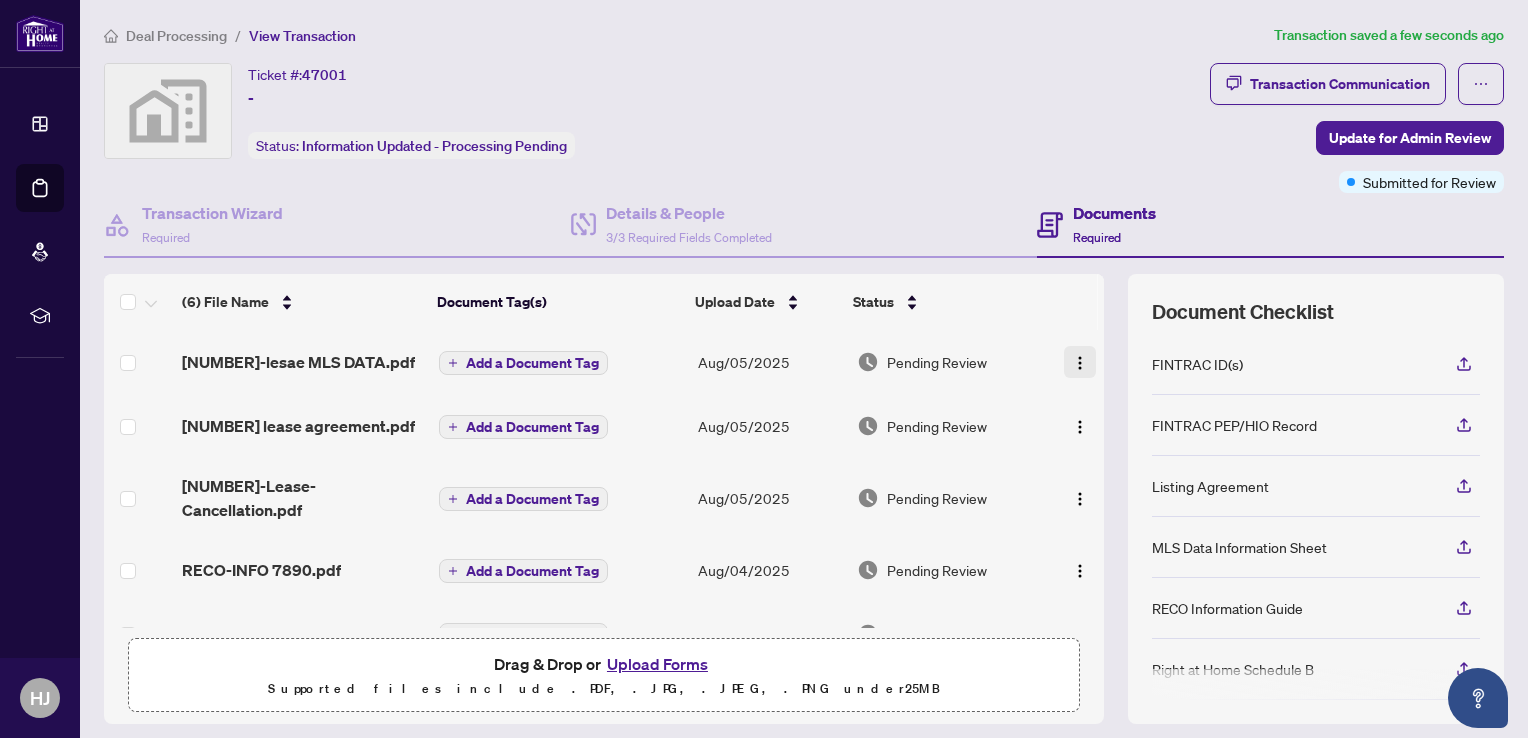 click at bounding box center [1080, 363] 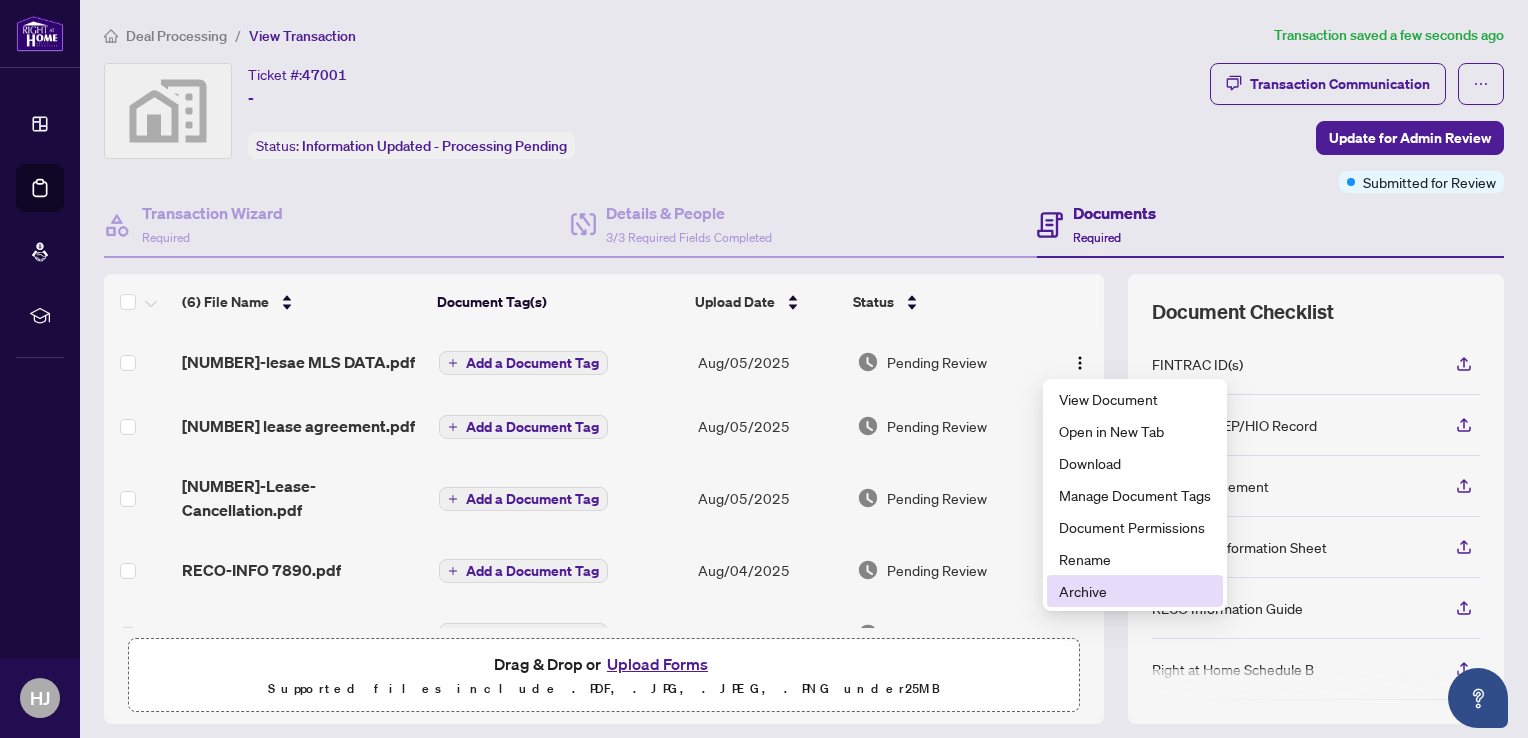 click on "Archive" at bounding box center (1135, 591) 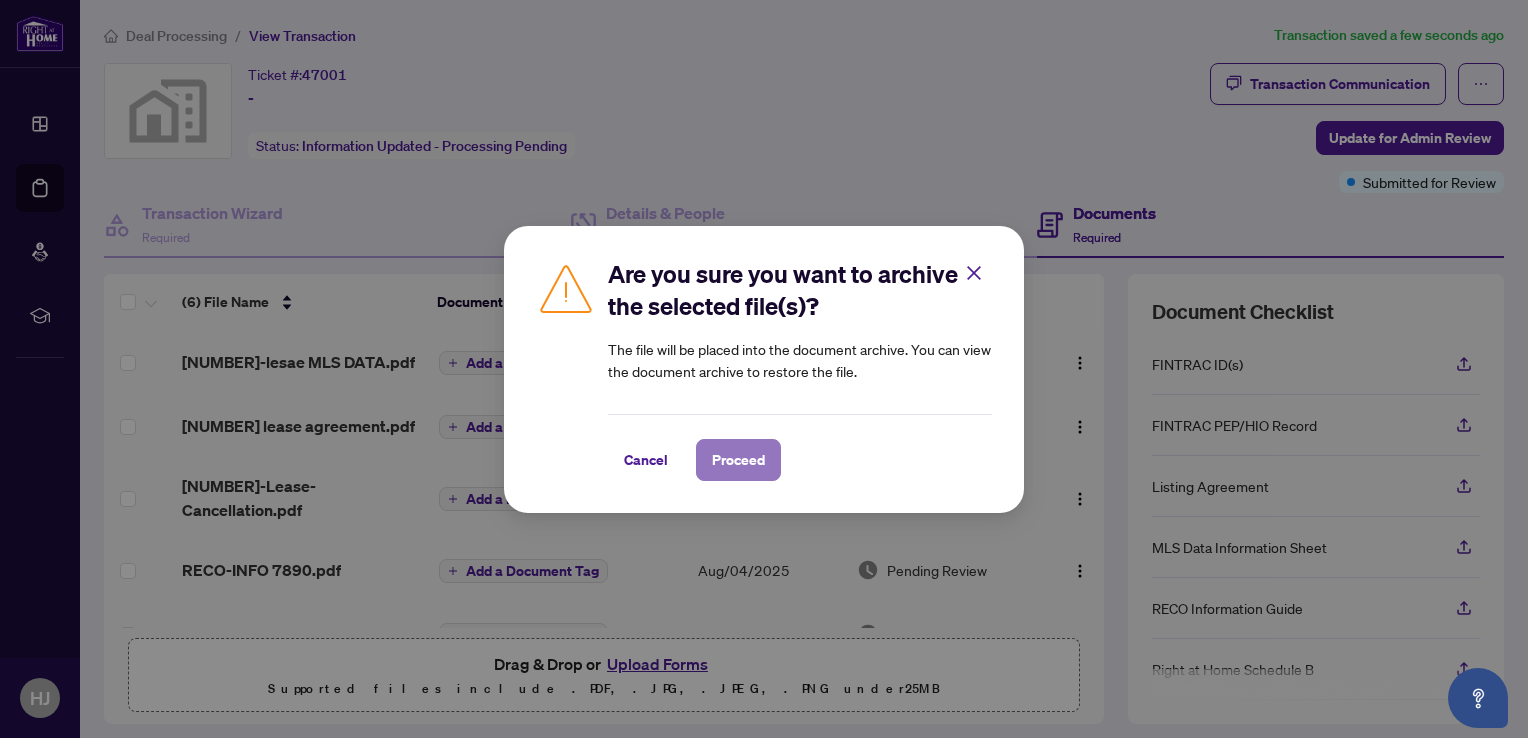 click on "Proceed" at bounding box center (738, 460) 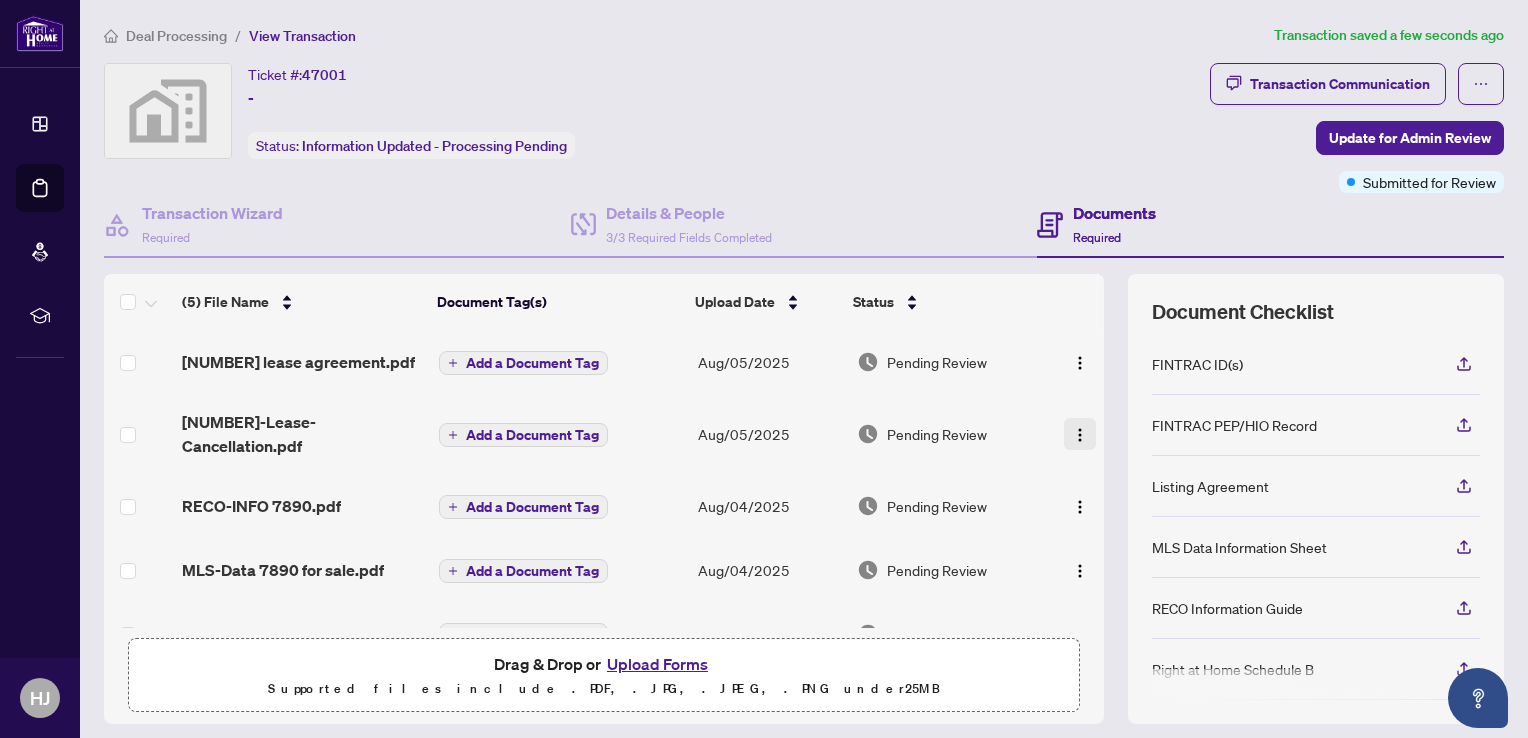 click at bounding box center (1080, 435) 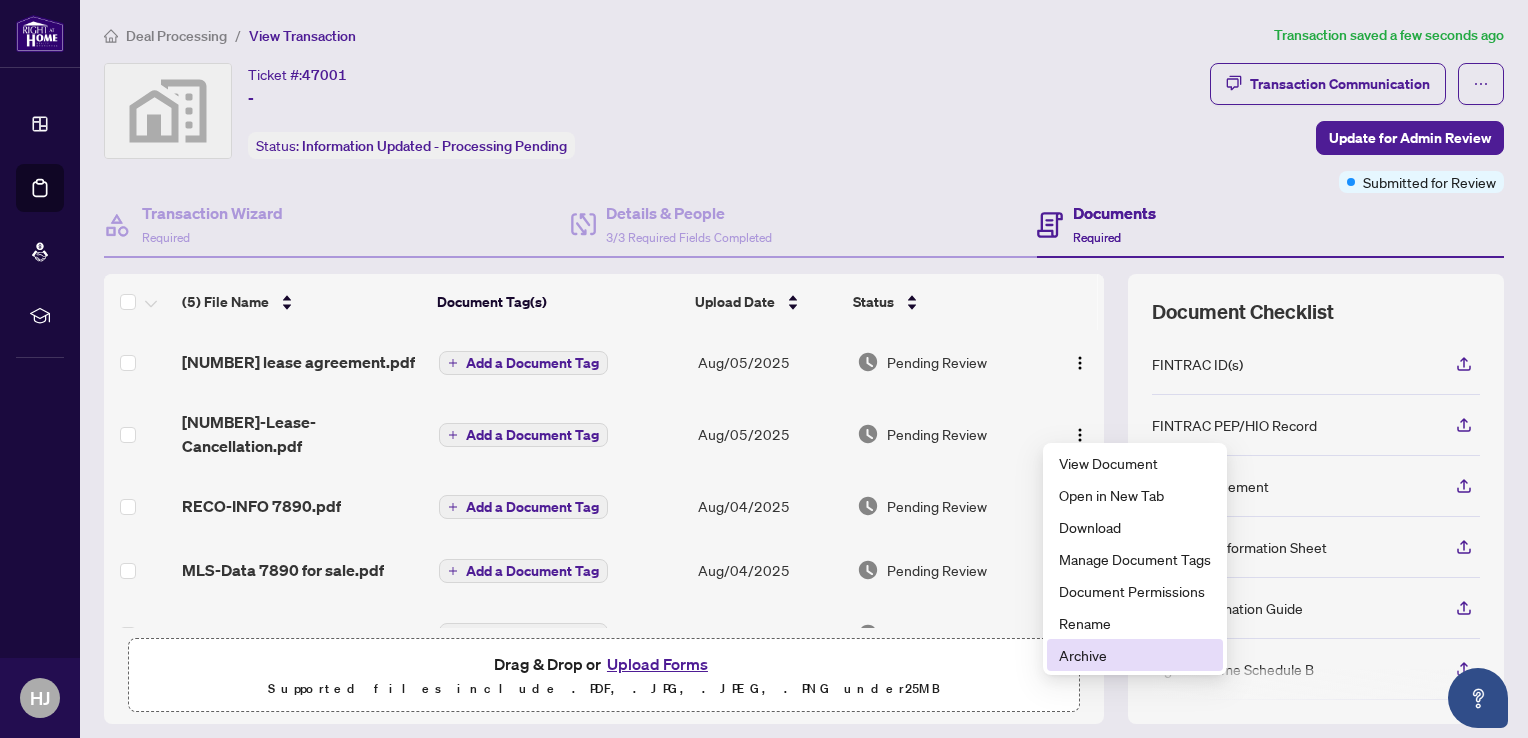click on "Archive" at bounding box center [1135, 655] 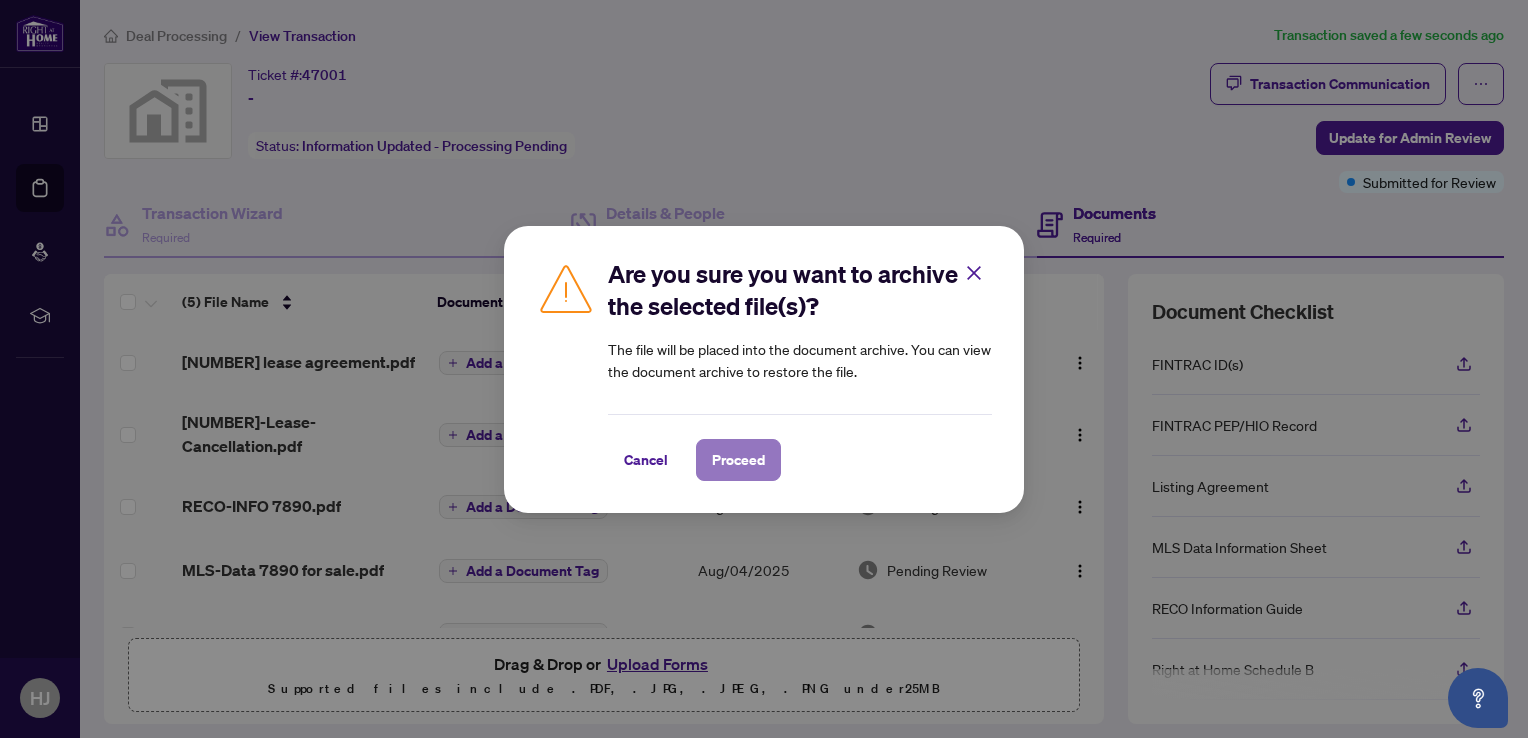 click on "Proceed" at bounding box center (738, 460) 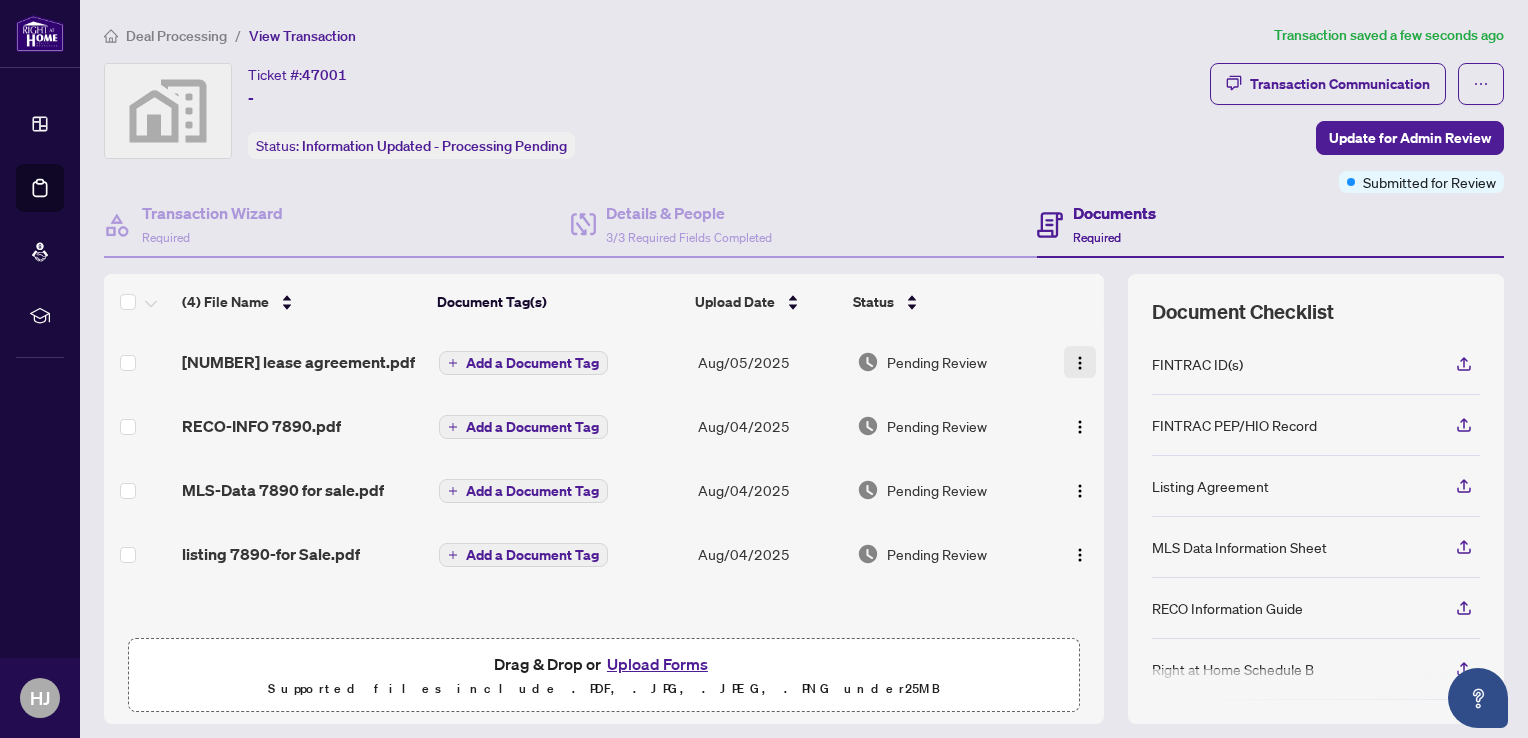 click at bounding box center [1080, 363] 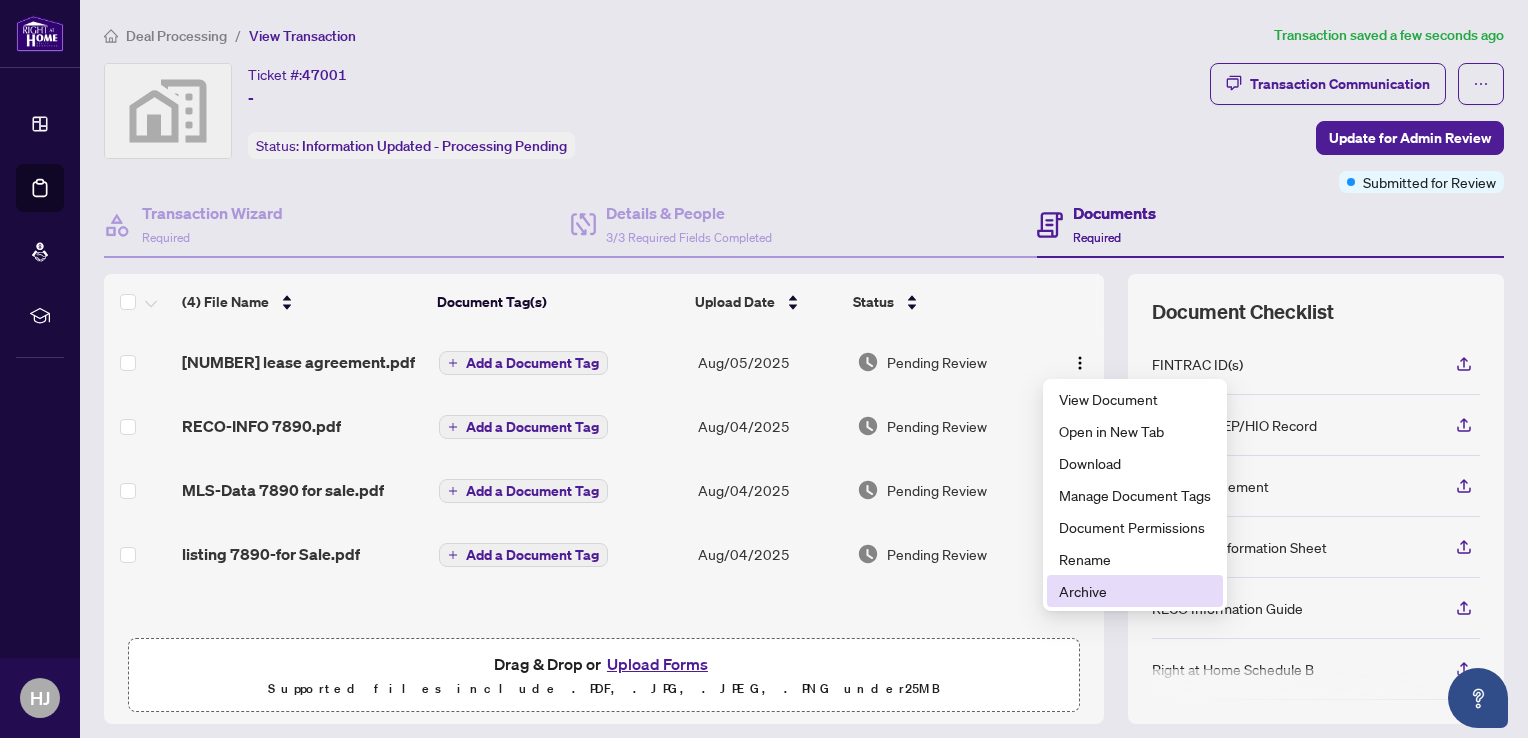 click on "Archive" at bounding box center [1135, 591] 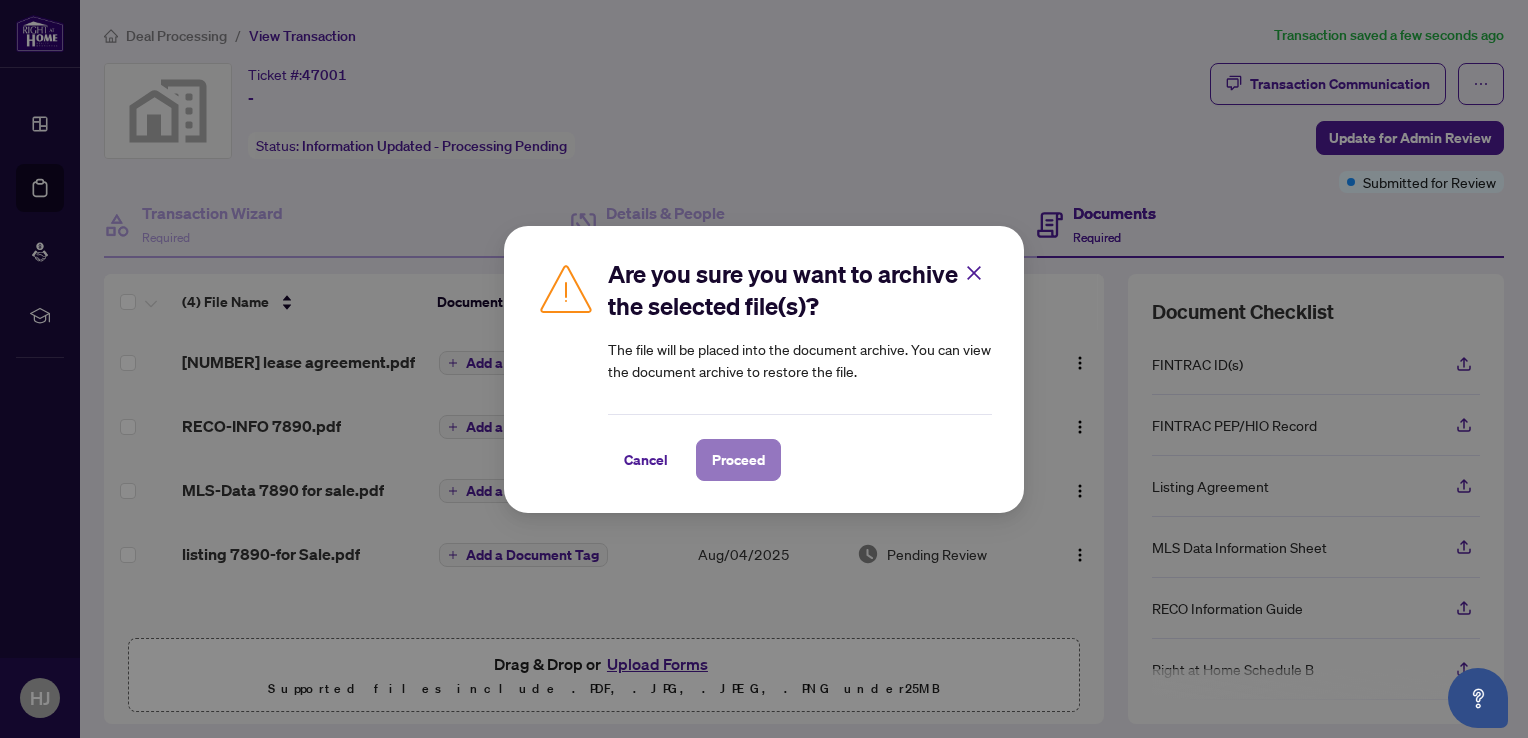 click on "Proceed" at bounding box center [738, 460] 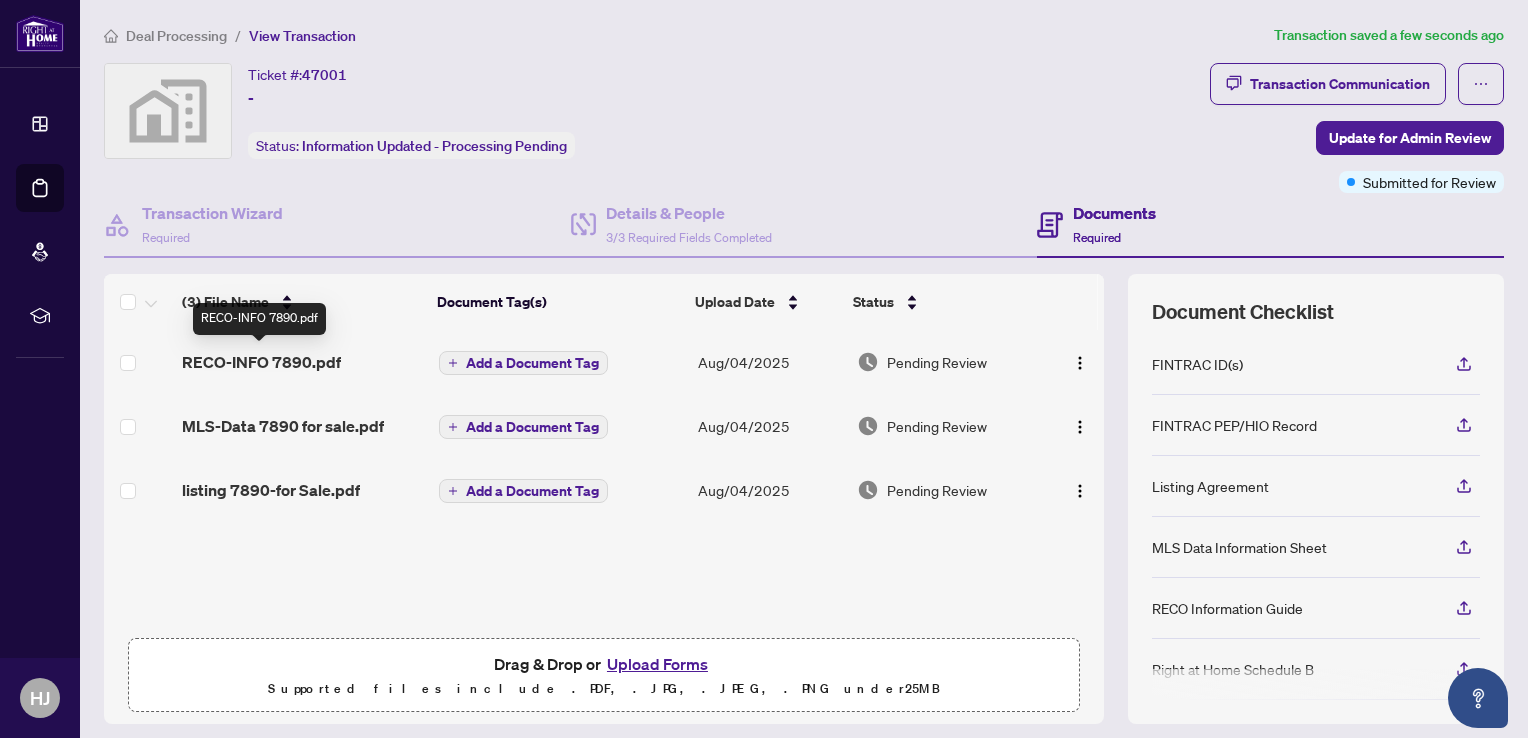click on "RECO-INFO 7890.pdf" at bounding box center [261, 362] 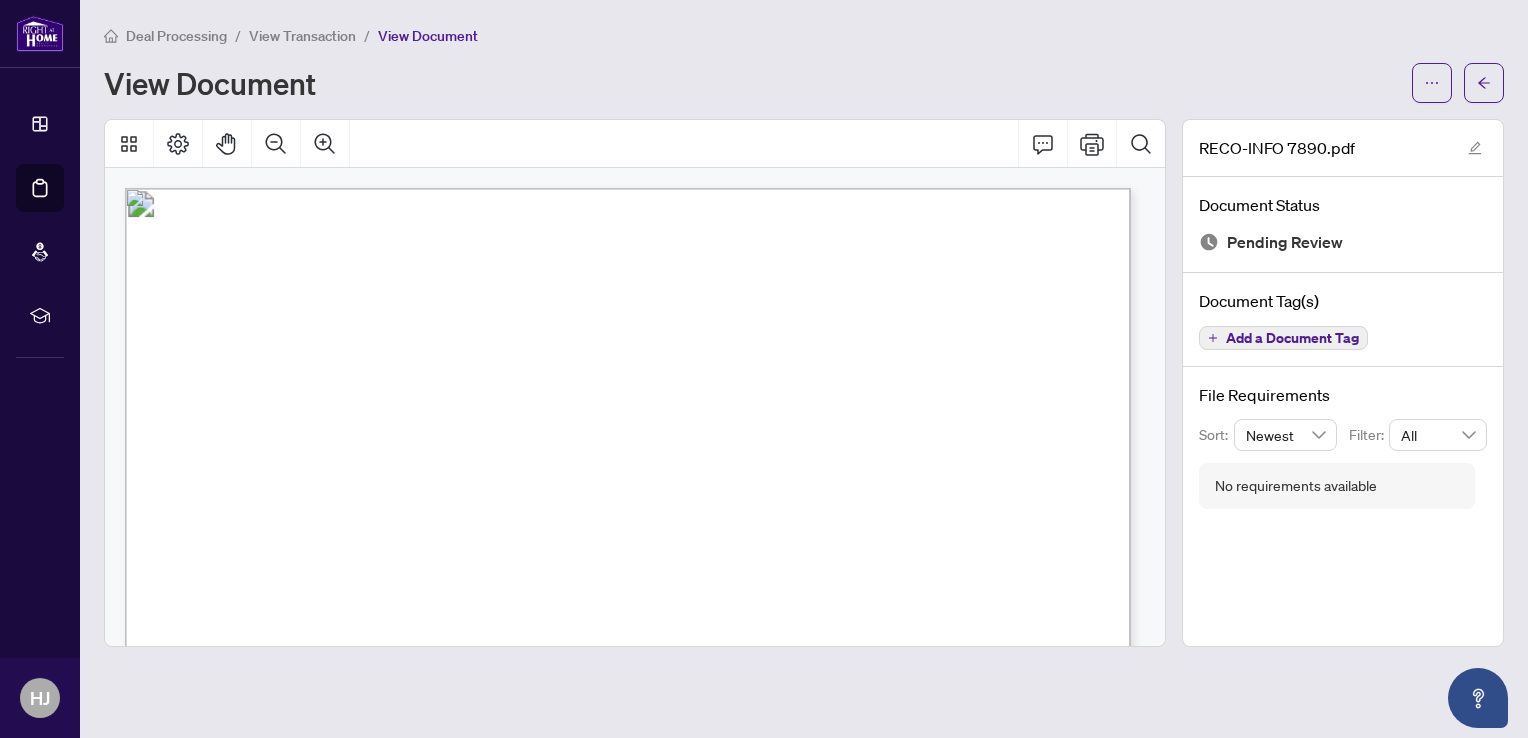 click at bounding box center [938, 1288] 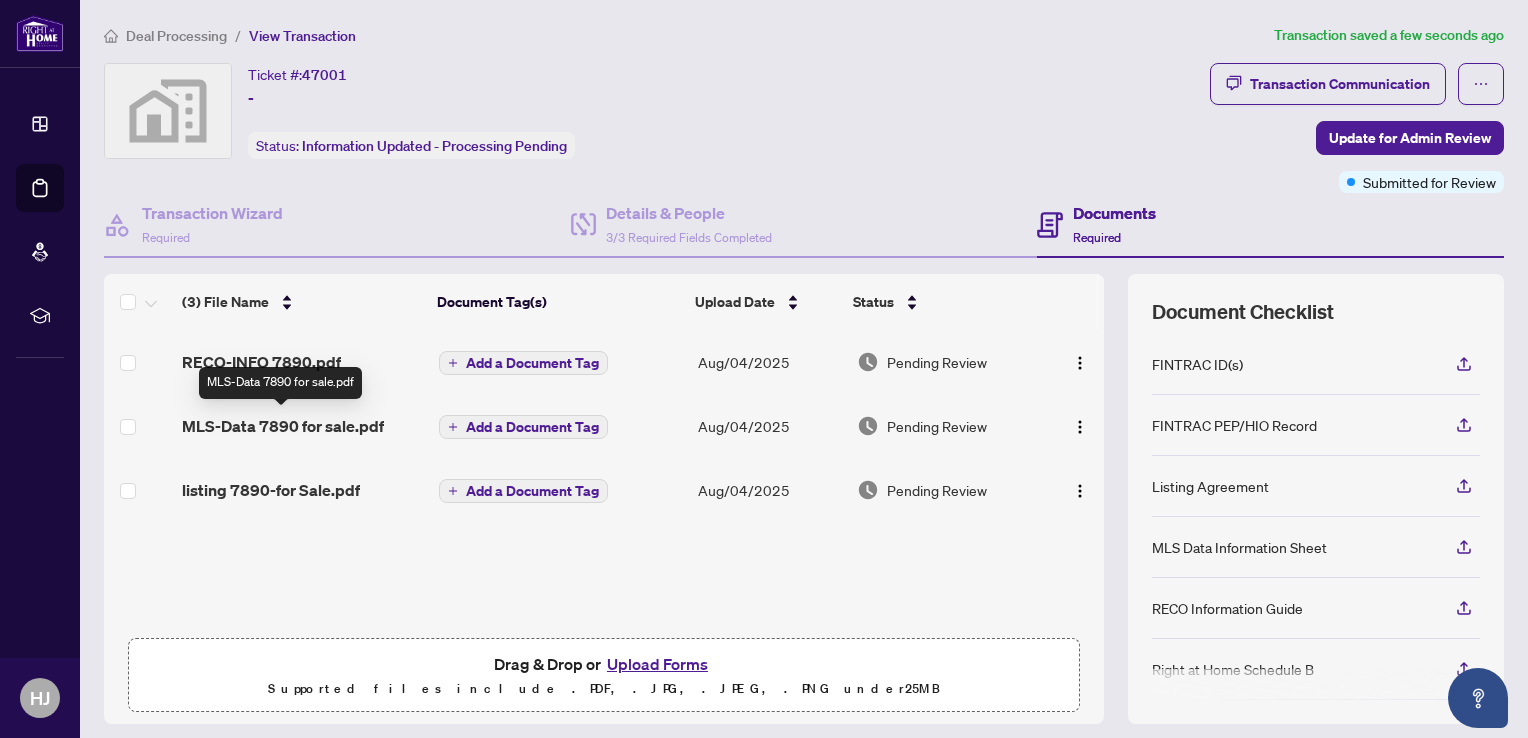 click on "MLS-Data 7890 for sale.pdf" at bounding box center (283, 426) 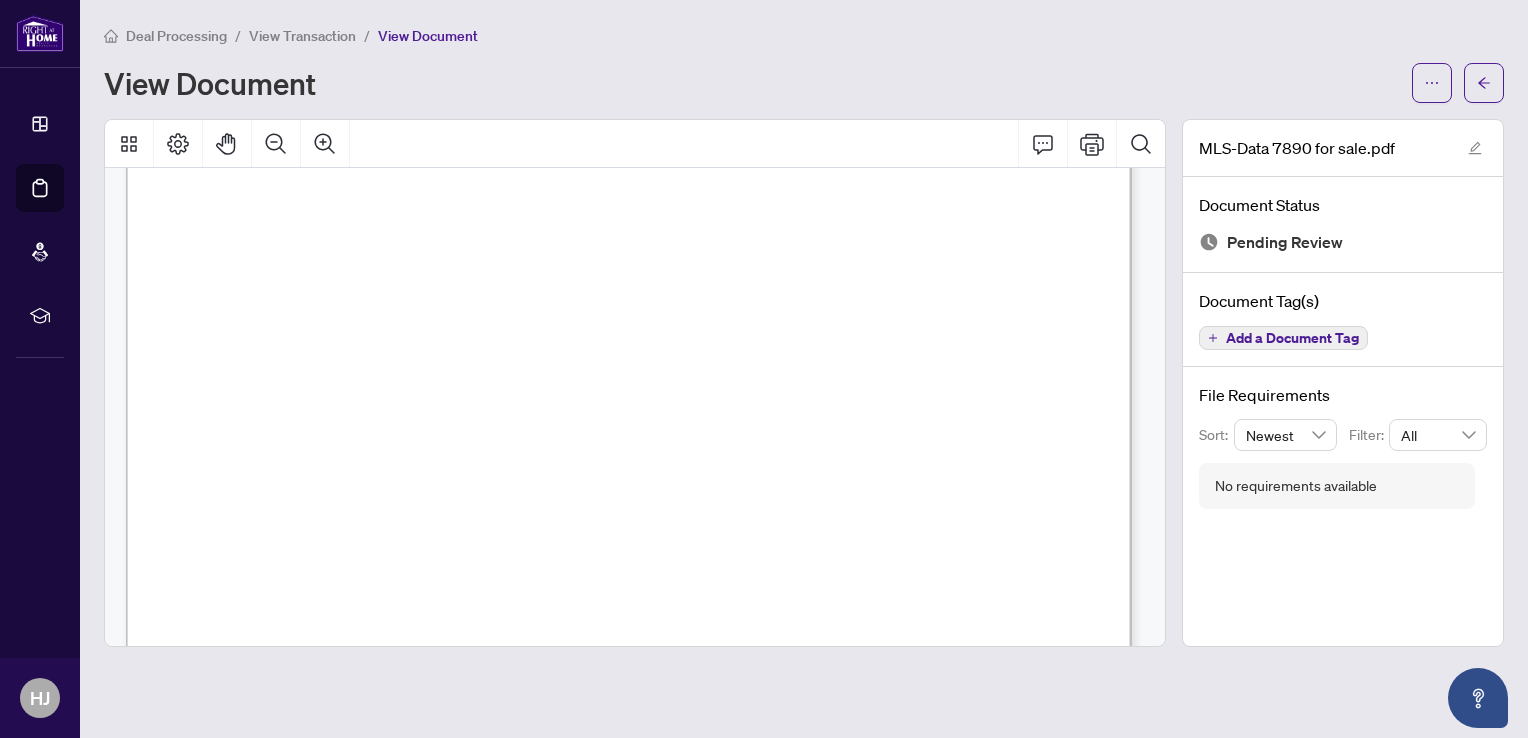 scroll, scrollTop: 5862, scrollLeft: 0, axis: vertical 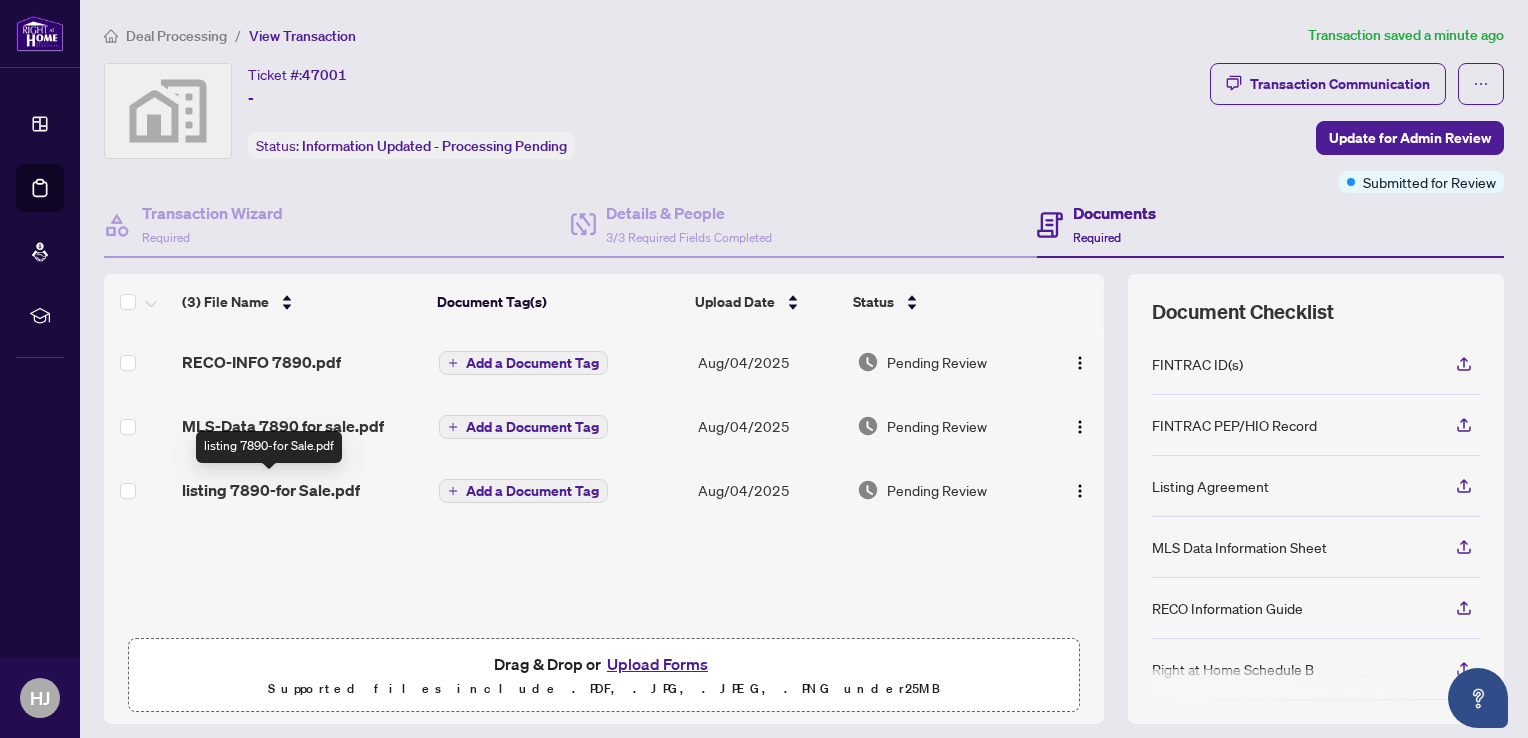 click on "listing 7890-for Sale.pdf" at bounding box center [271, 490] 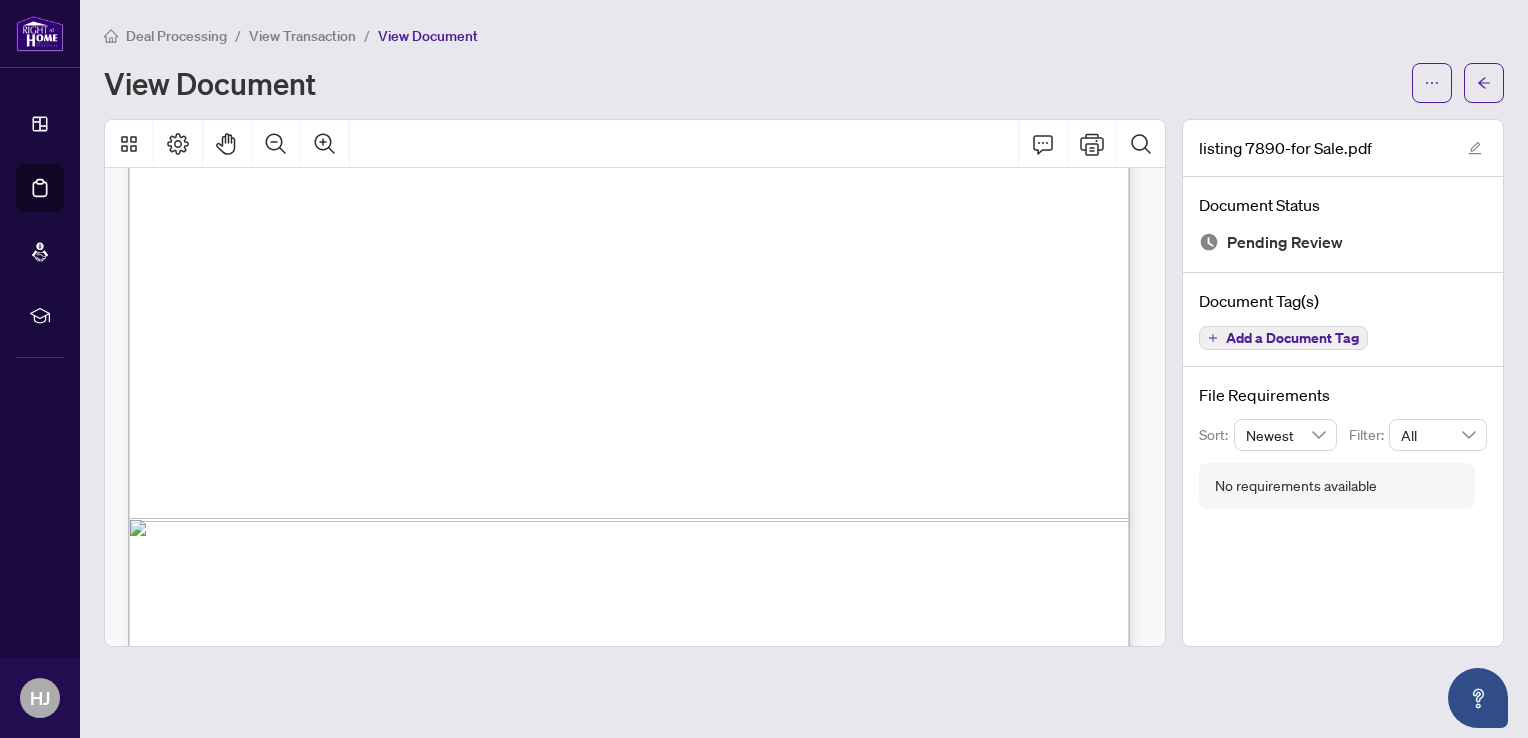 scroll, scrollTop: 6530, scrollLeft: 1, axis: both 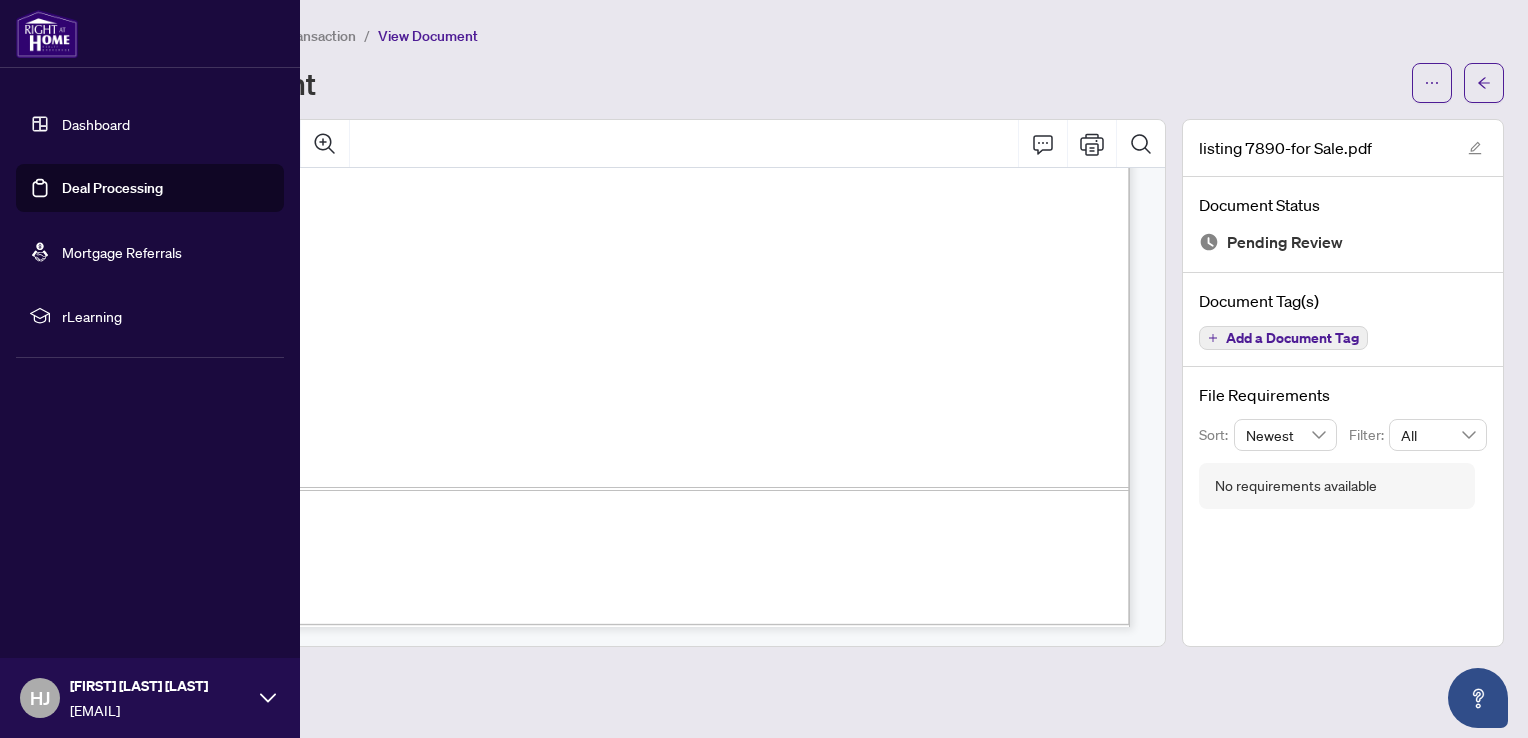 click on "Dashboard" at bounding box center (96, 124) 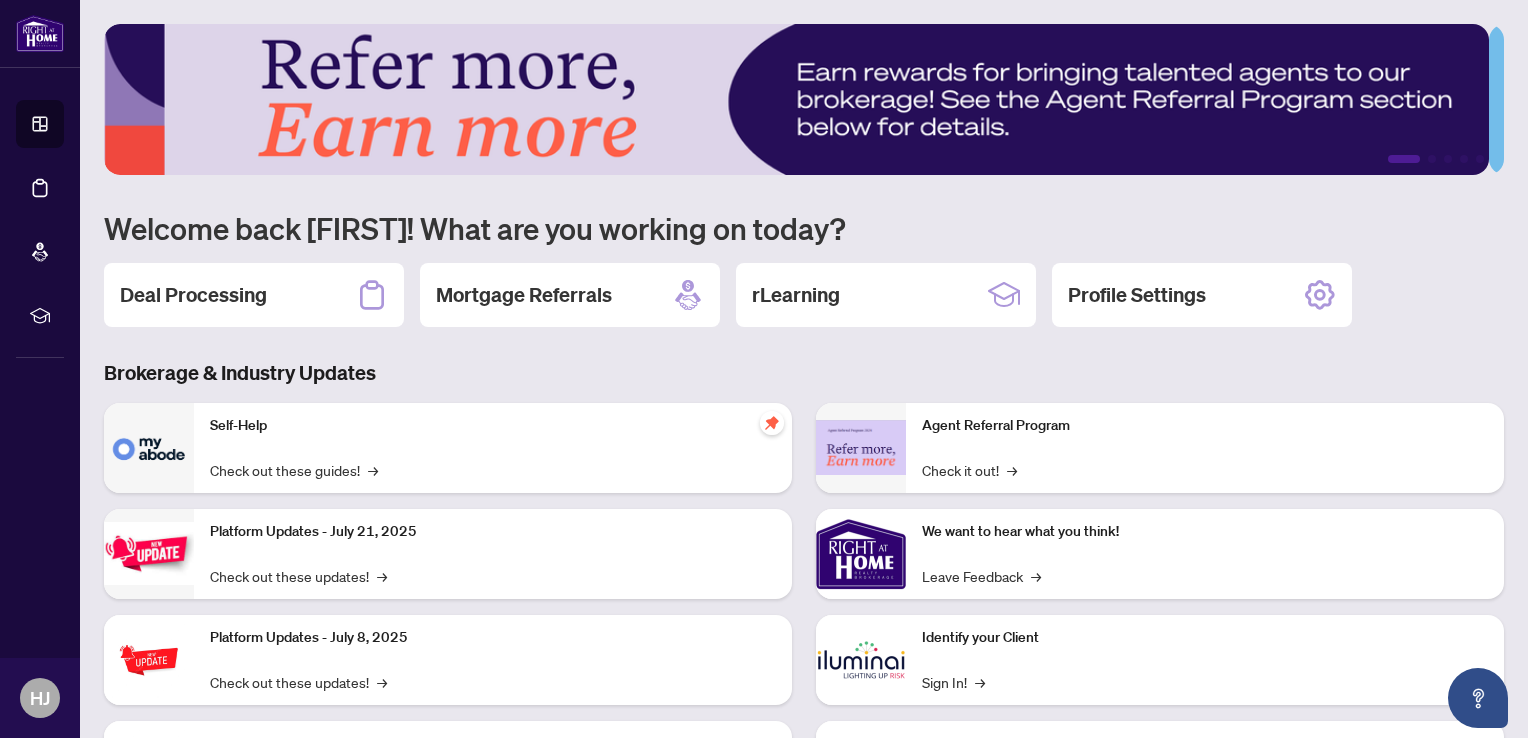 click at bounding box center [796, 99] 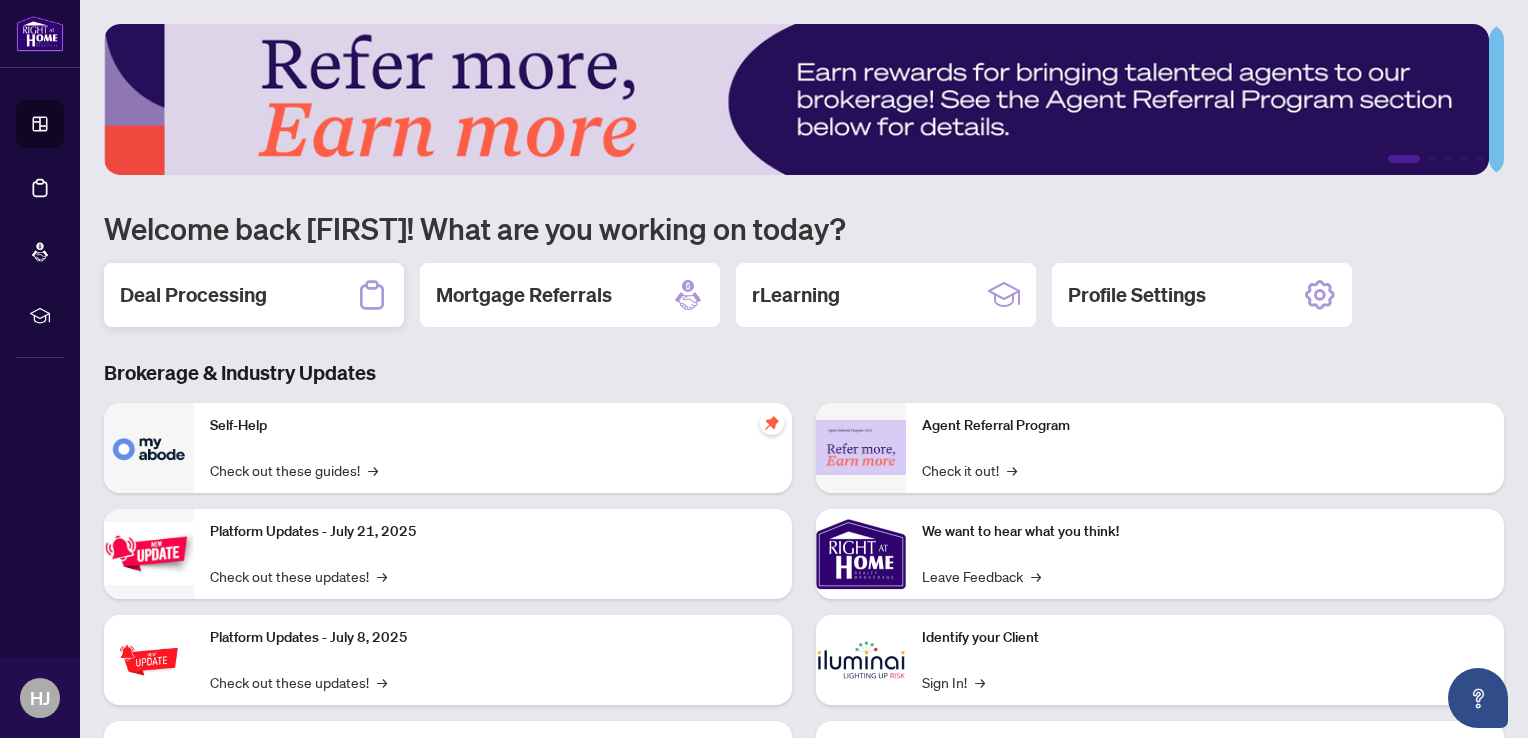 click on "Deal Processing" at bounding box center (254, 295) 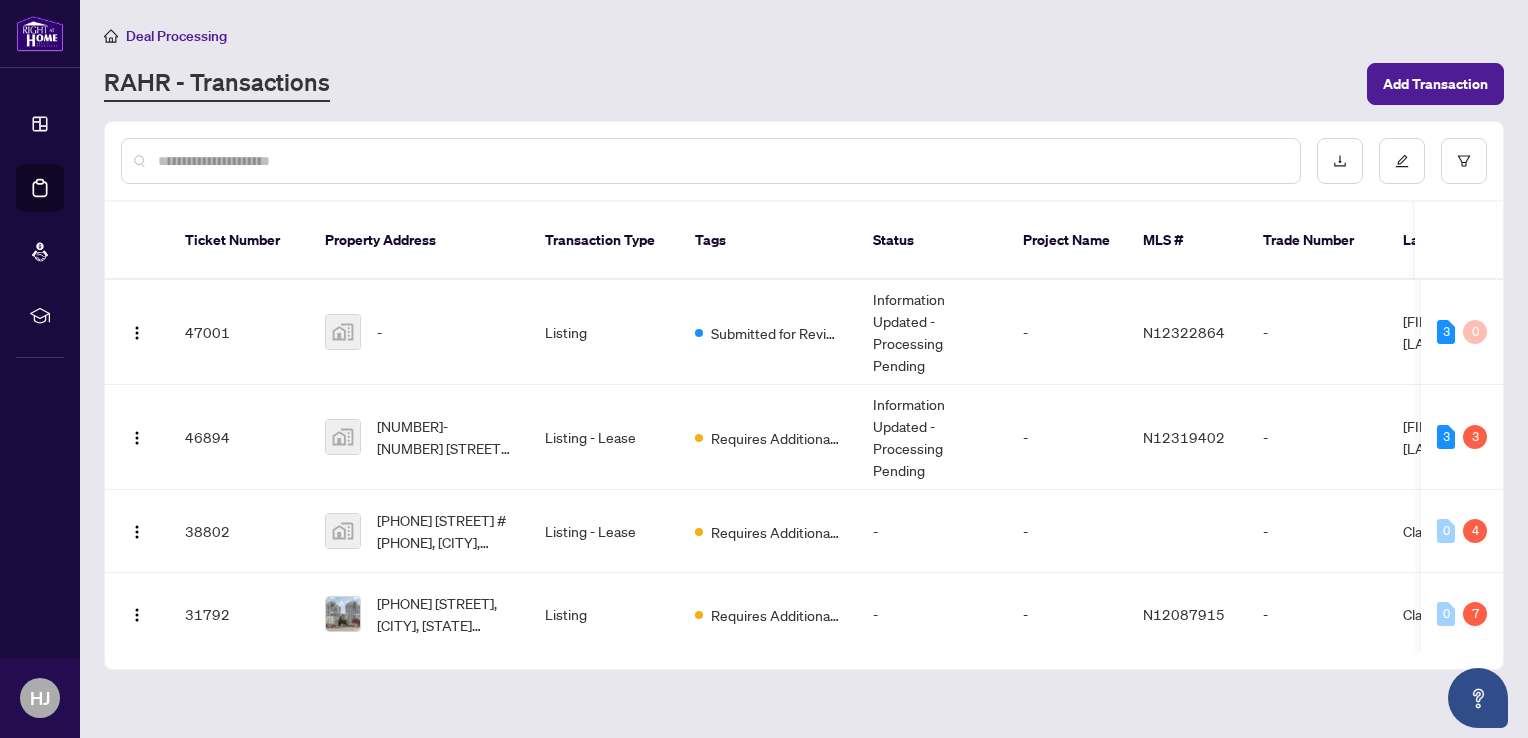 click on "-" at bounding box center (379, 332) 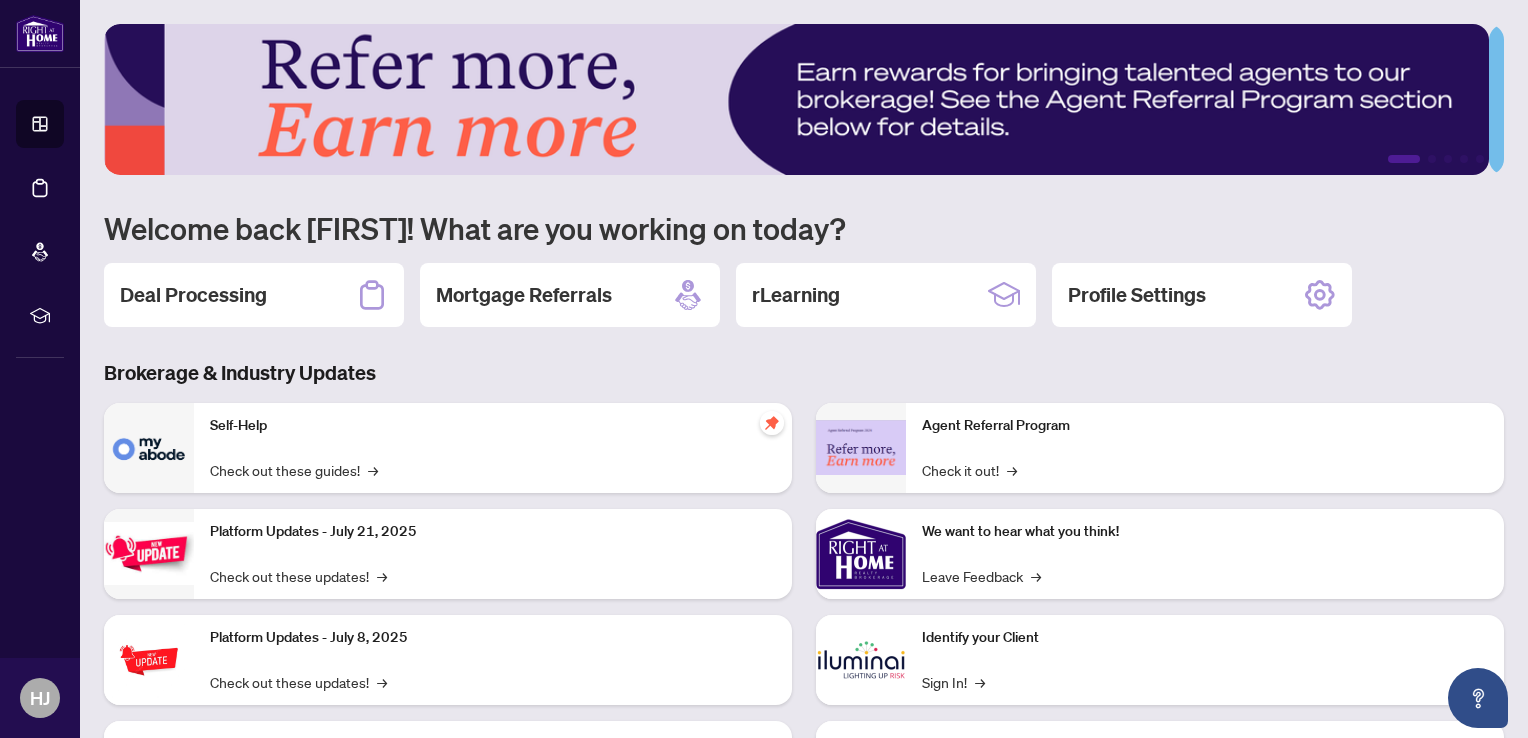 click on "1 2 3 4 5 Welcome back Hamid! What are you working on today? Deal Processing Mortgage Referrals rLearning Profile Settings Brokerage & Industry Updates   Self-Help Check out these guides! → Platform Updates - July 21, 2025 Check out these updates! → Platform Updates - July 8, 2025 Check out these updates! → Platform Updates - June 23, 2025 Check out these updates! → Agent Referral Program Check it out! → We want to hear what you think! Leave Feedback → Identify your Client Sign In! → Sail Away With 8Twelve  Check it Out! →" at bounding box center [804, 432] 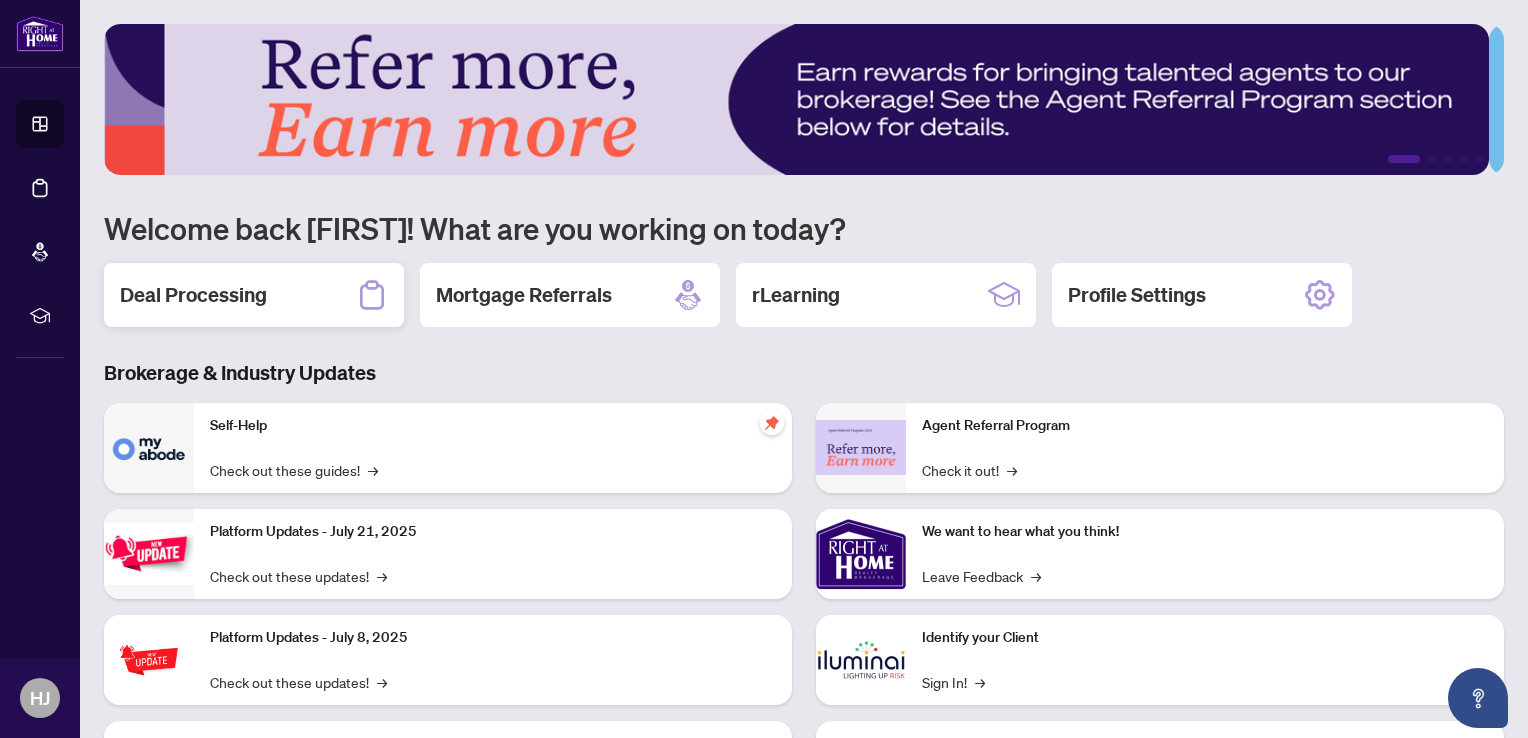 click on "Deal Processing" at bounding box center (193, 295) 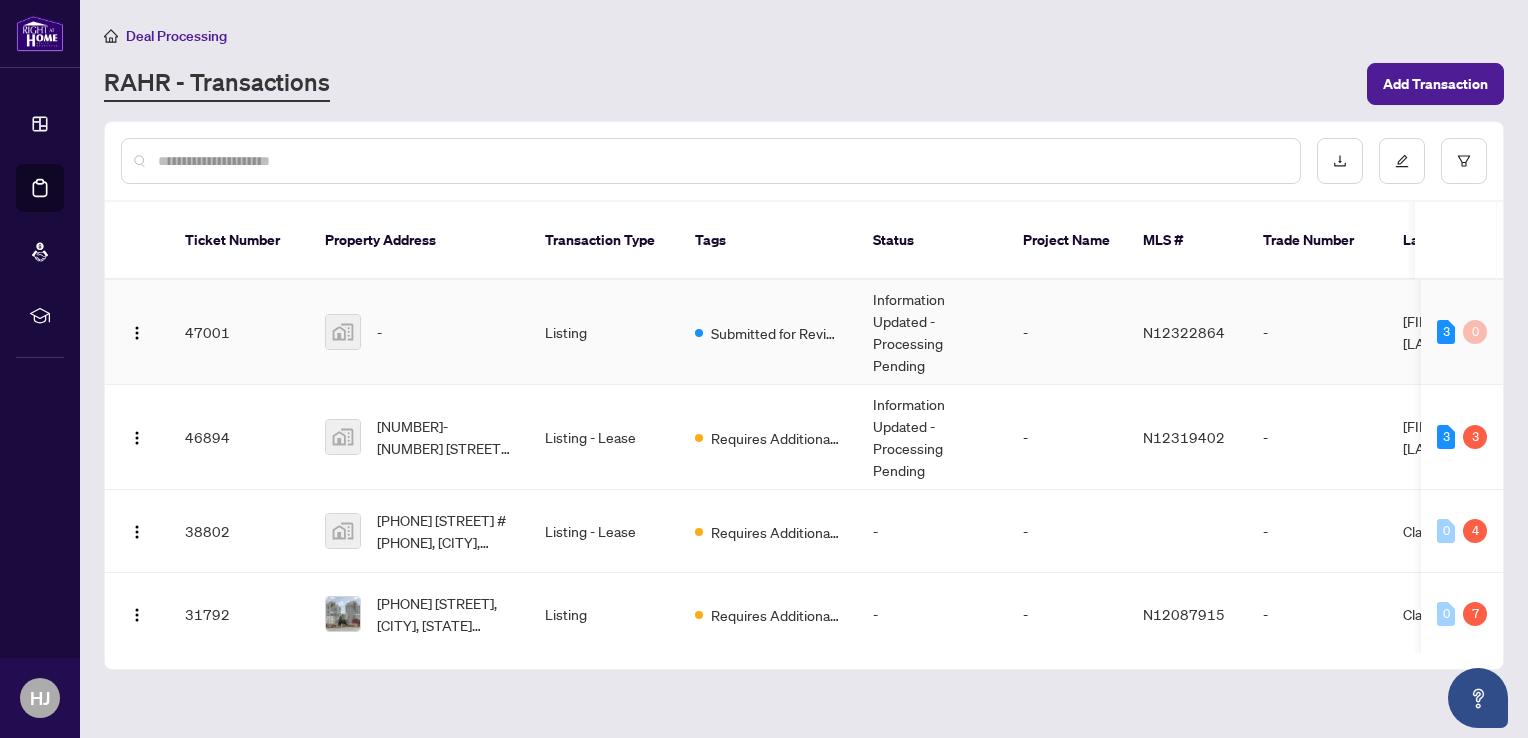 click on "-" at bounding box center [419, 332] 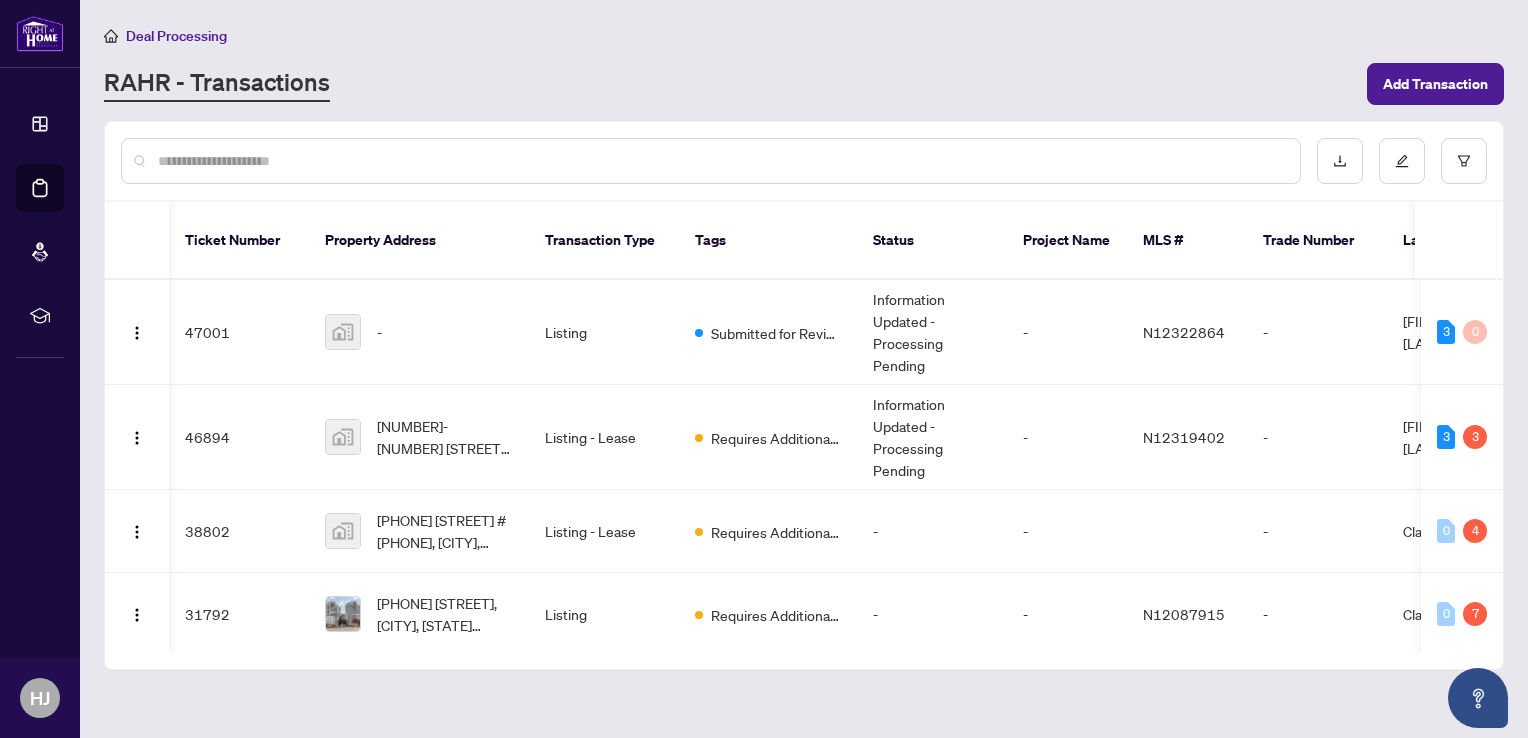 scroll, scrollTop: 0, scrollLeft: 104, axis: horizontal 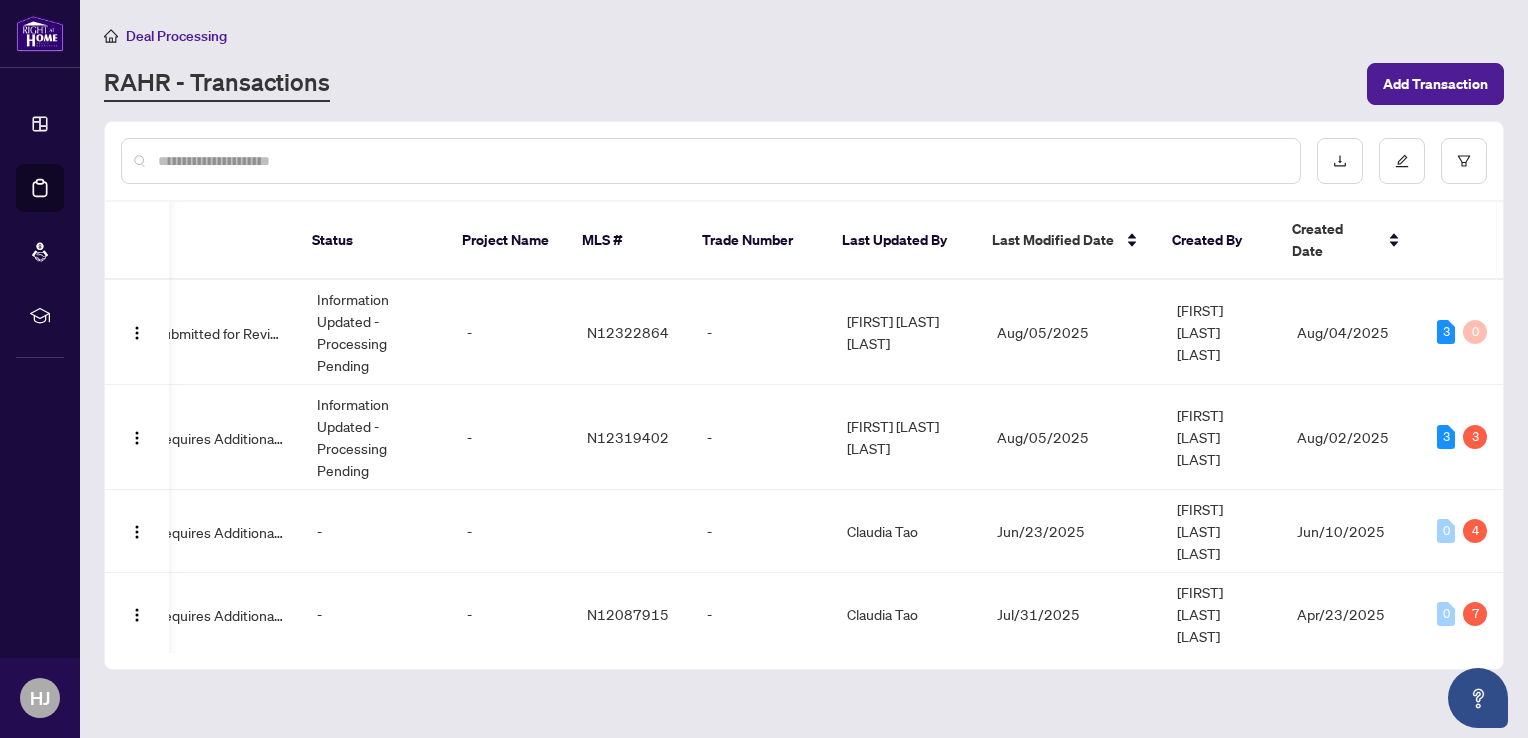 drag, startPoint x: 1504, startPoint y: 336, endPoint x: 1517, endPoint y: 405, distance: 70.21396 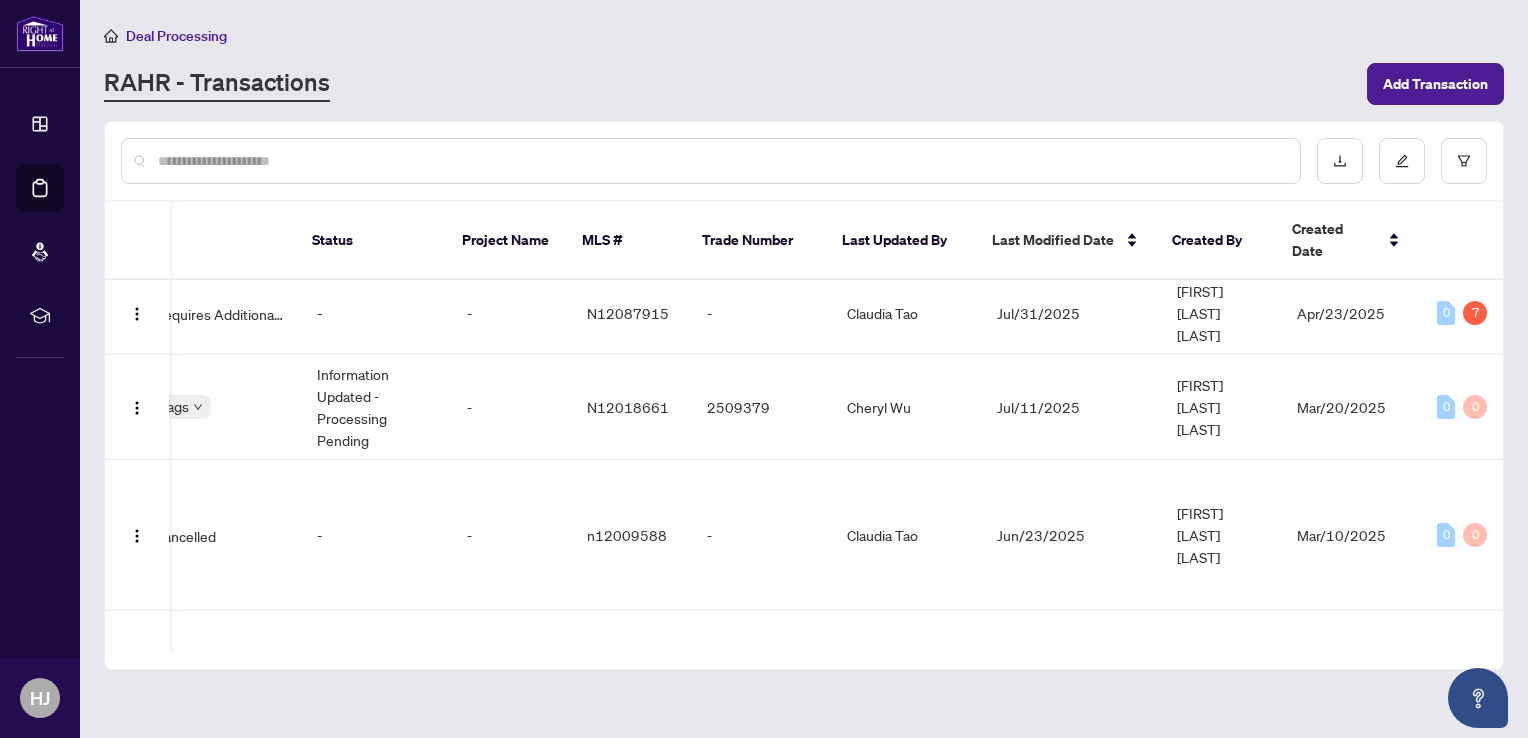 scroll, scrollTop: 0, scrollLeft: 561, axis: horizontal 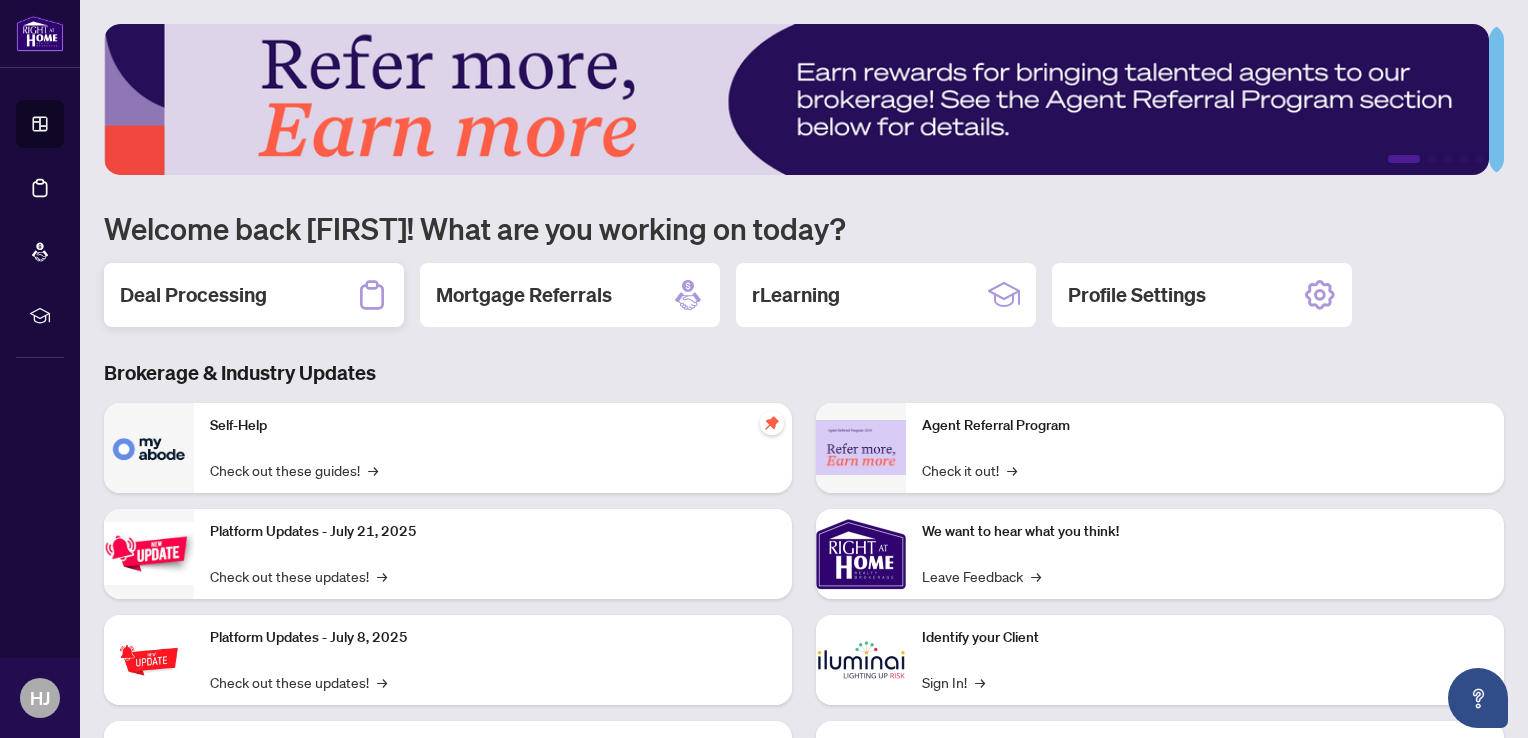 click on "Deal Processing" at bounding box center (254, 295) 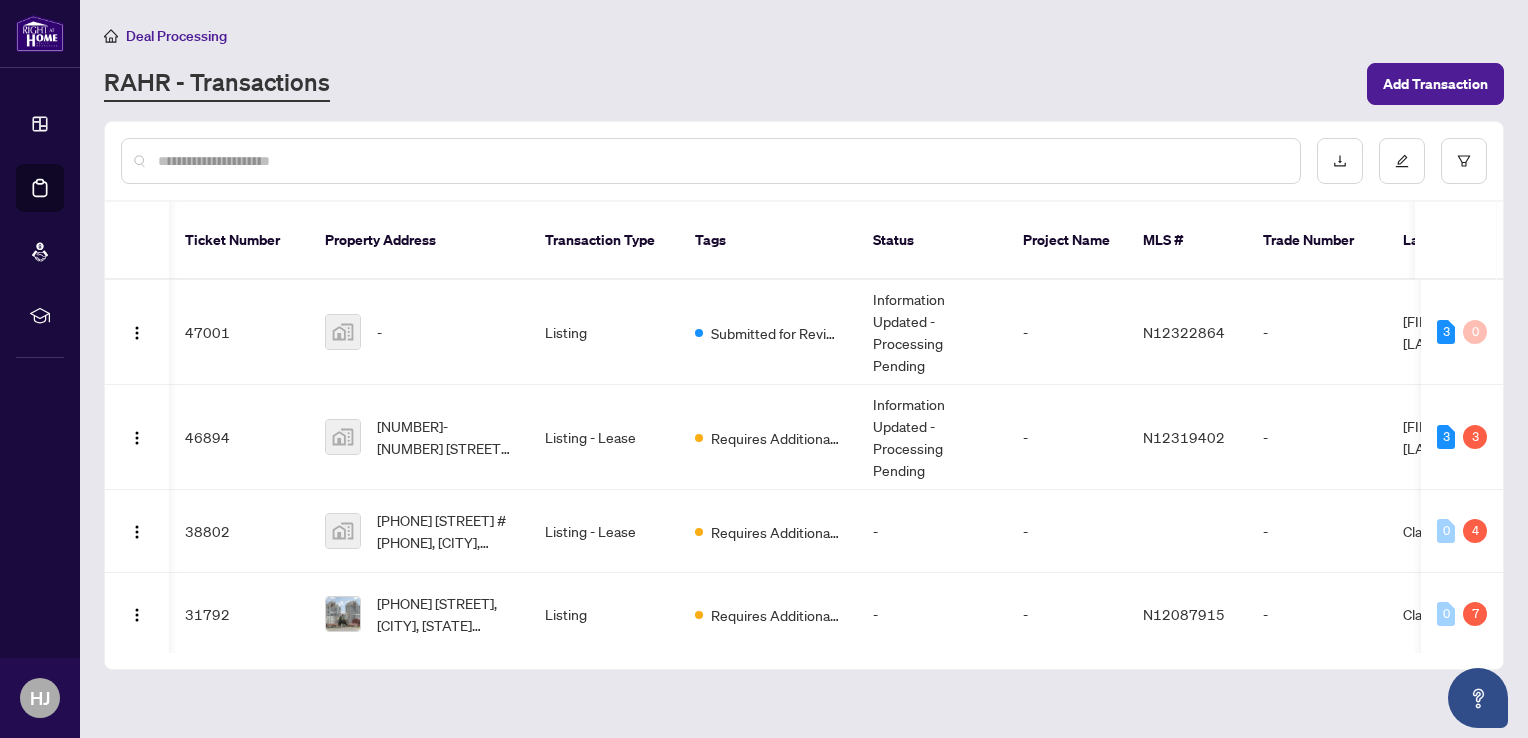 scroll, scrollTop: 0, scrollLeft: 561, axis: horizontal 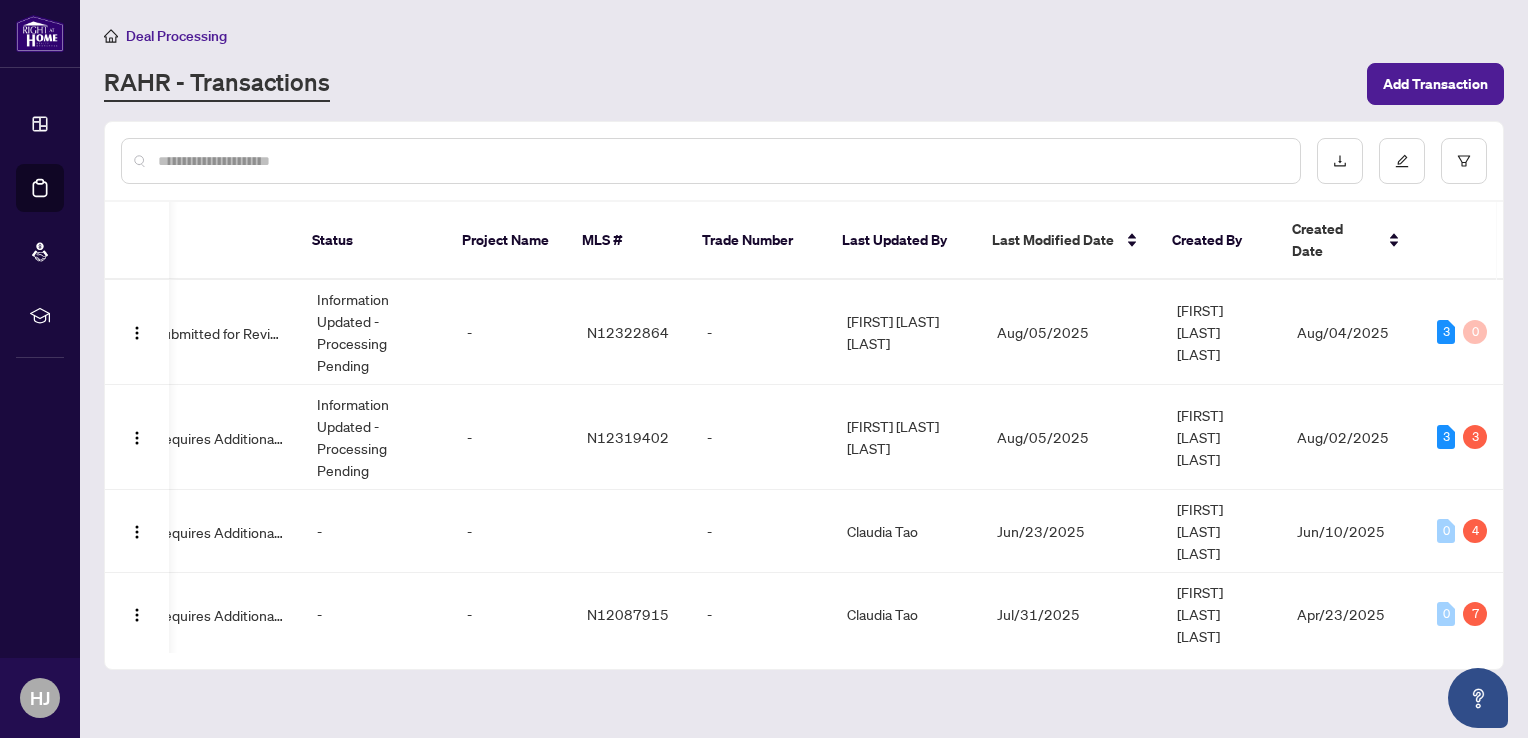 click on "Information Updated - Processing Pending" at bounding box center [376, 708] 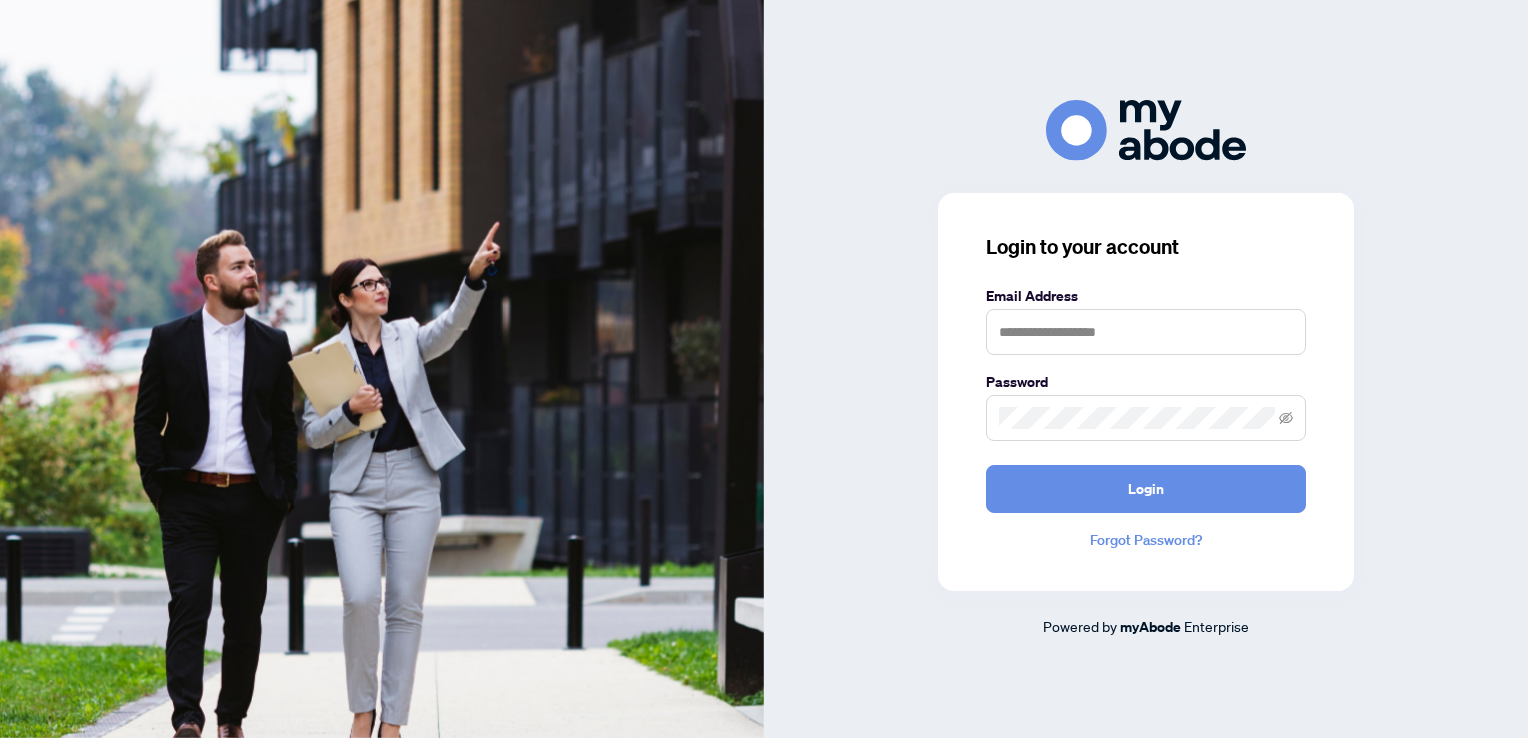 scroll, scrollTop: 0, scrollLeft: 0, axis: both 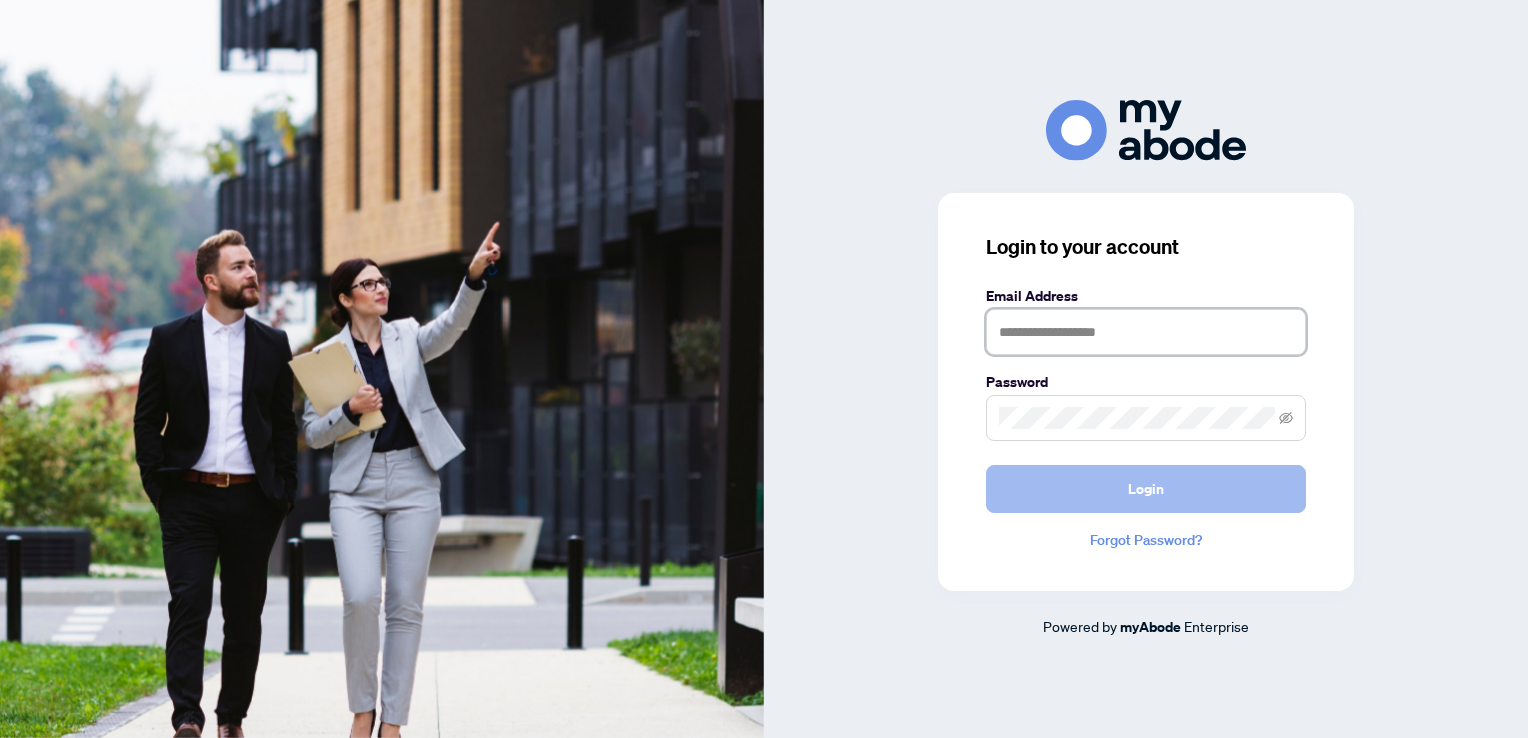 type on "**********" 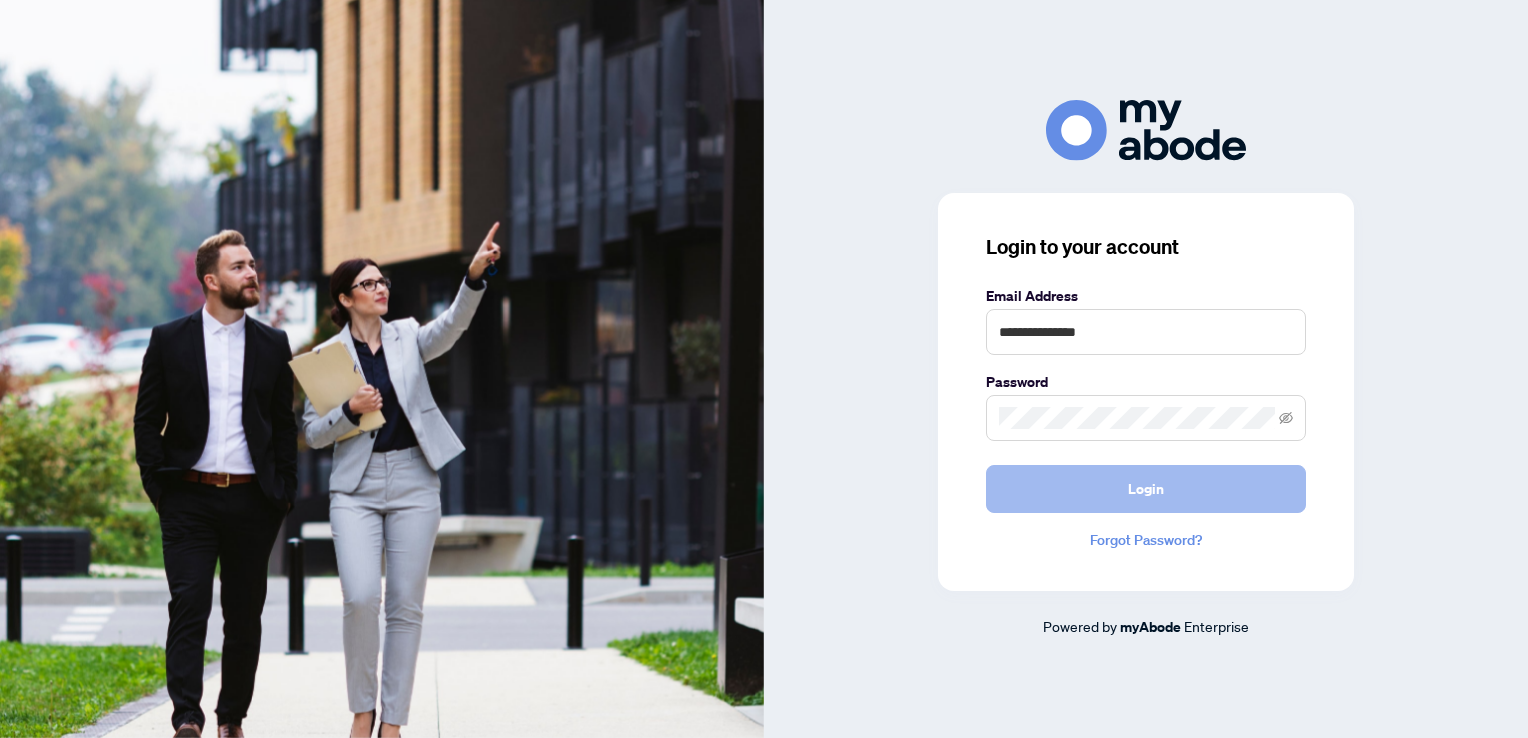 click on "Login" at bounding box center (1146, 489) 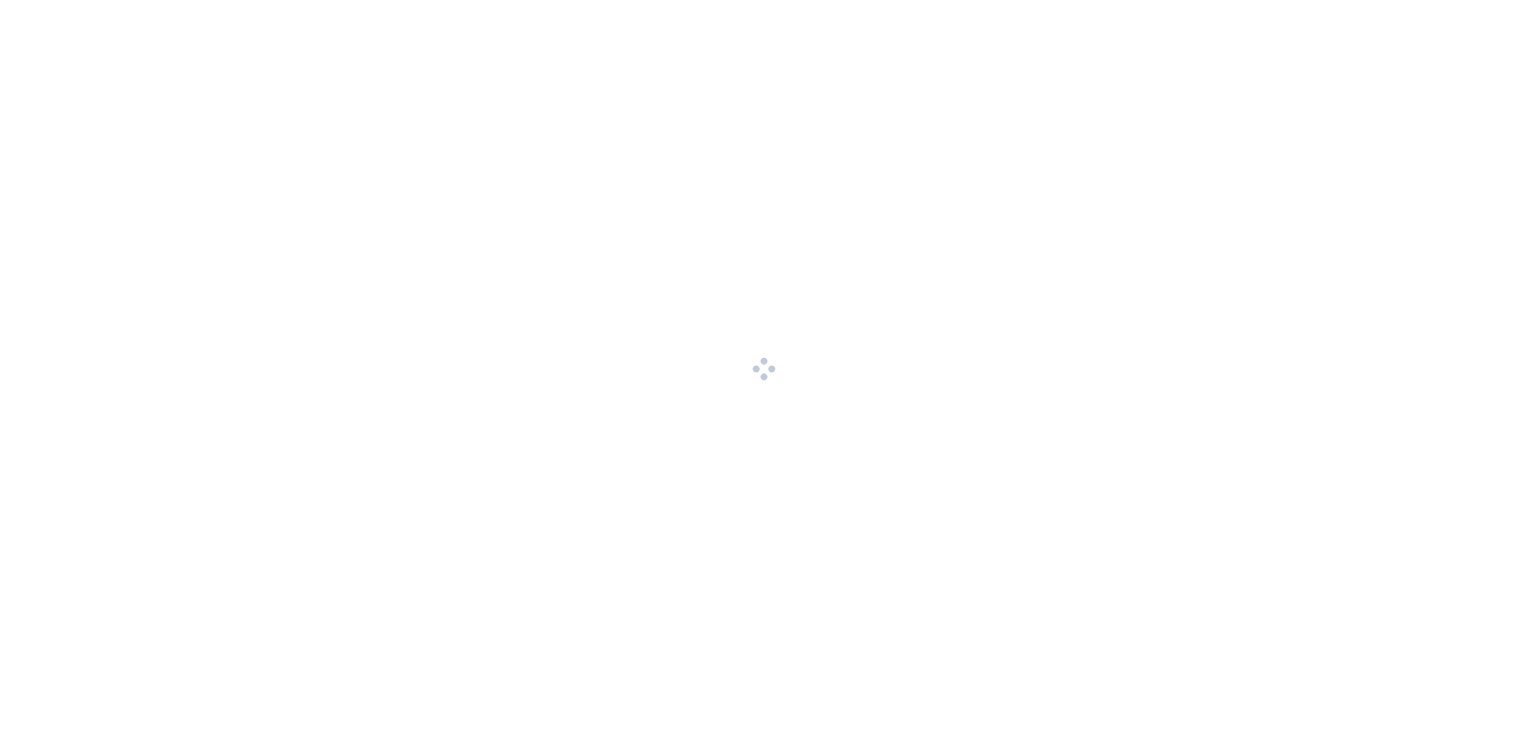 scroll, scrollTop: 0, scrollLeft: 0, axis: both 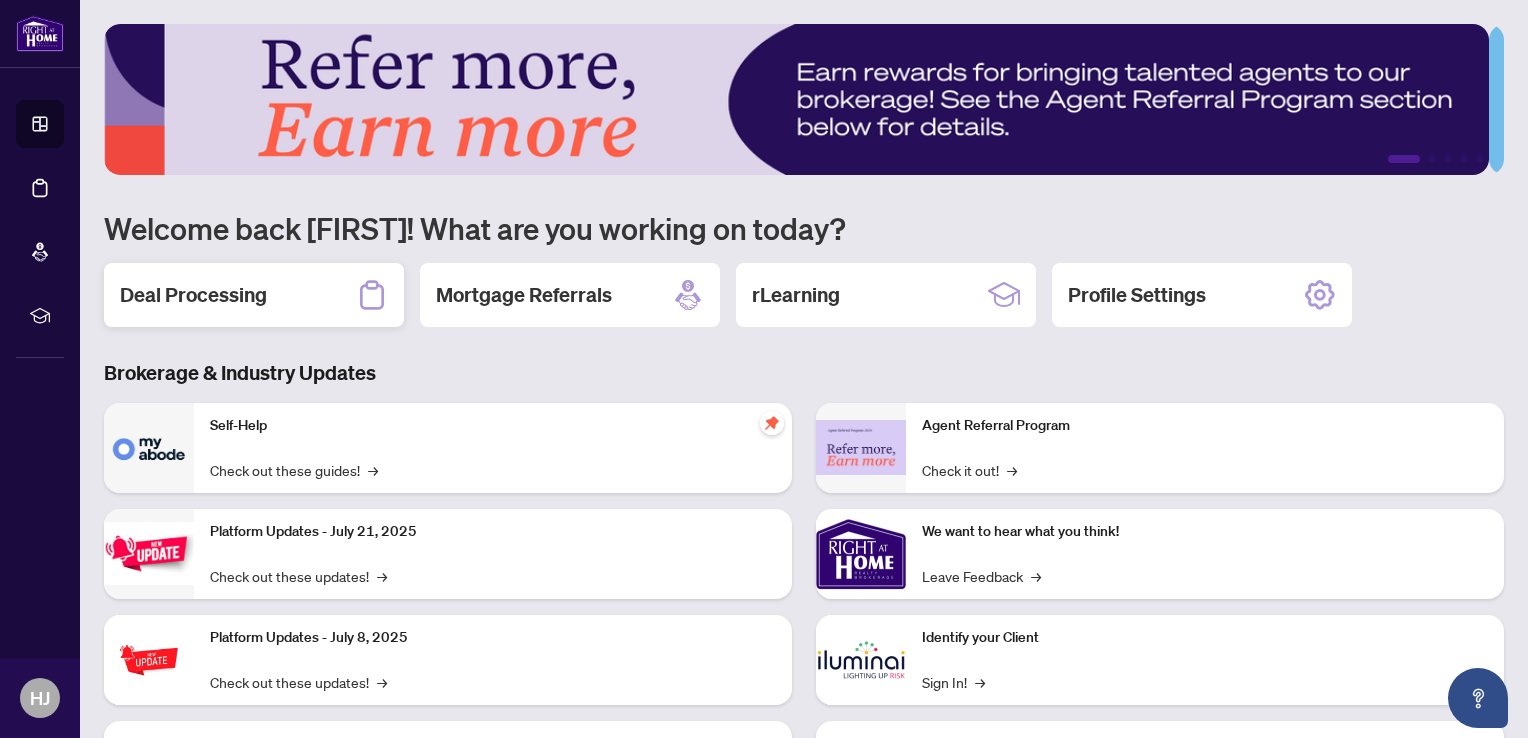 click on "Deal Processing" at bounding box center [193, 295] 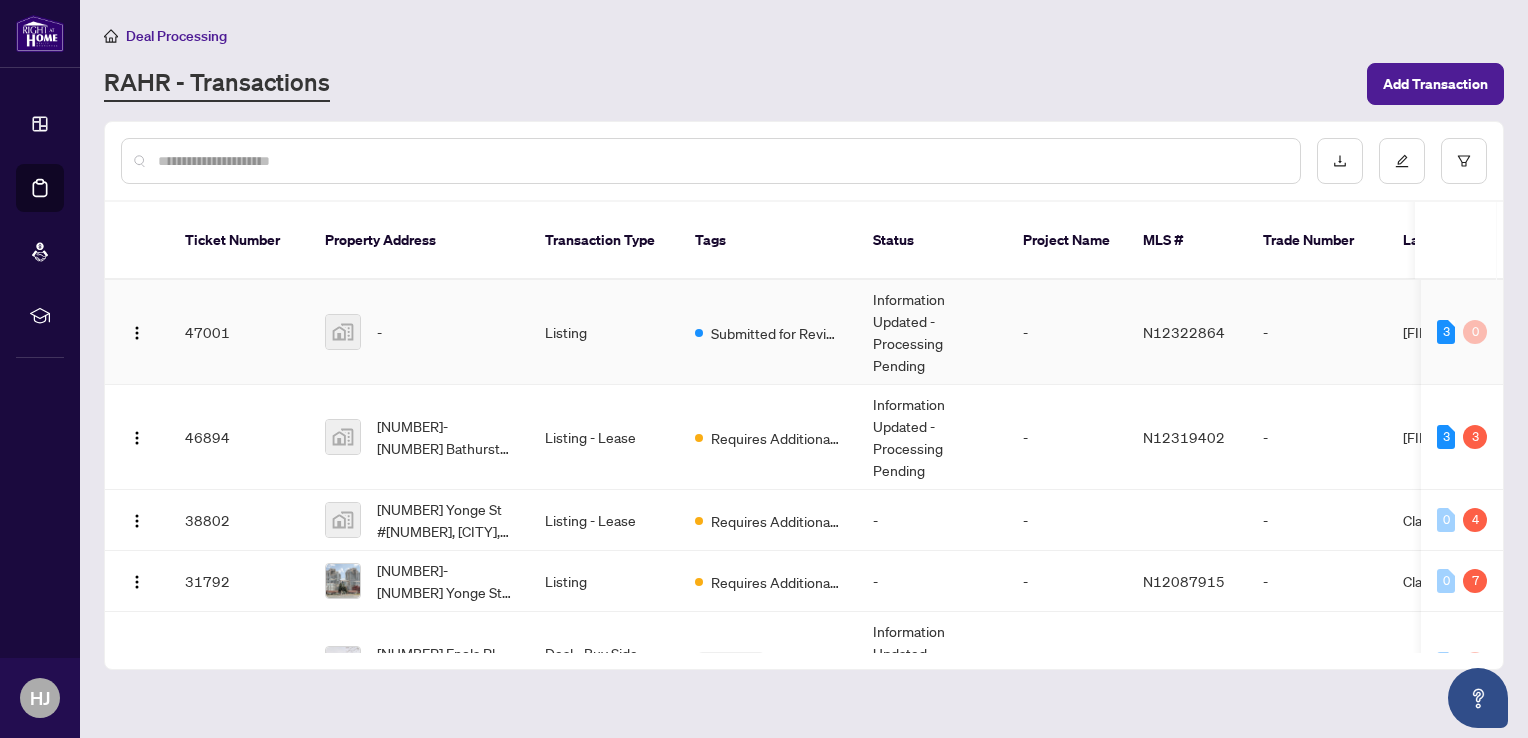 click on "Listing" at bounding box center [604, 332] 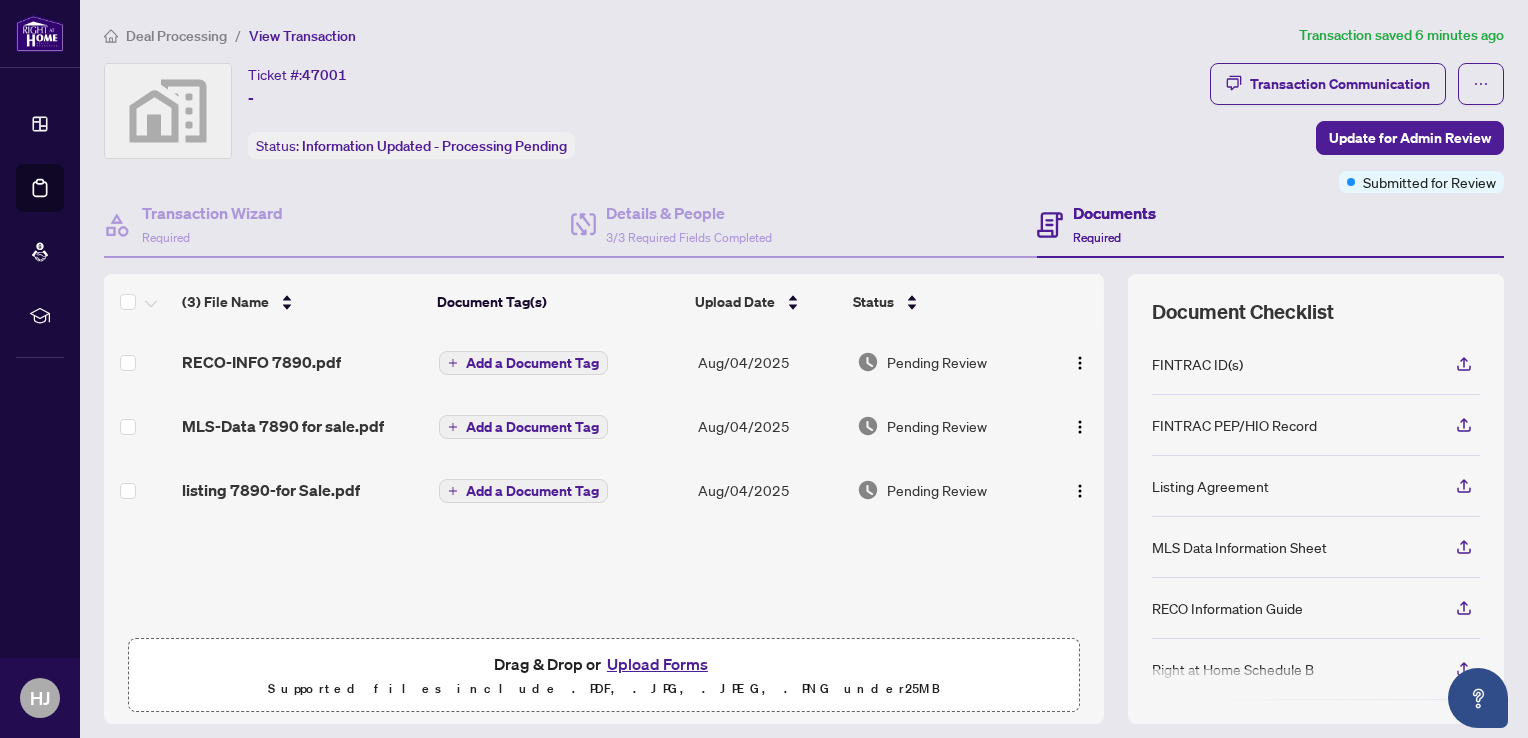 click on "Upload Forms" at bounding box center (657, 664) 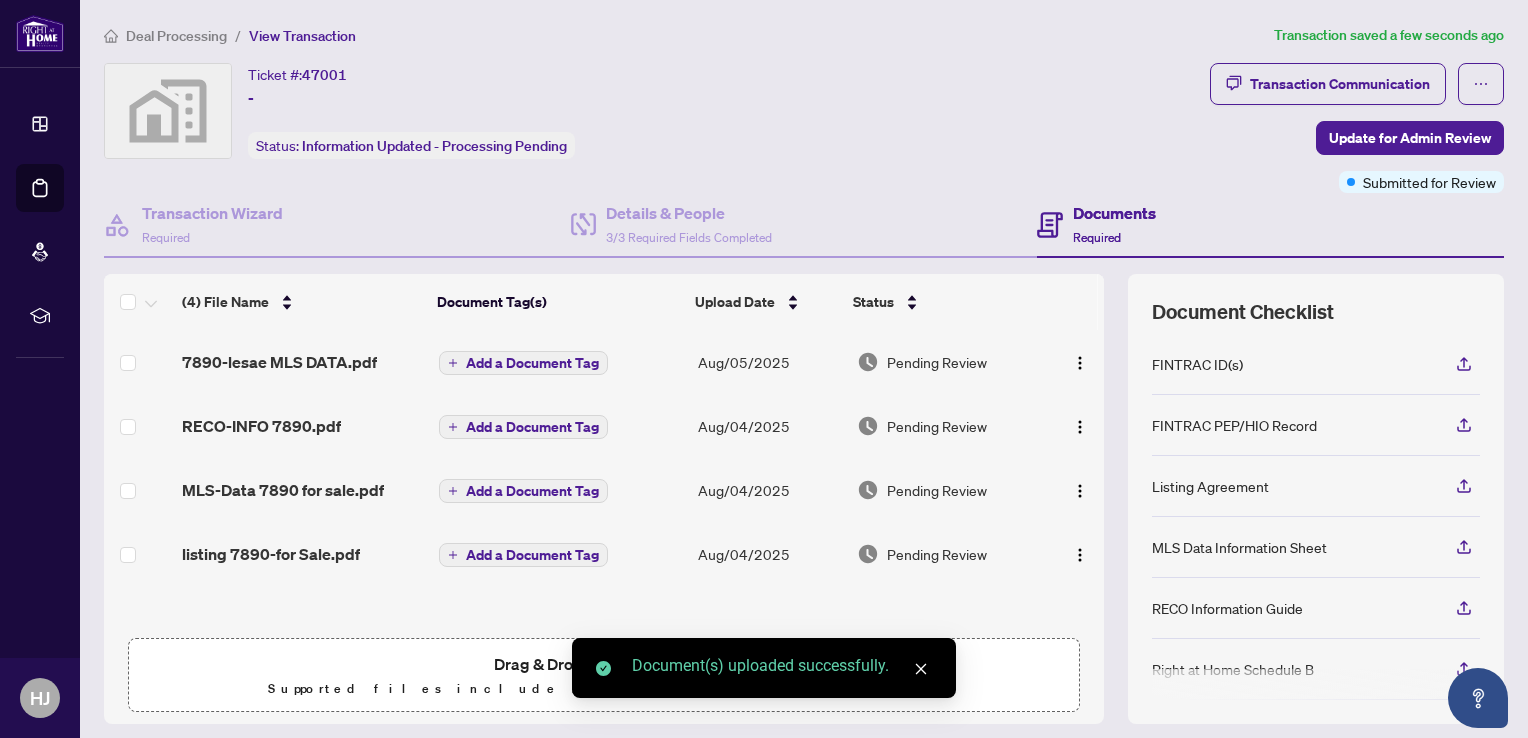 click on "Drag & Drop or Upload Forms Supported files include   .PDF, .JPG, .JPEG, .PNG   under  25 MB" at bounding box center (604, 676) 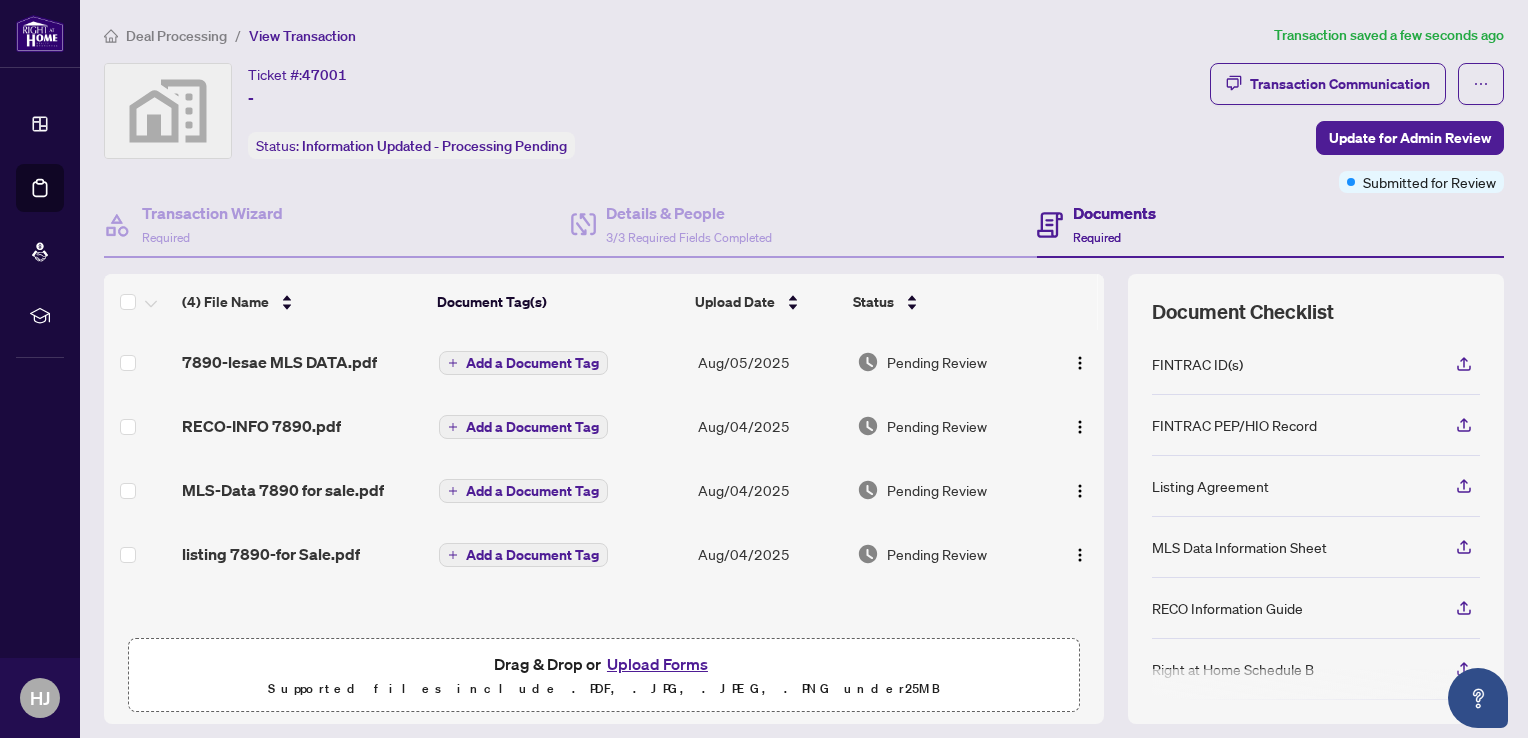 click on "Drag & Drop or Upload Forms Supported files include   .PDF, .JPG, .JPEG, .PNG   under  25 MB" at bounding box center [604, 676] 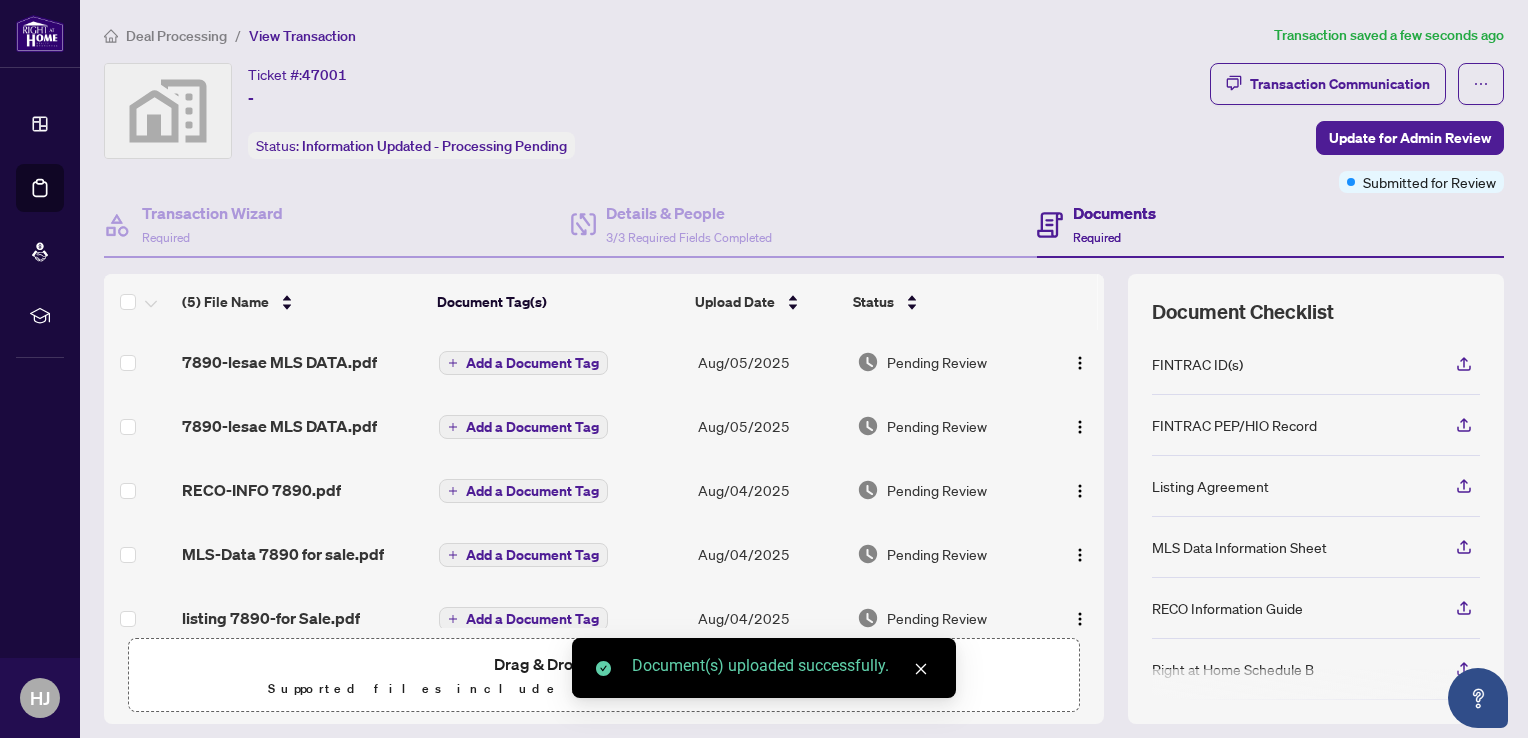 scroll, scrollTop: 28, scrollLeft: 0, axis: vertical 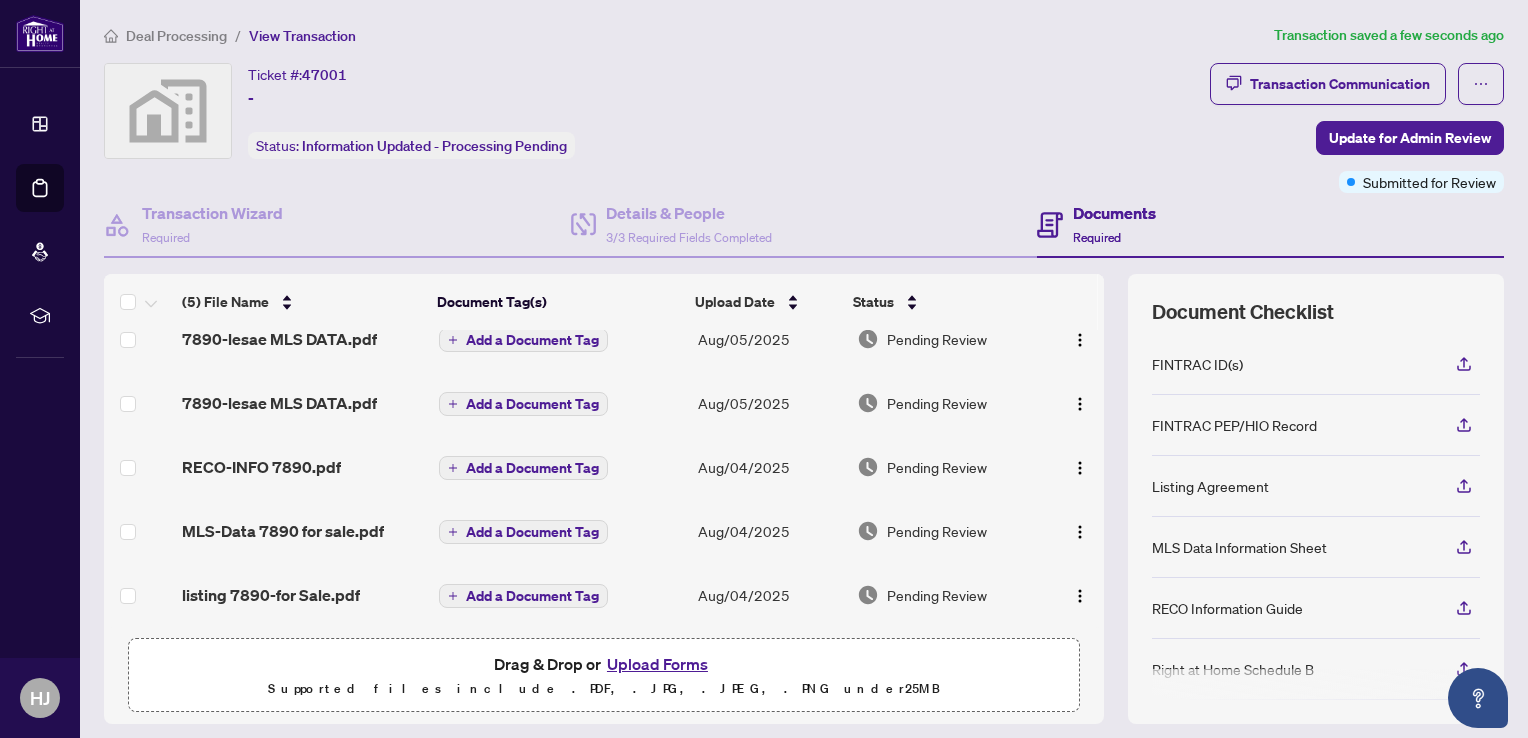 click on "7890-lesae MLS DATA.pdf" at bounding box center [302, 403] 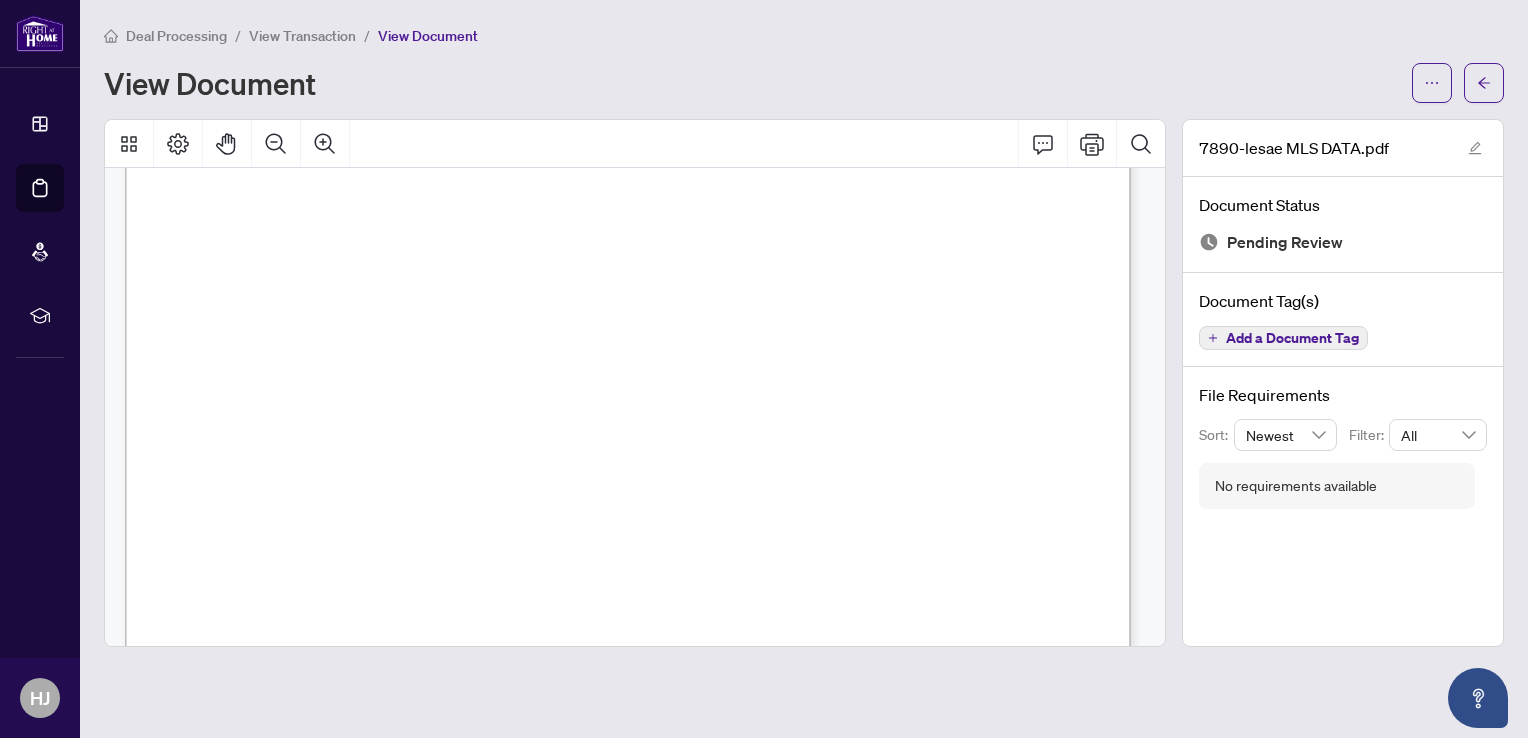 scroll, scrollTop: 14207, scrollLeft: 0, axis: vertical 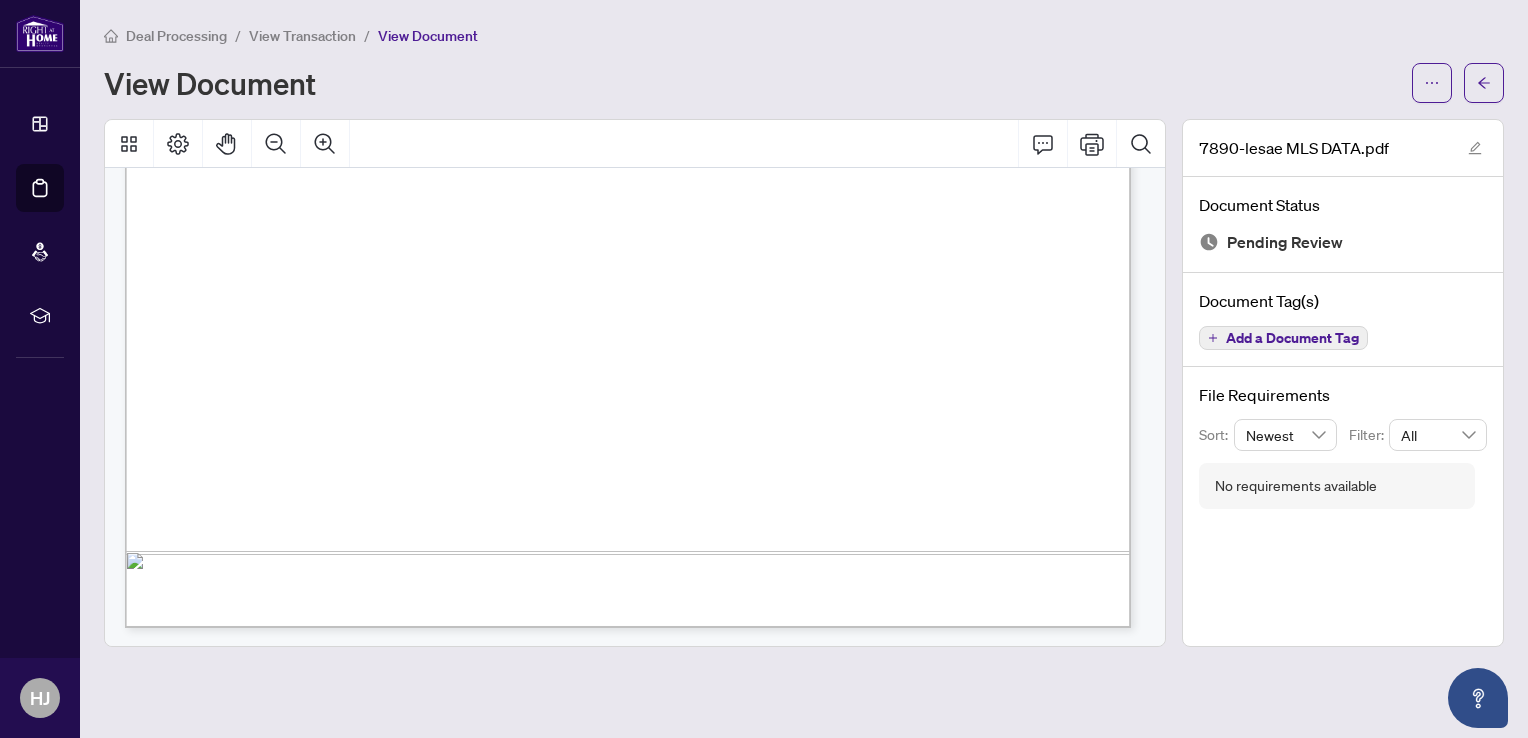 click on "Deal Processing / View Transaction / View Document View Document 7890-lesae MLS DATA.pdf Document Status Pending Review Document Tag(s) Add a Document Tag File Requirements Sort: Newest Filter: All No requirements available" at bounding box center [804, 369] 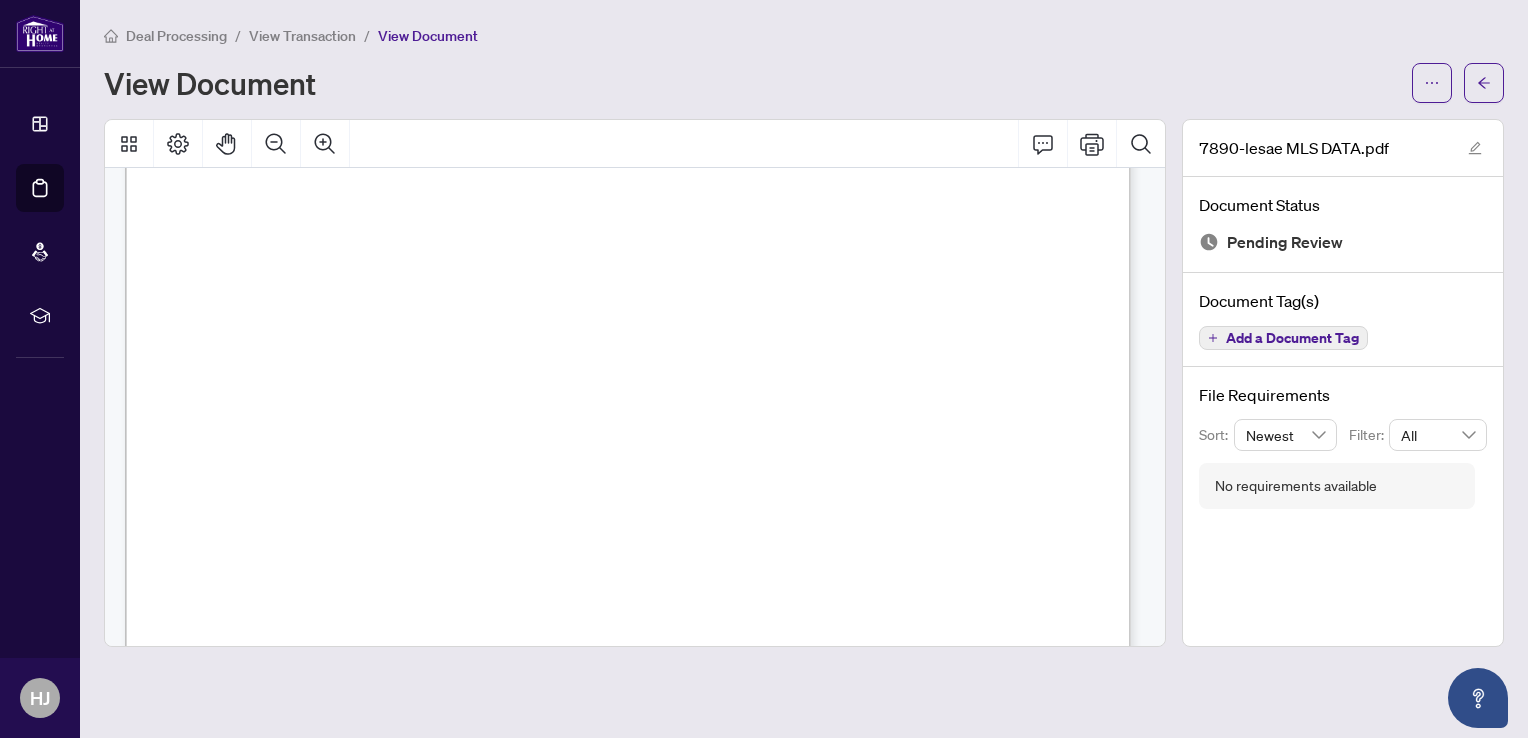 scroll, scrollTop: 0, scrollLeft: 0, axis: both 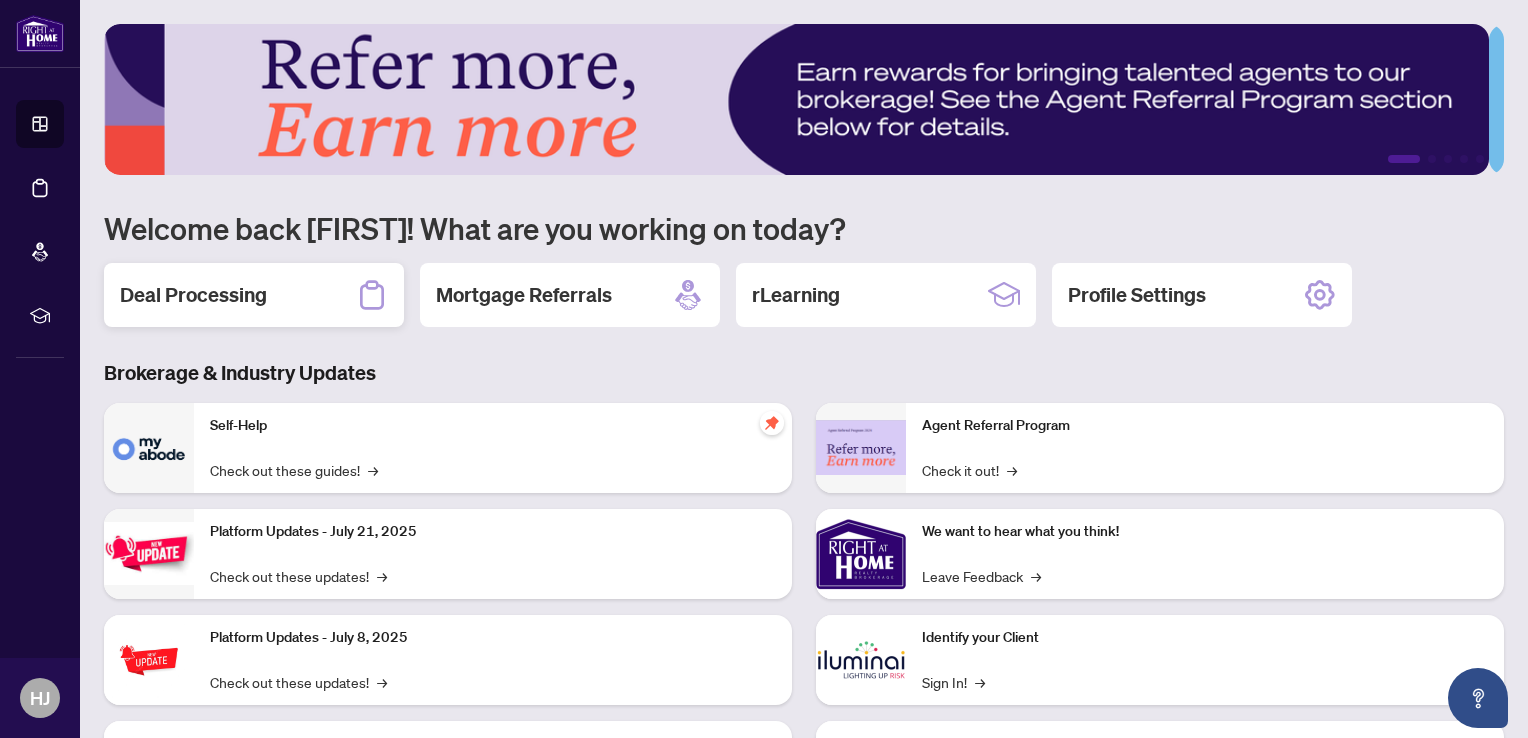 click on "Deal Processing" at bounding box center [254, 295] 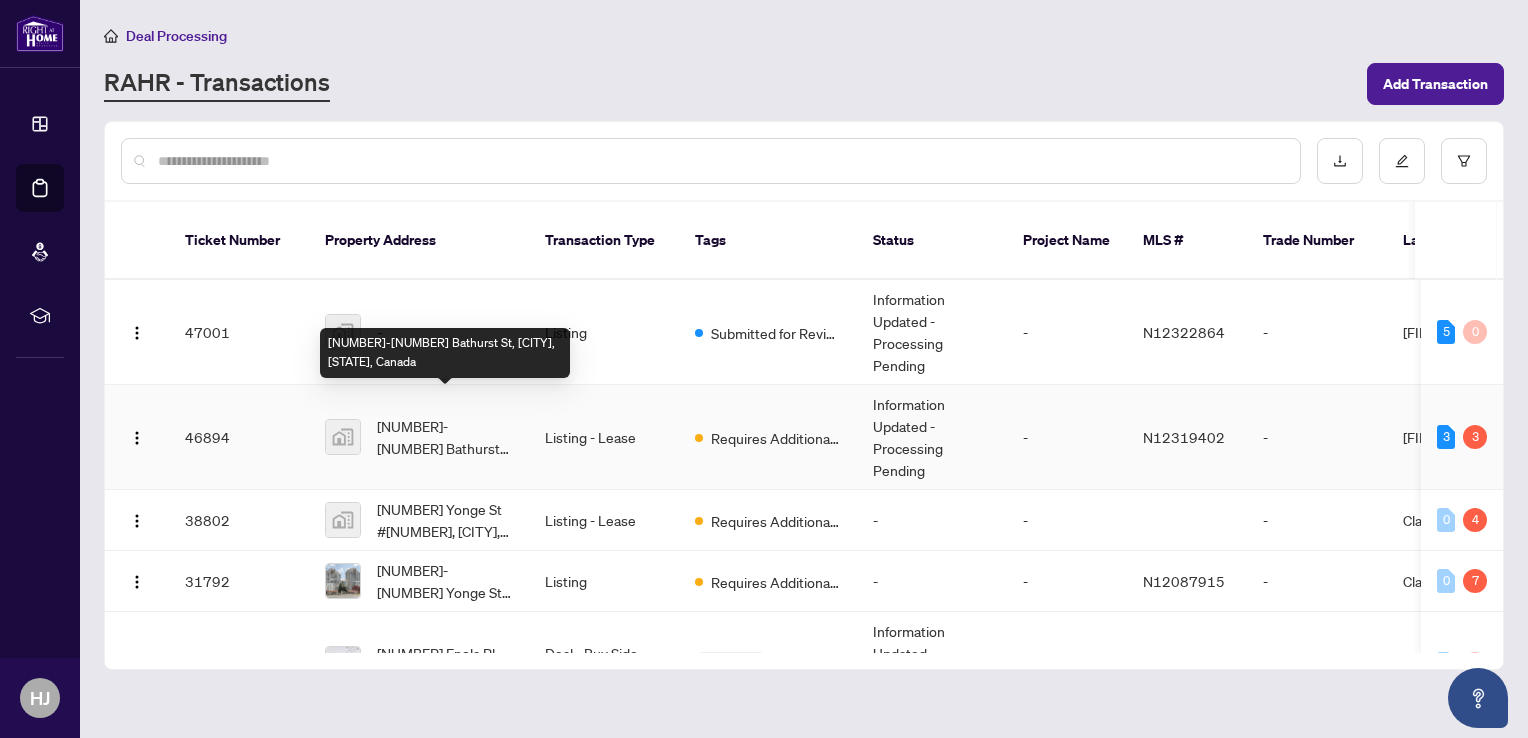 click on "[NUMBER]-[NUMBER] Bathurst St, [CITY], [STATE], Canada" at bounding box center [445, 437] 